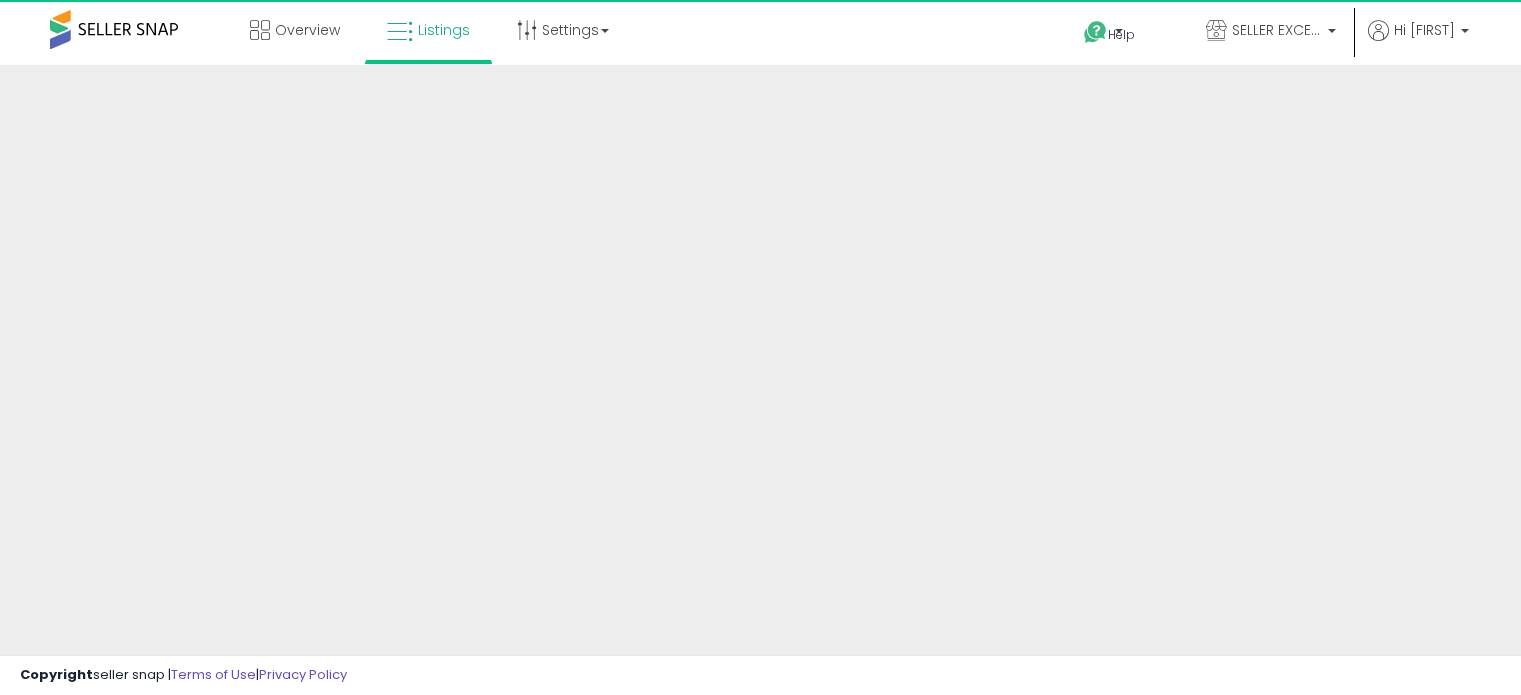 scroll, scrollTop: 0, scrollLeft: 0, axis: both 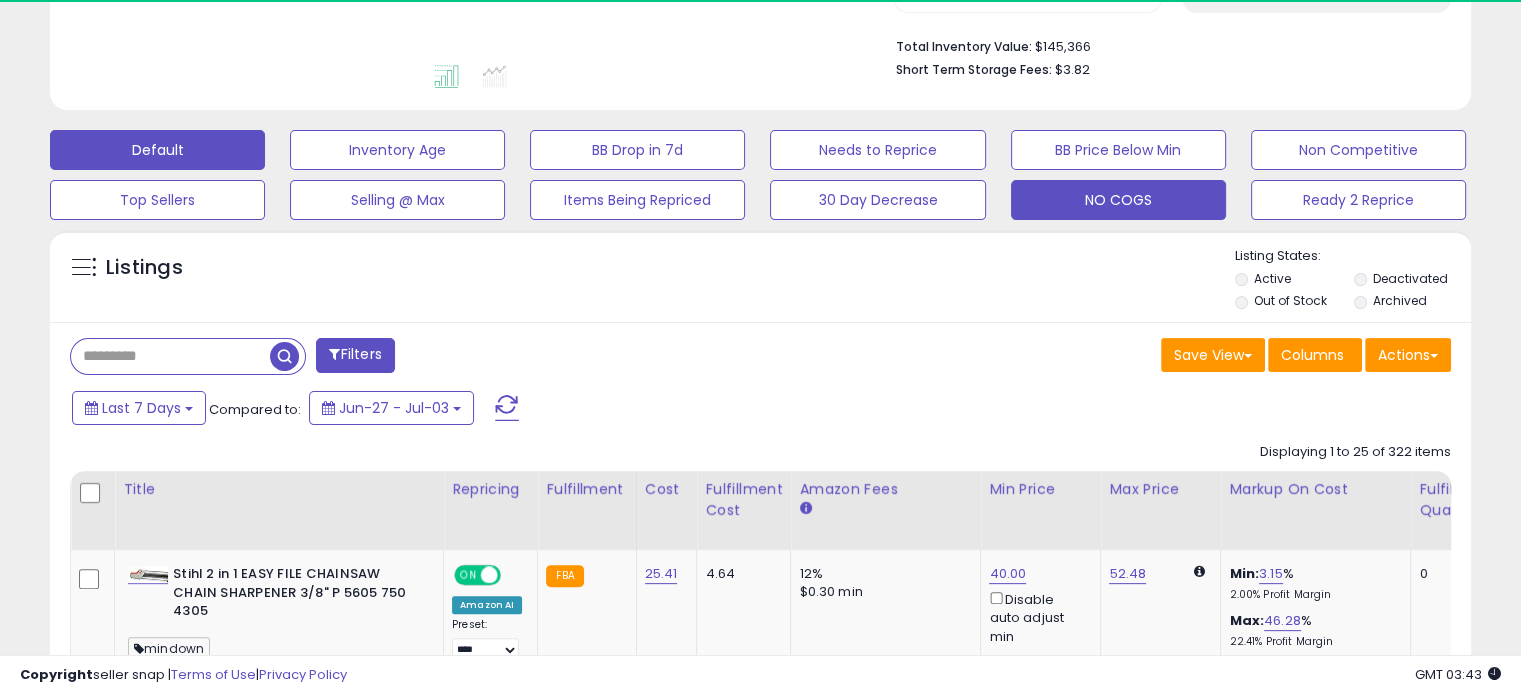 click on "NO COGS" at bounding box center [397, 150] 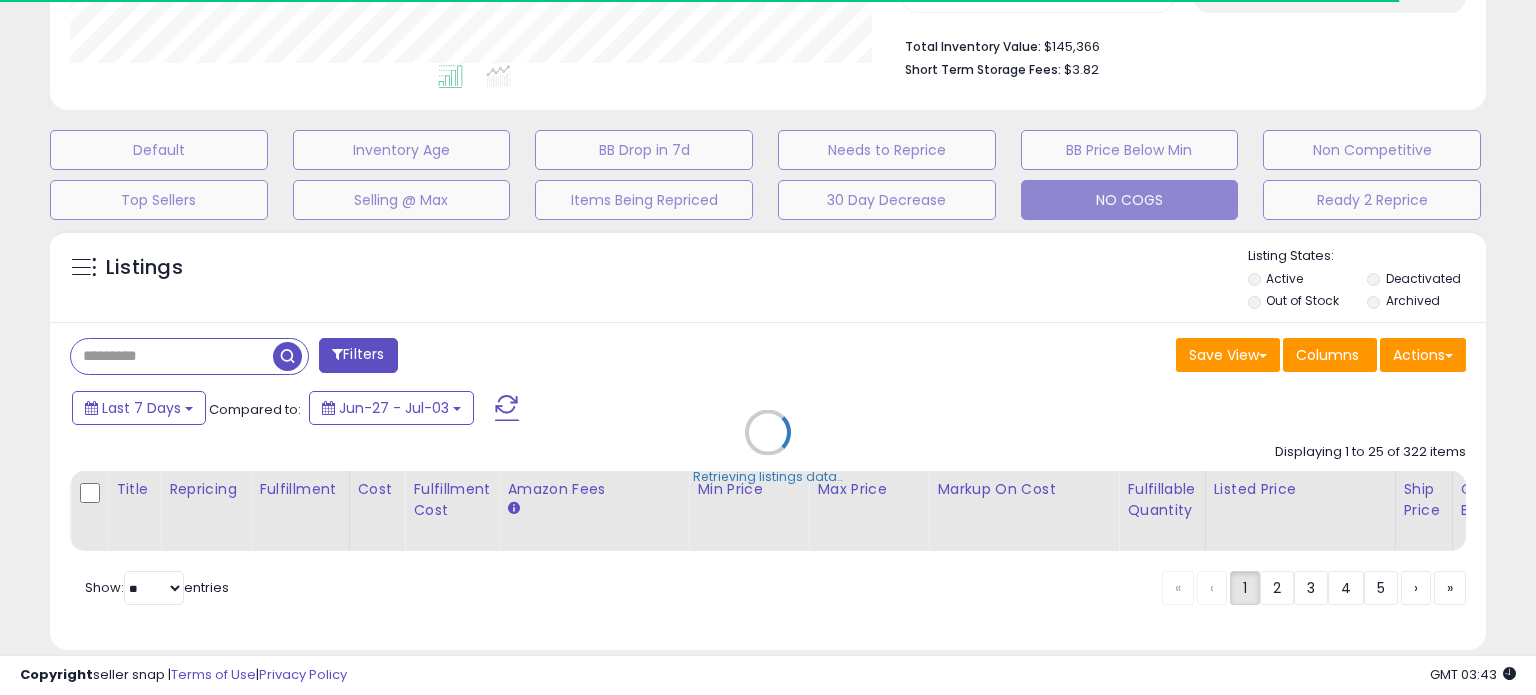 scroll, scrollTop: 999589, scrollLeft: 999168, axis: both 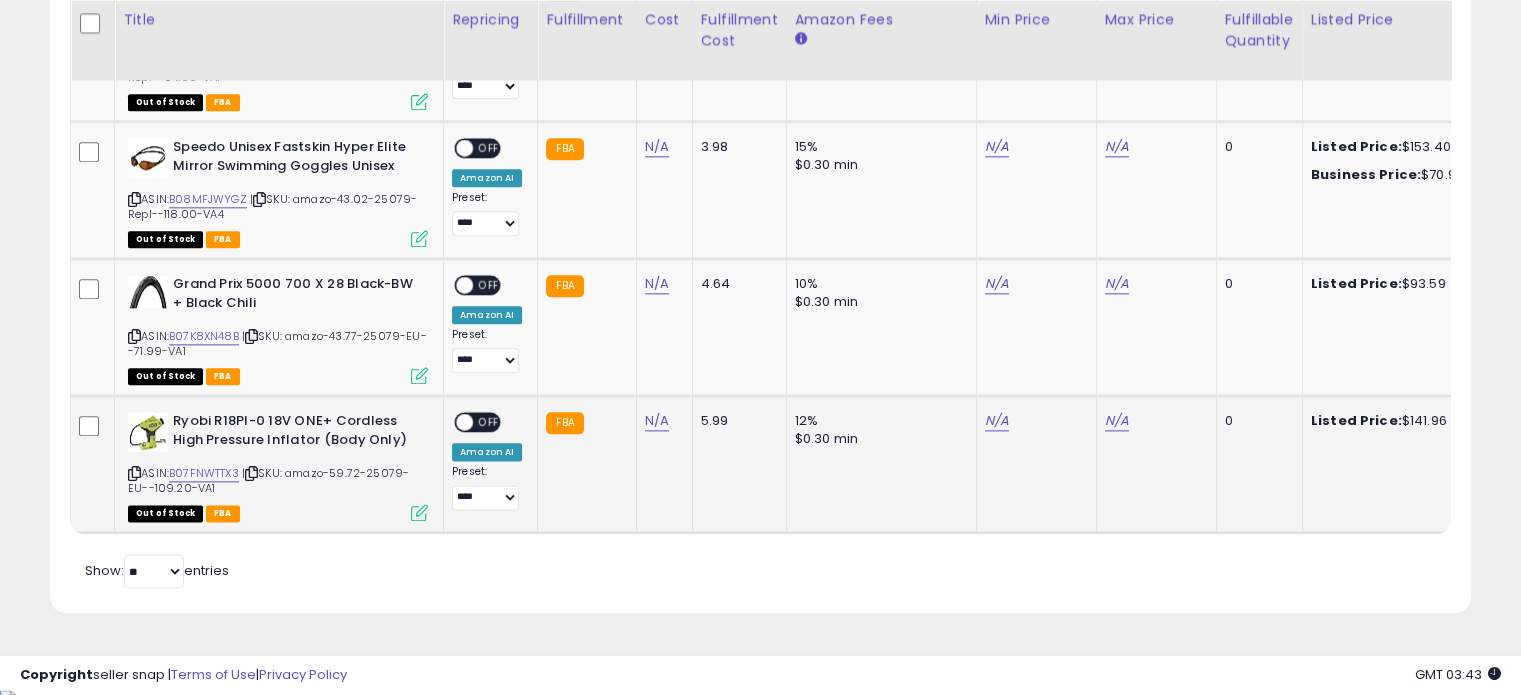click at bounding box center (419, 512) 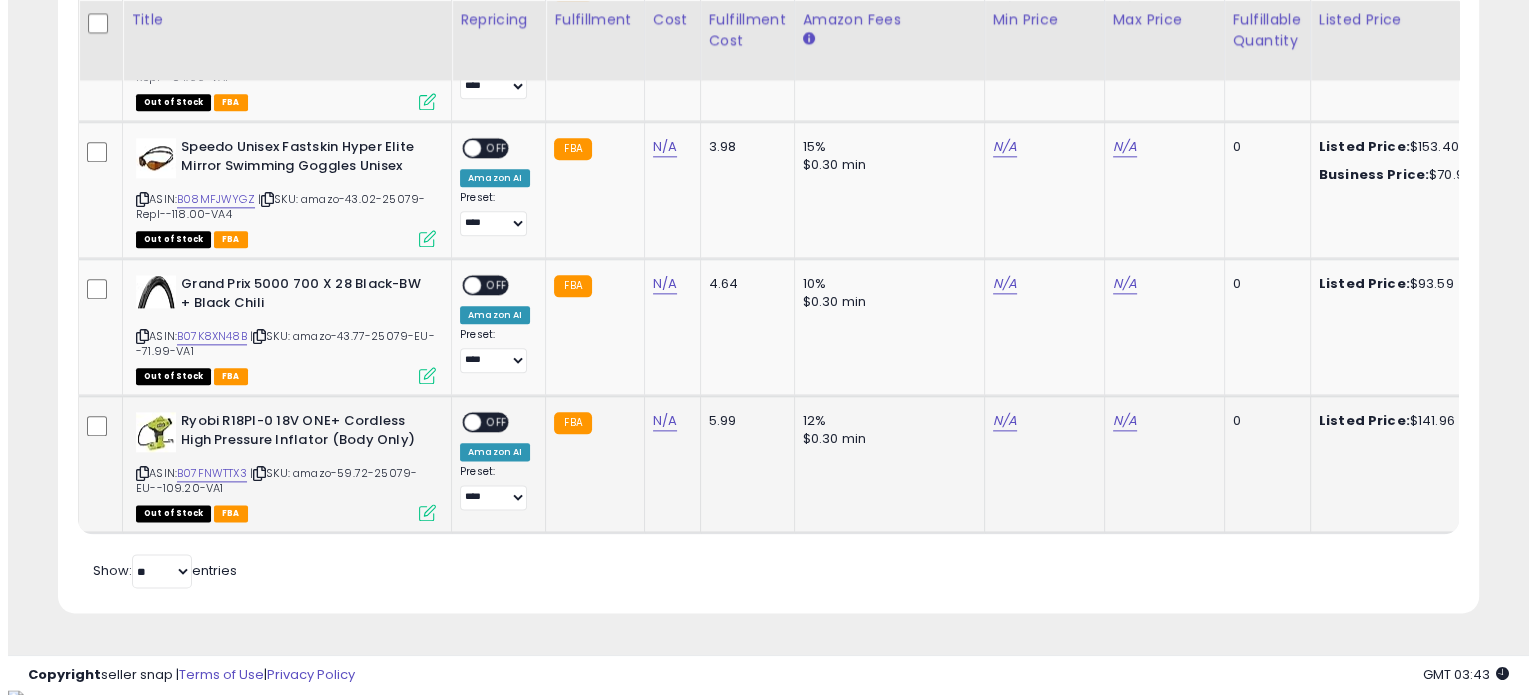 scroll, scrollTop: 999589, scrollLeft: 999168, axis: both 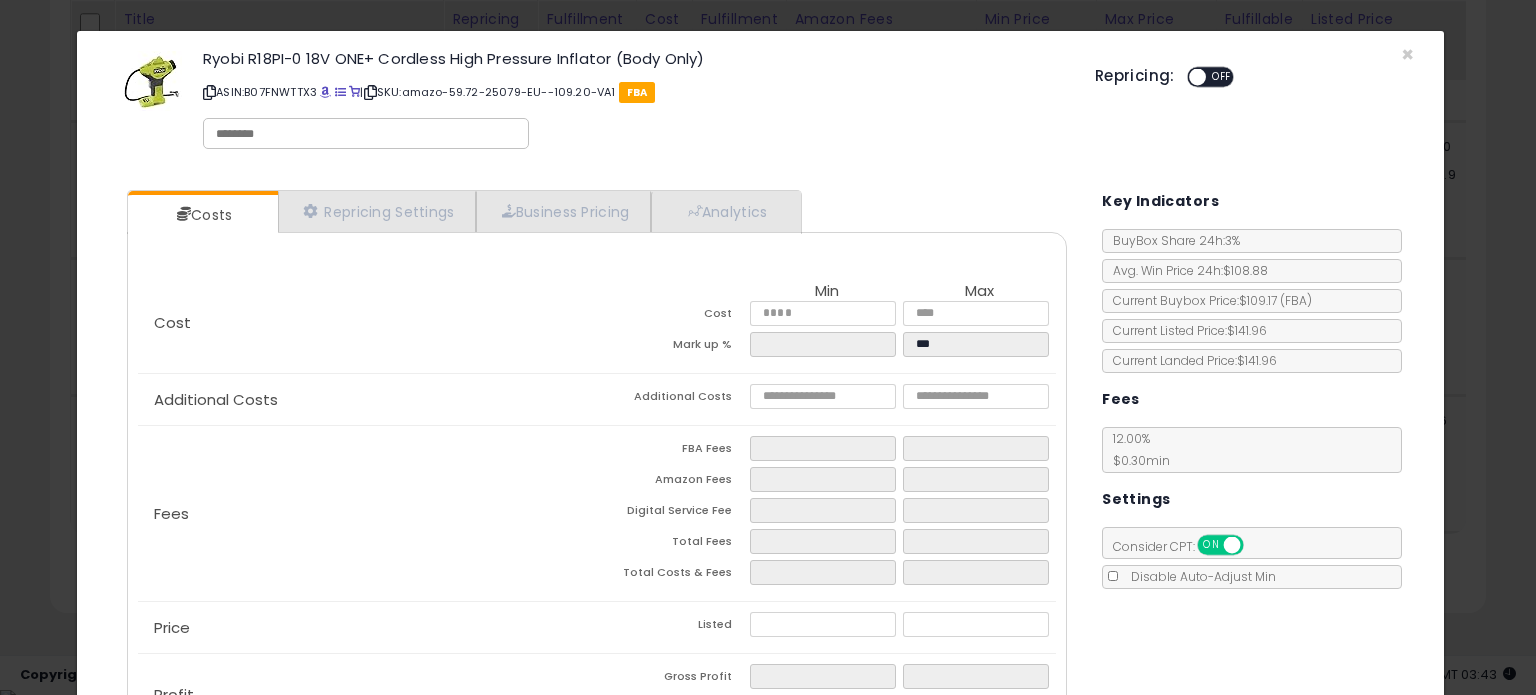 click on "ASIN:  B07FNWTTX3
|
SKU:  amazo-59.72-25079-EU--109.20-VA1
FBA" at bounding box center [634, 92] 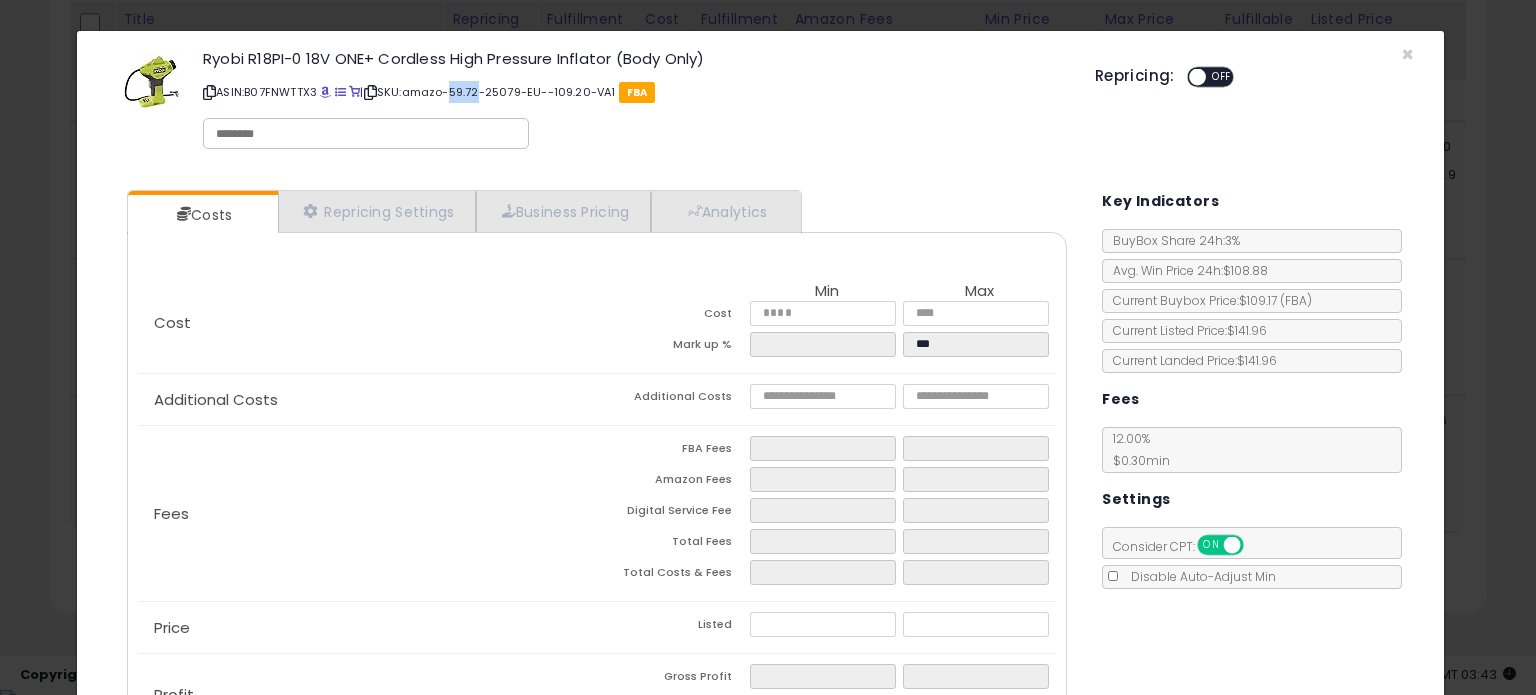 click on "ASIN:  B07FNWTTX3
|
SKU:  amazo-59.72-25079-EU--109.20-VA1
FBA" at bounding box center (634, 92) 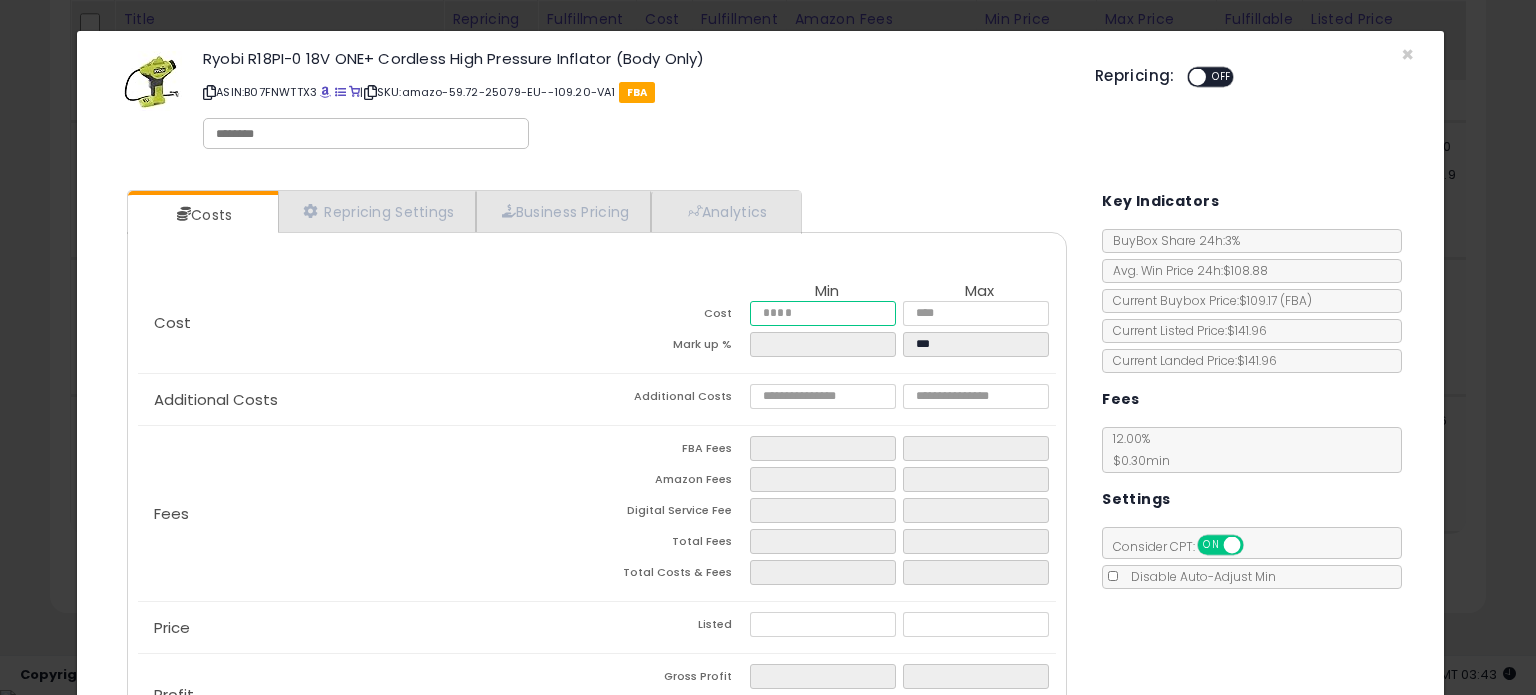 click at bounding box center [822, 313] 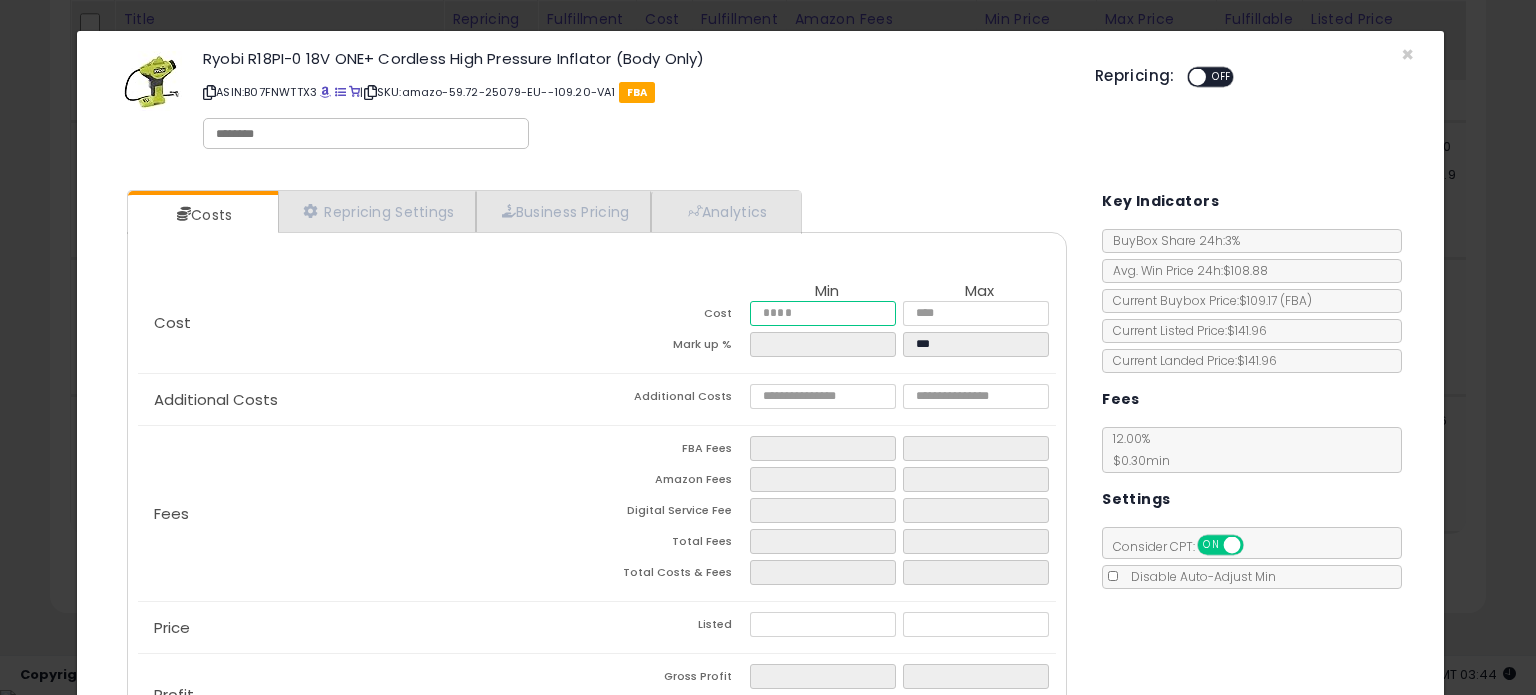 type on "*****" 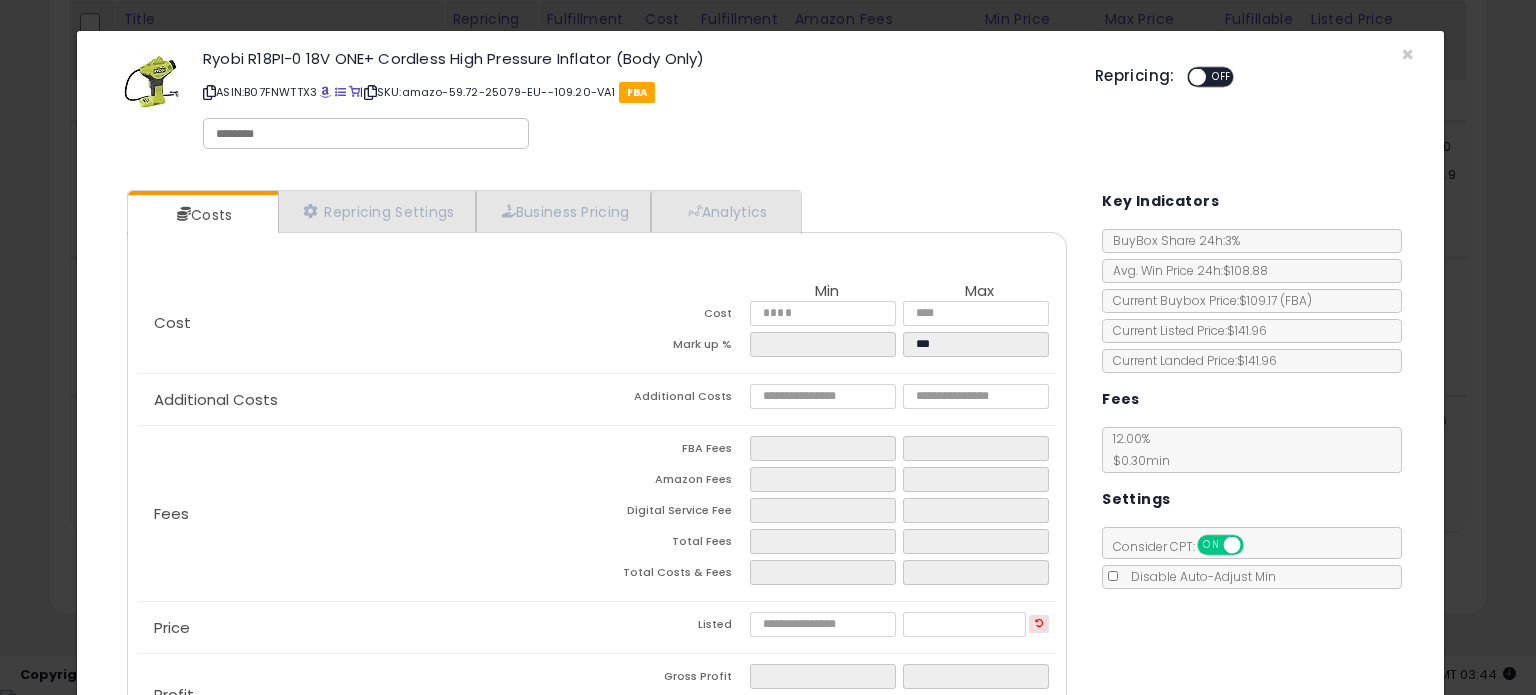 type 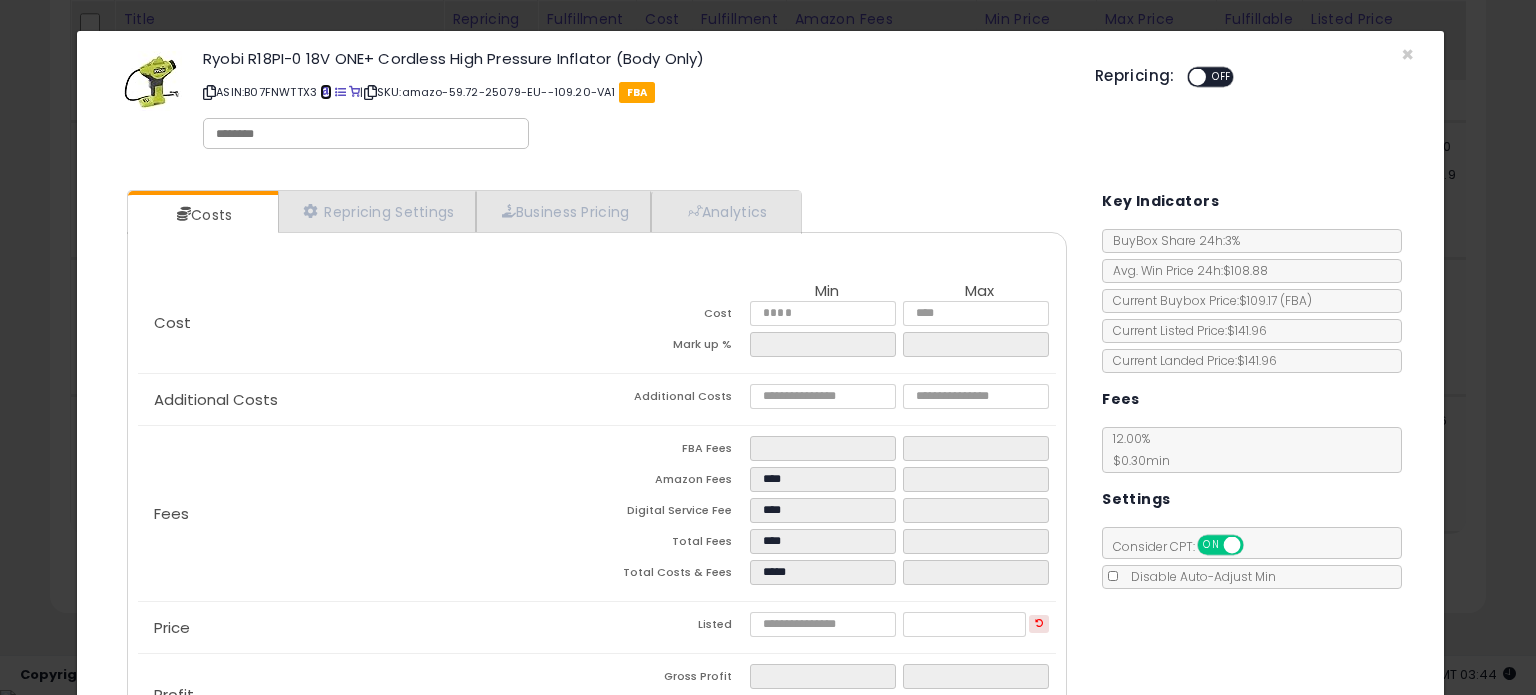 click at bounding box center (325, 92) 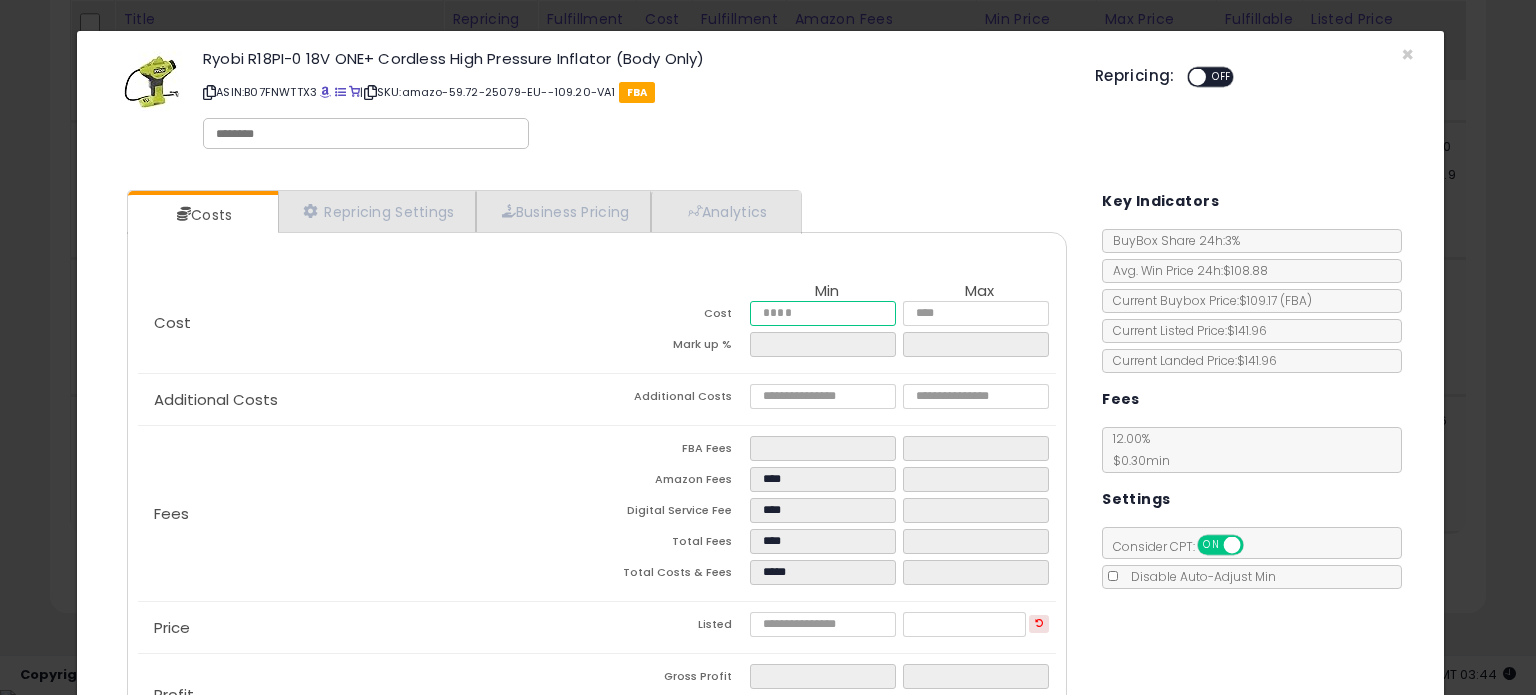 click on "*****" at bounding box center (822, 313) 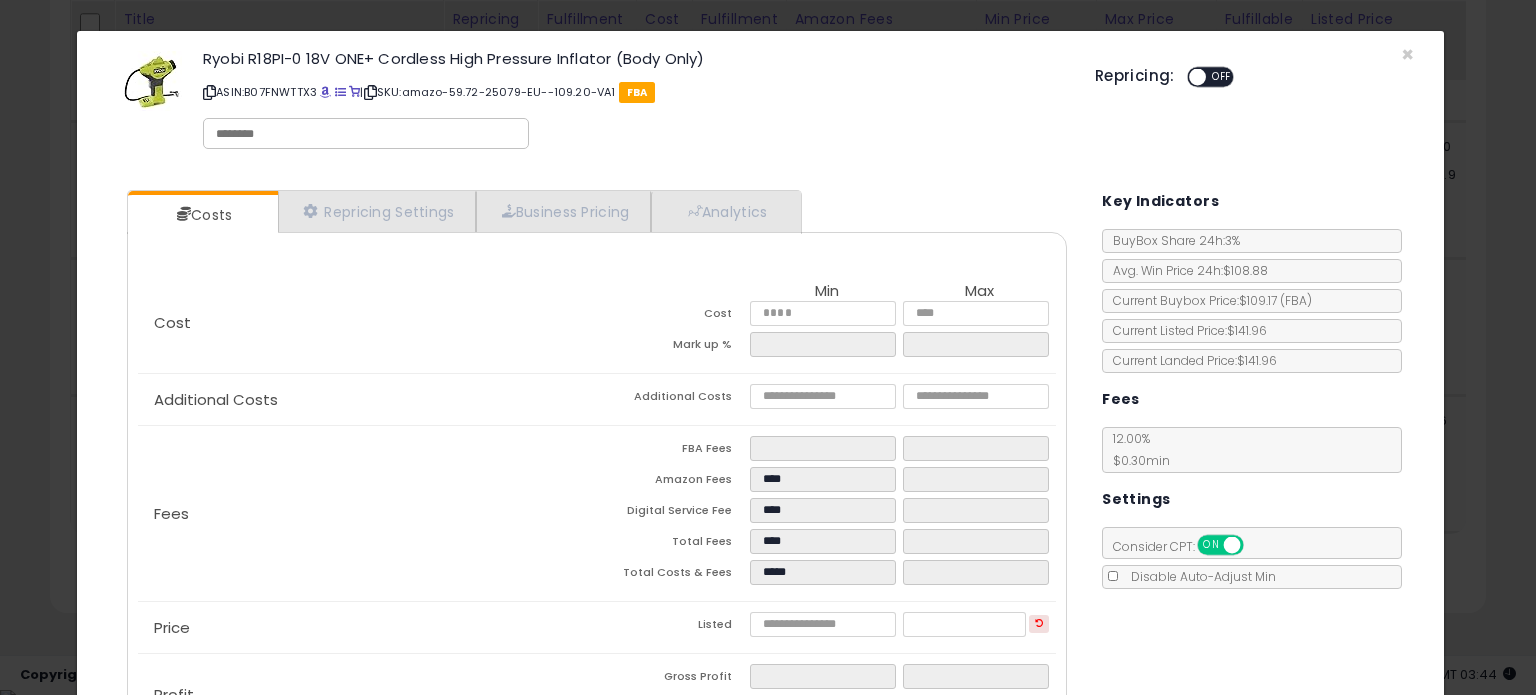 click on "ASIN:  B07FNWTTX3
|
SKU:  amazo-59.72-25079-EU--109.20-VA1
FBA" at bounding box center (634, 92) 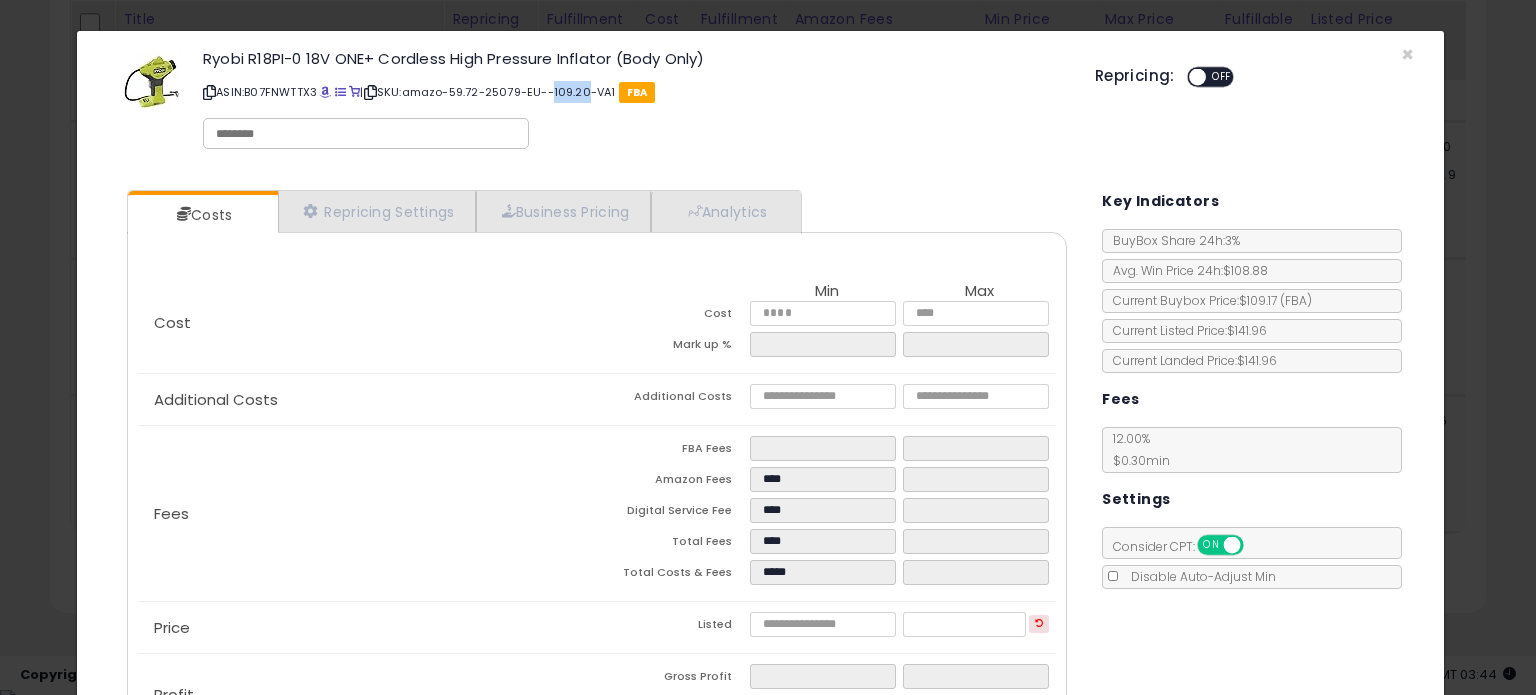click on "ASIN:  B07FNWTTX3
|
SKU:  amazo-59.72-25079-EU--109.20-VA1
FBA" at bounding box center (634, 92) 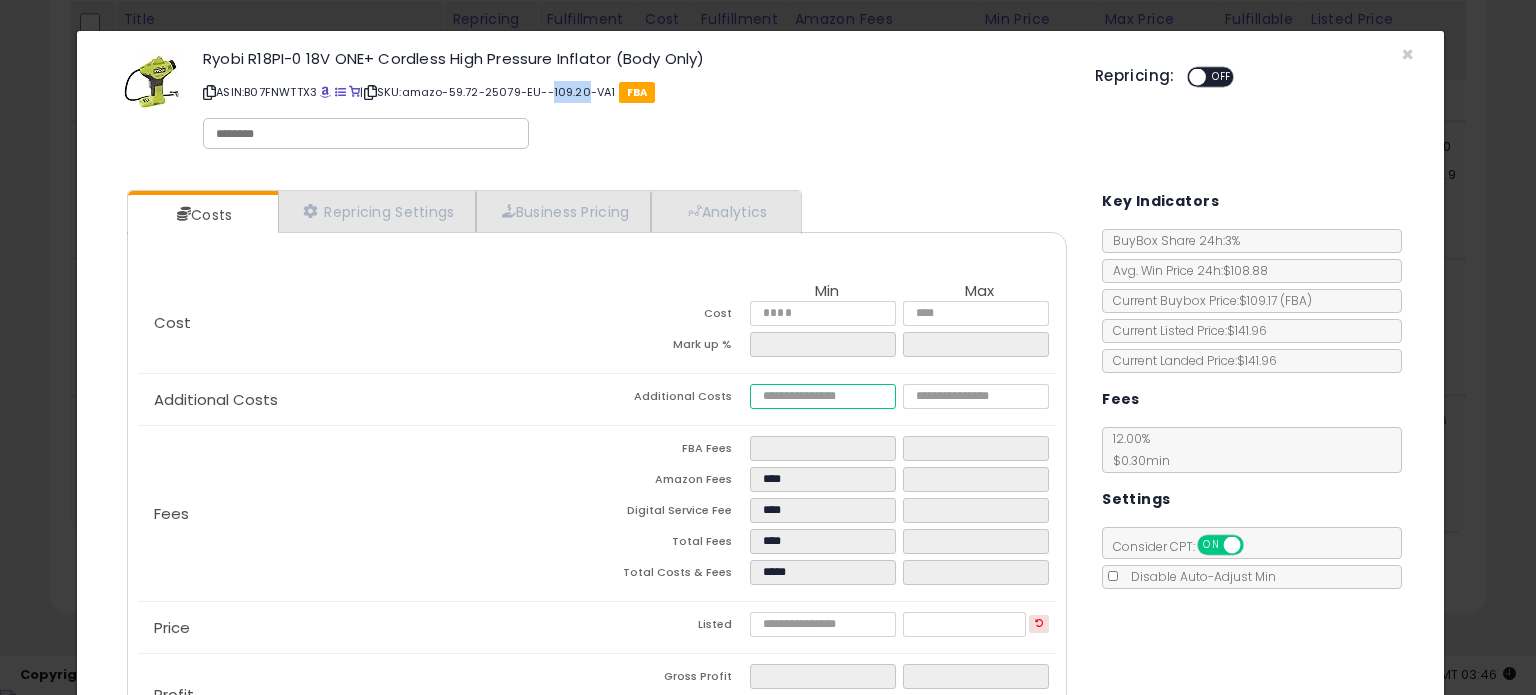 click at bounding box center (822, 396) 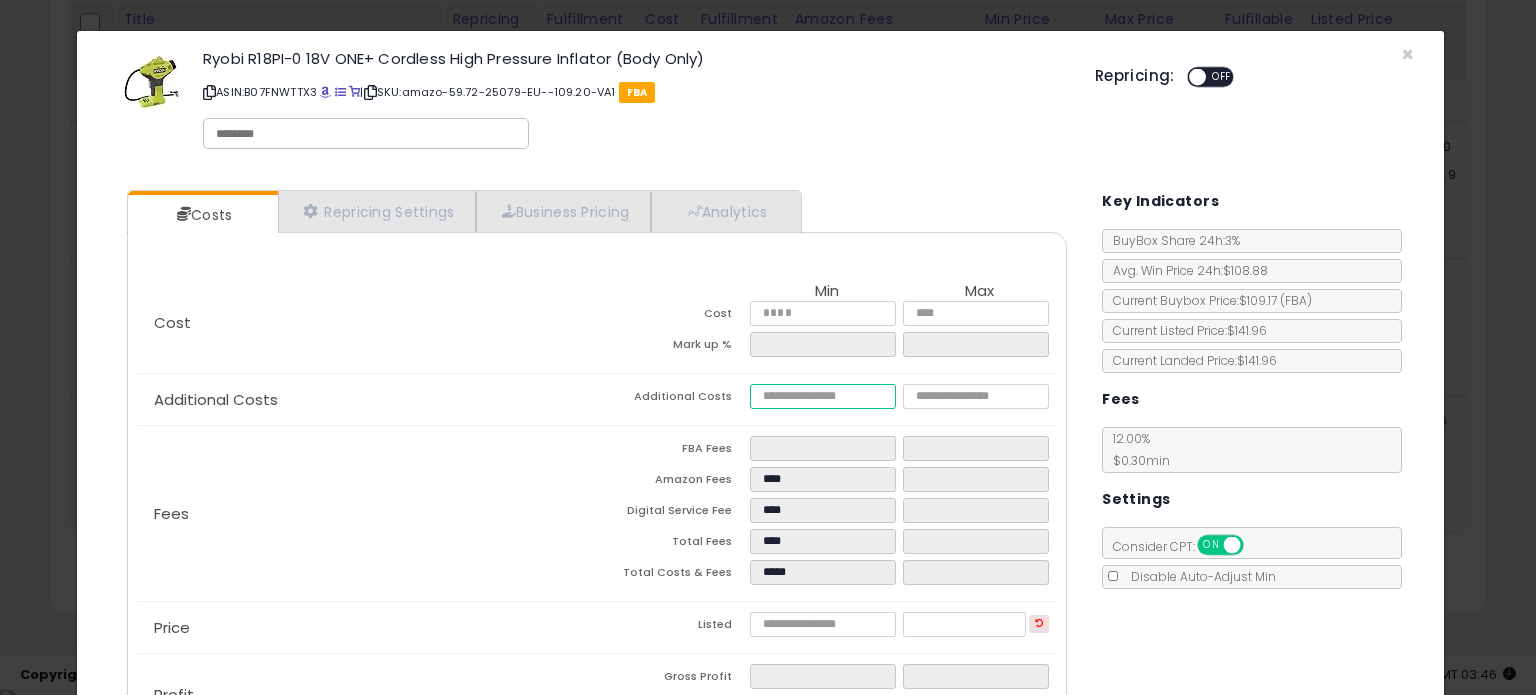 paste on "****" 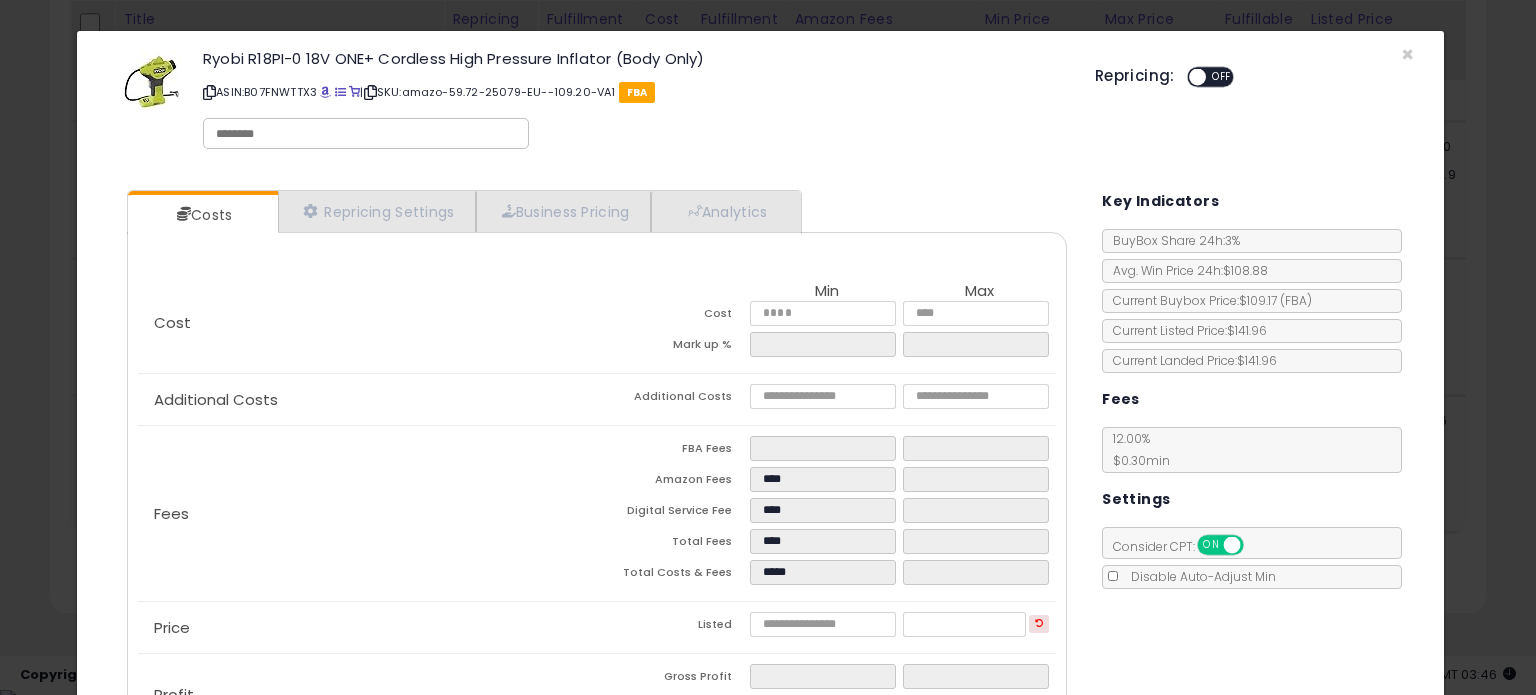 type on "******" 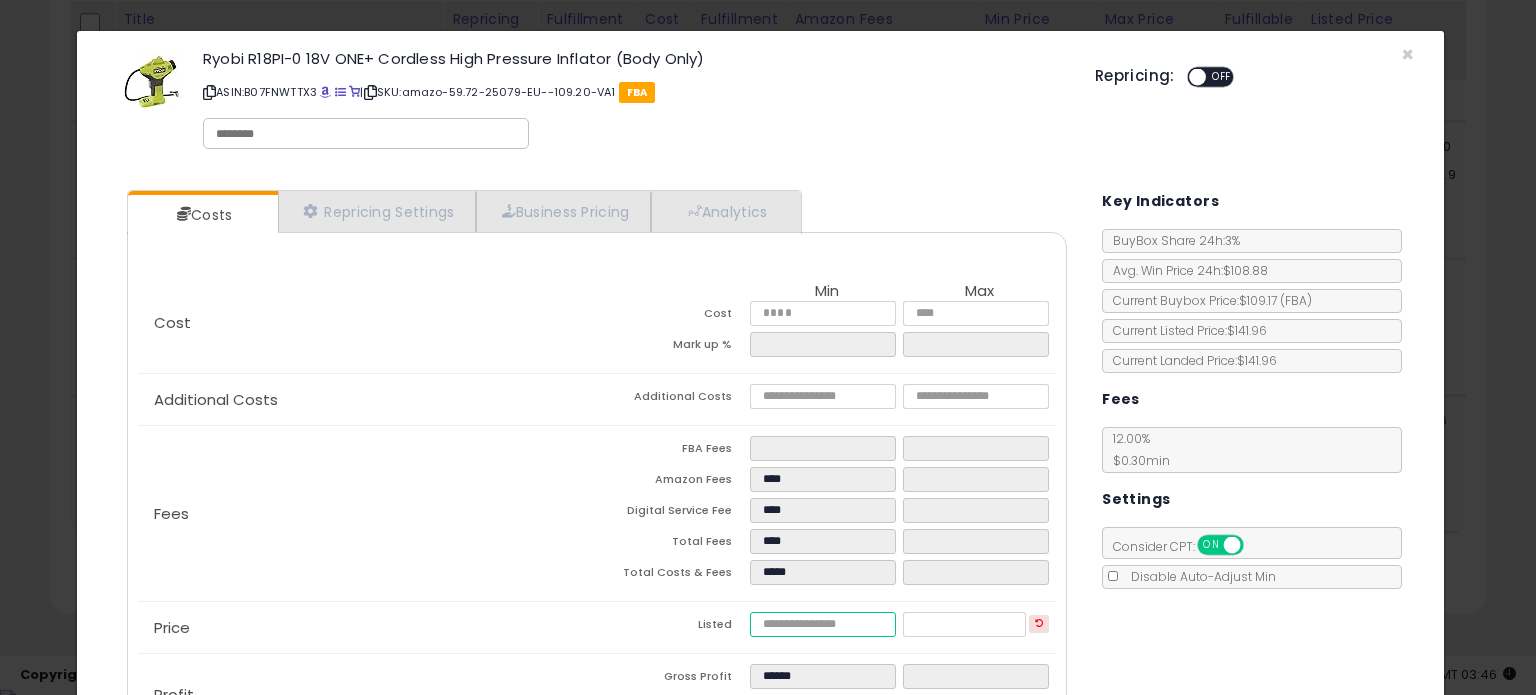 drag, startPoint x: 809, startPoint y: 616, endPoint x: 720, endPoint y: 616, distance: 89 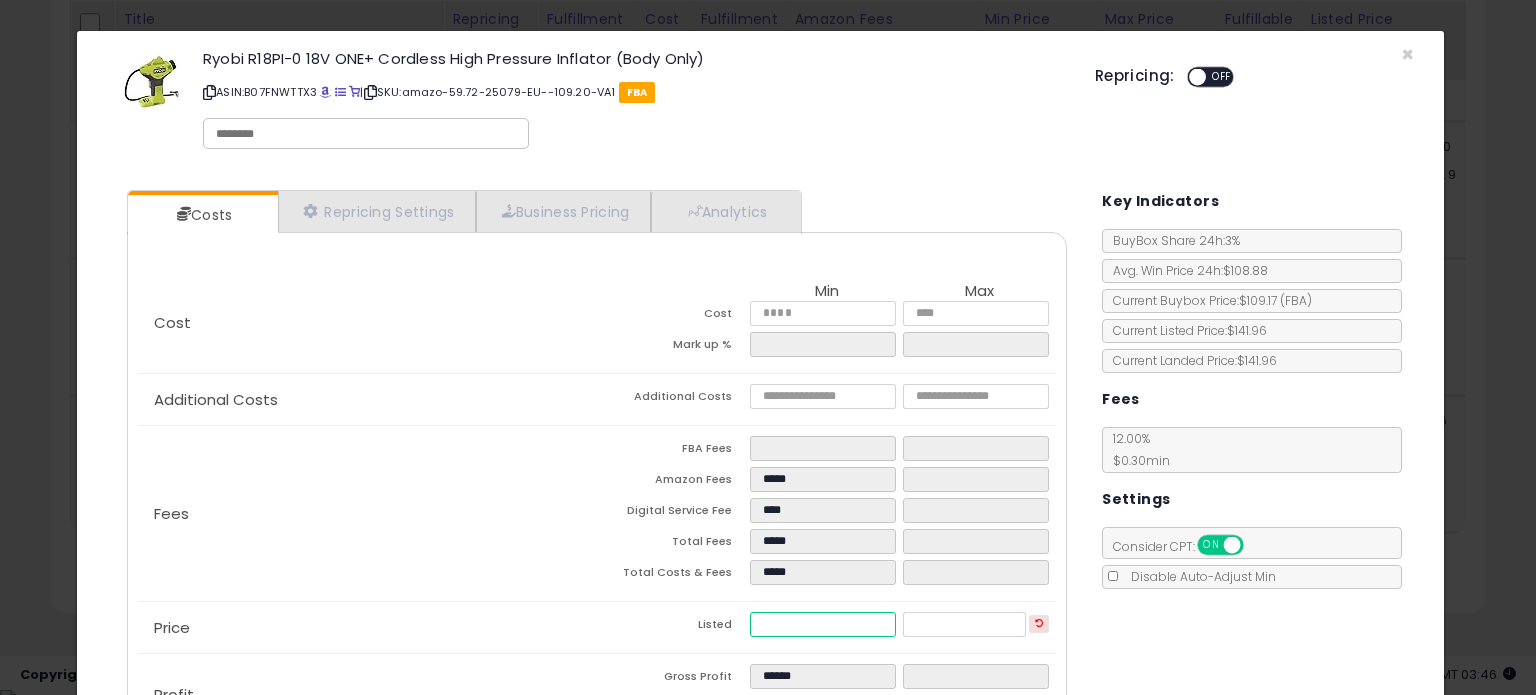 type on "******" 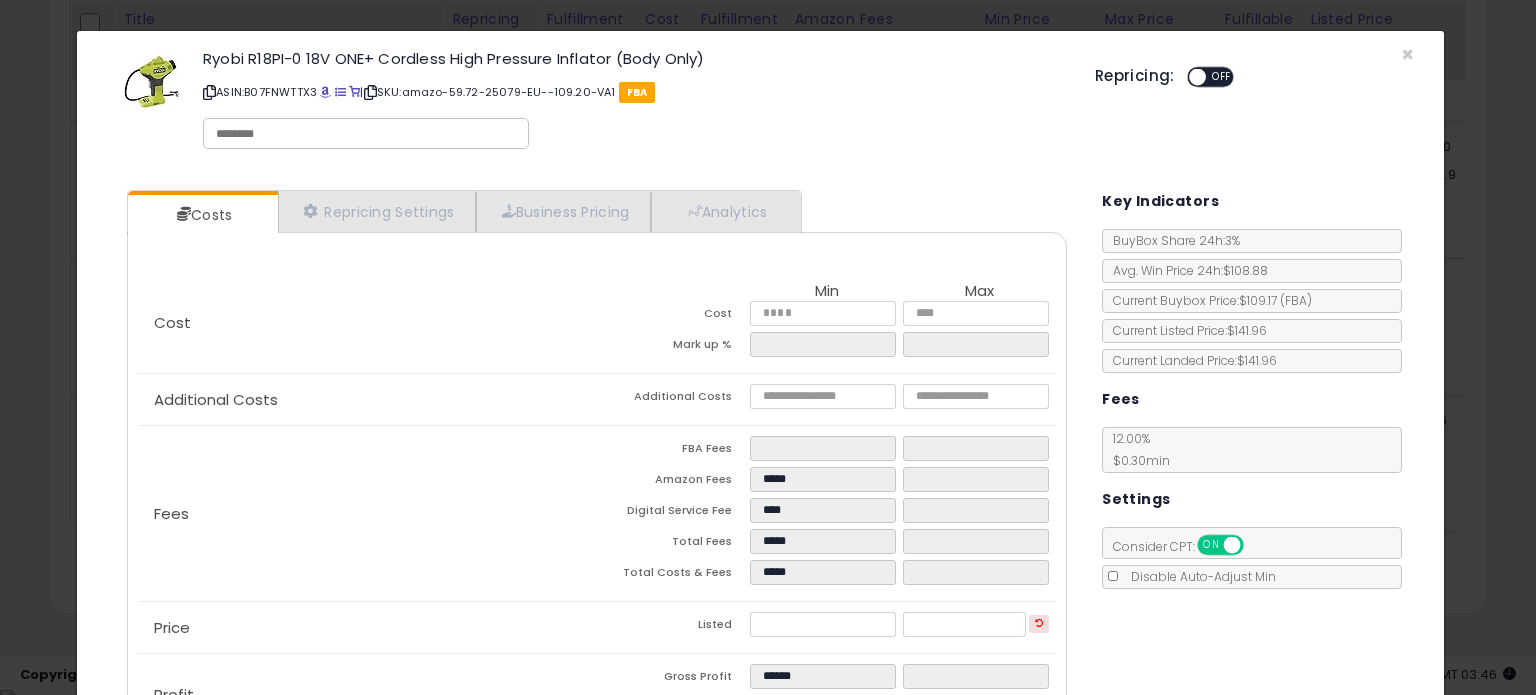type on "*****" 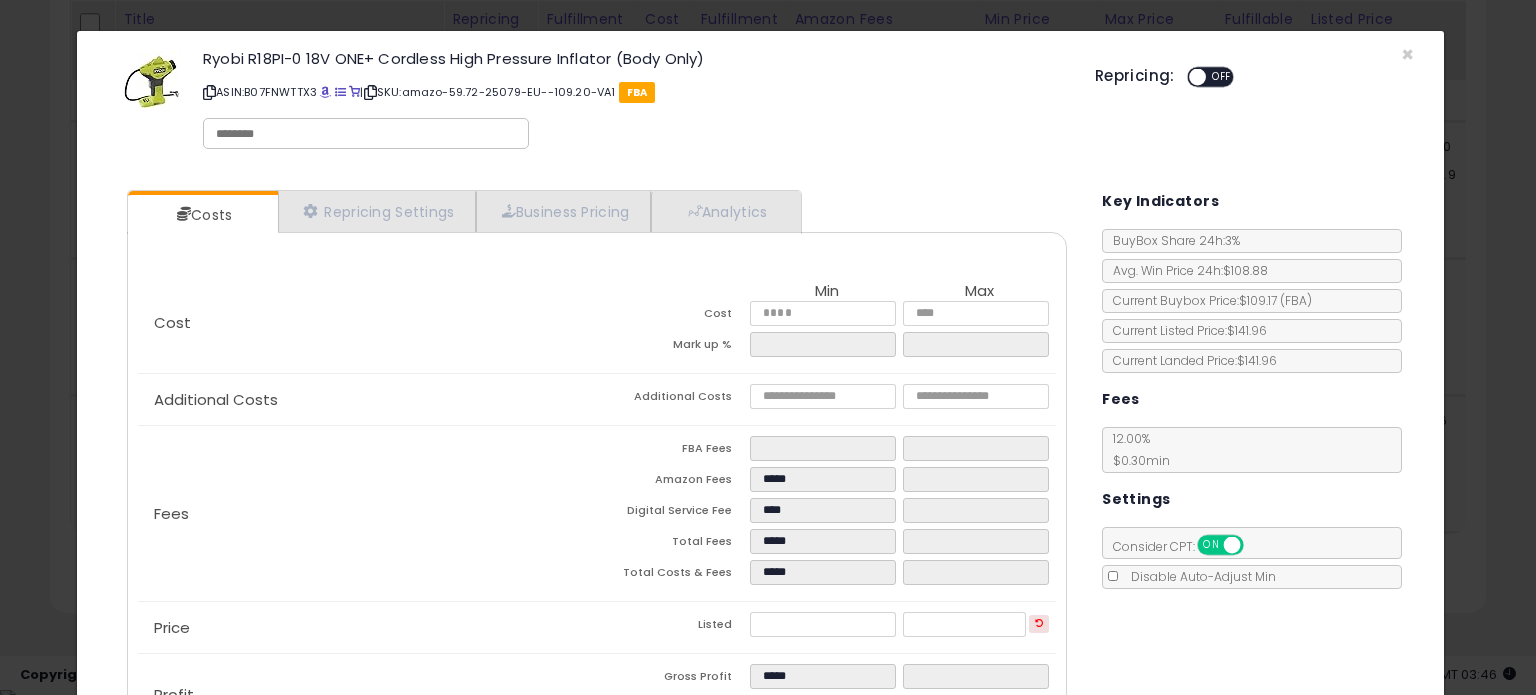click on "Costs
Repricing Settings
Business Pricing
Analytics
Cost" at bounding box center [760, 476] 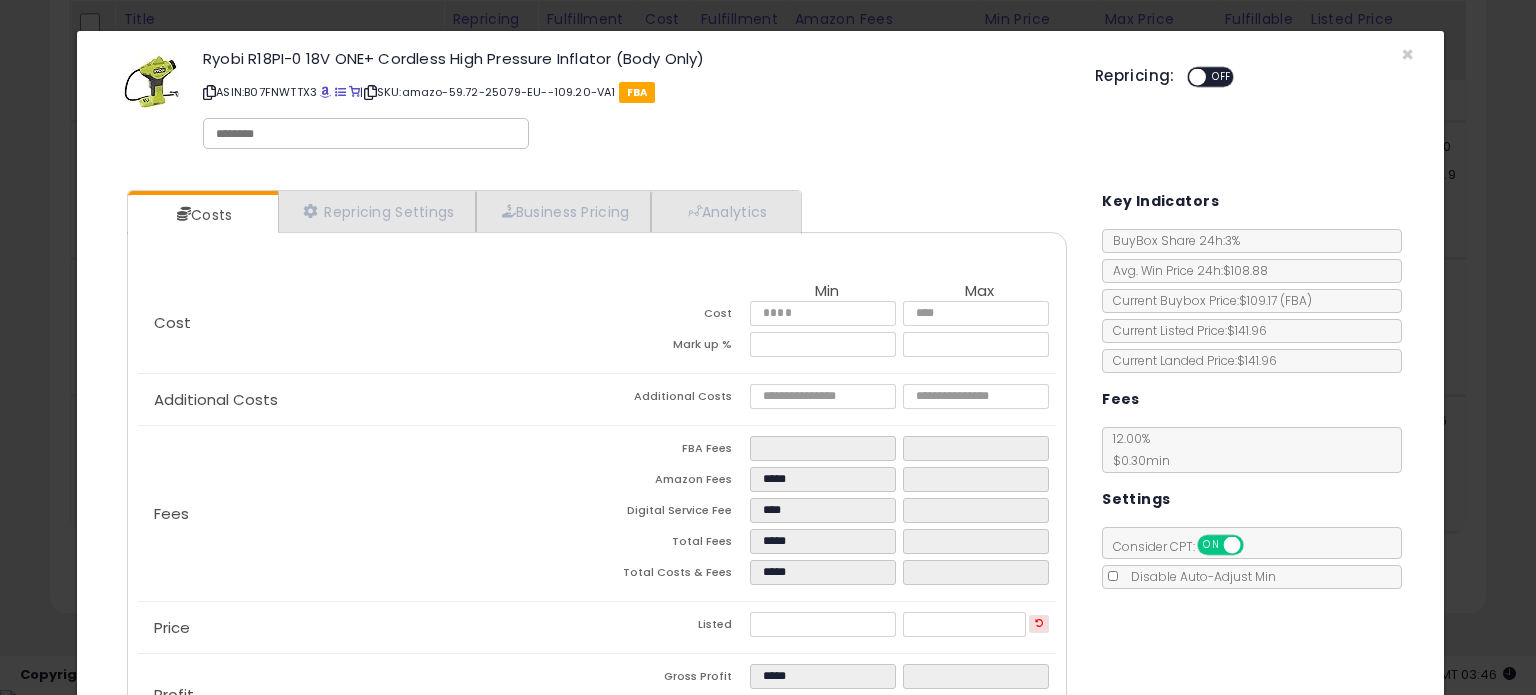 scroll, scrollTop: 144, scrollLeft: 0, axis: vertical 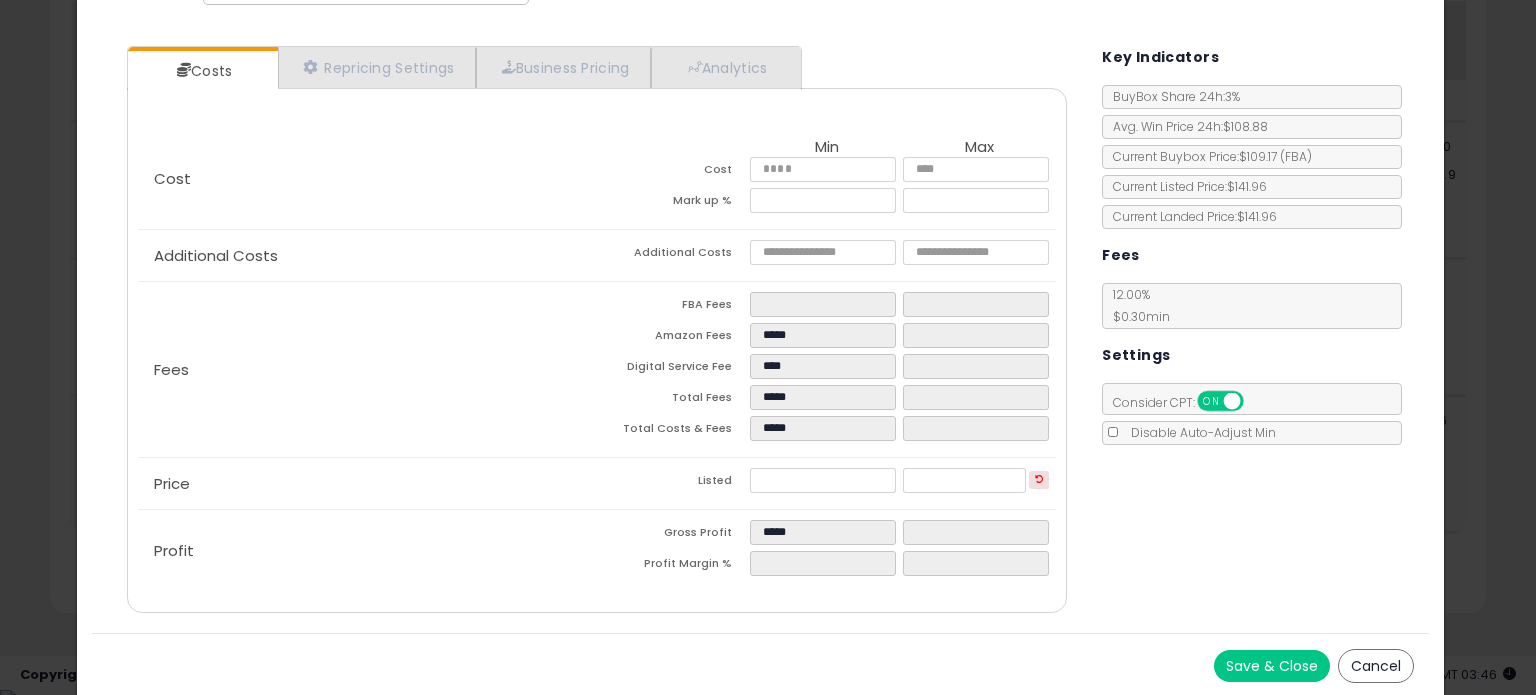 click on "Save & Close" at bounding box center (1272, 666) 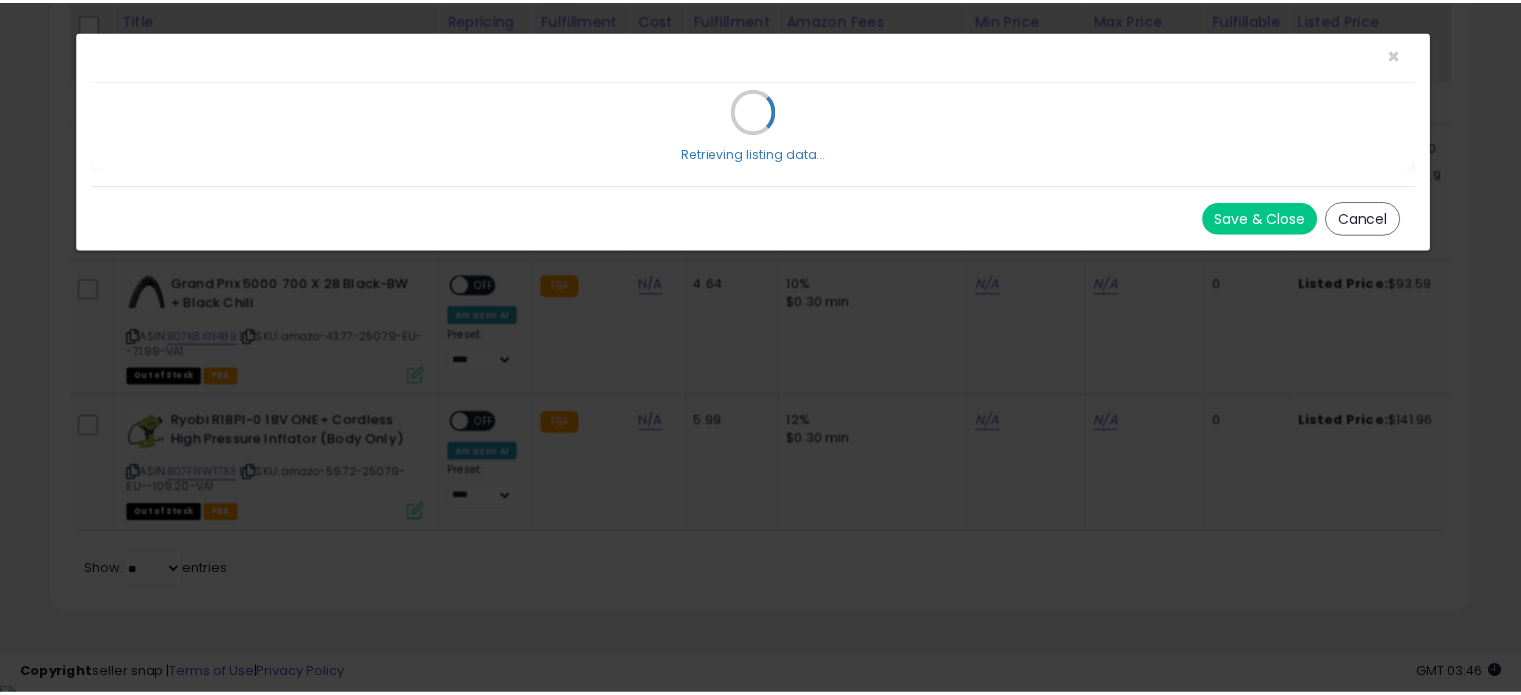 scroll, scrollTop: 0, scrollLeft: 0, axis: both 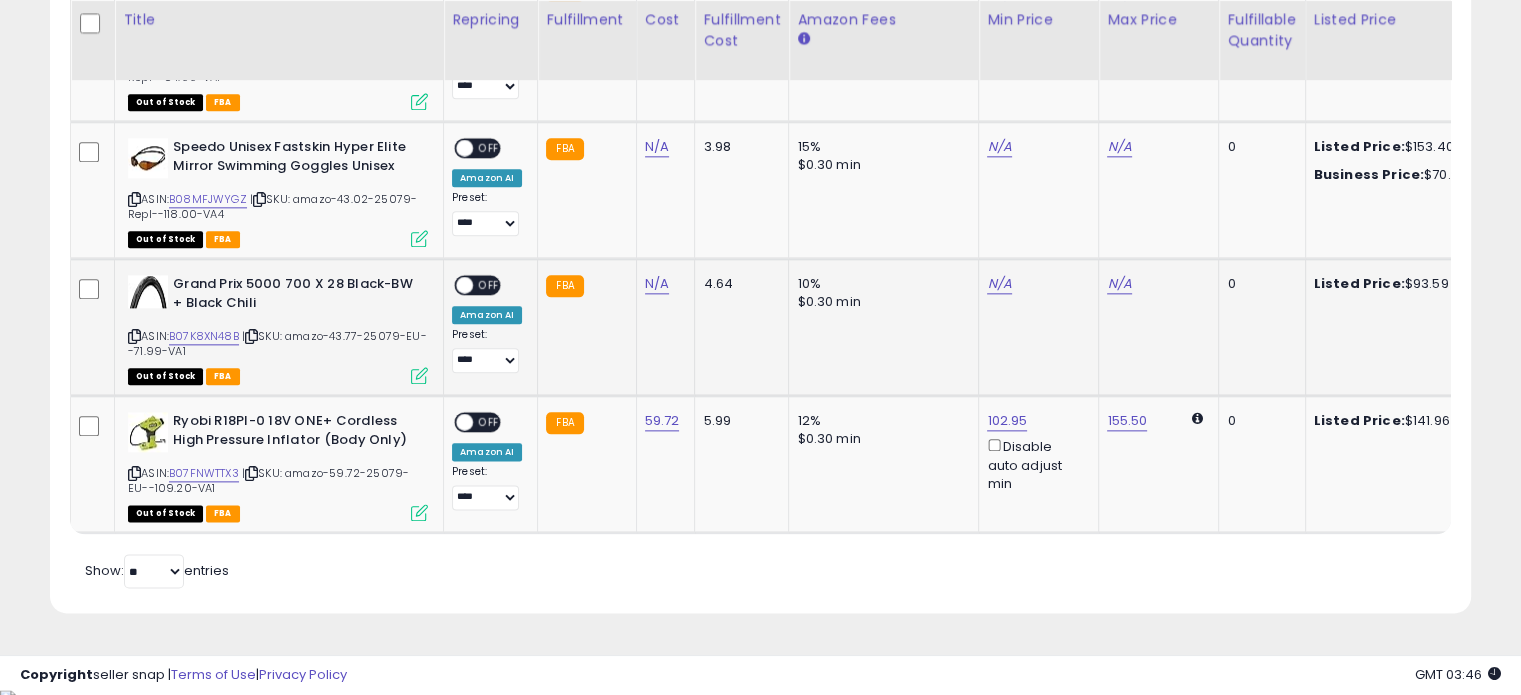 click at bounding box center (419, 375) 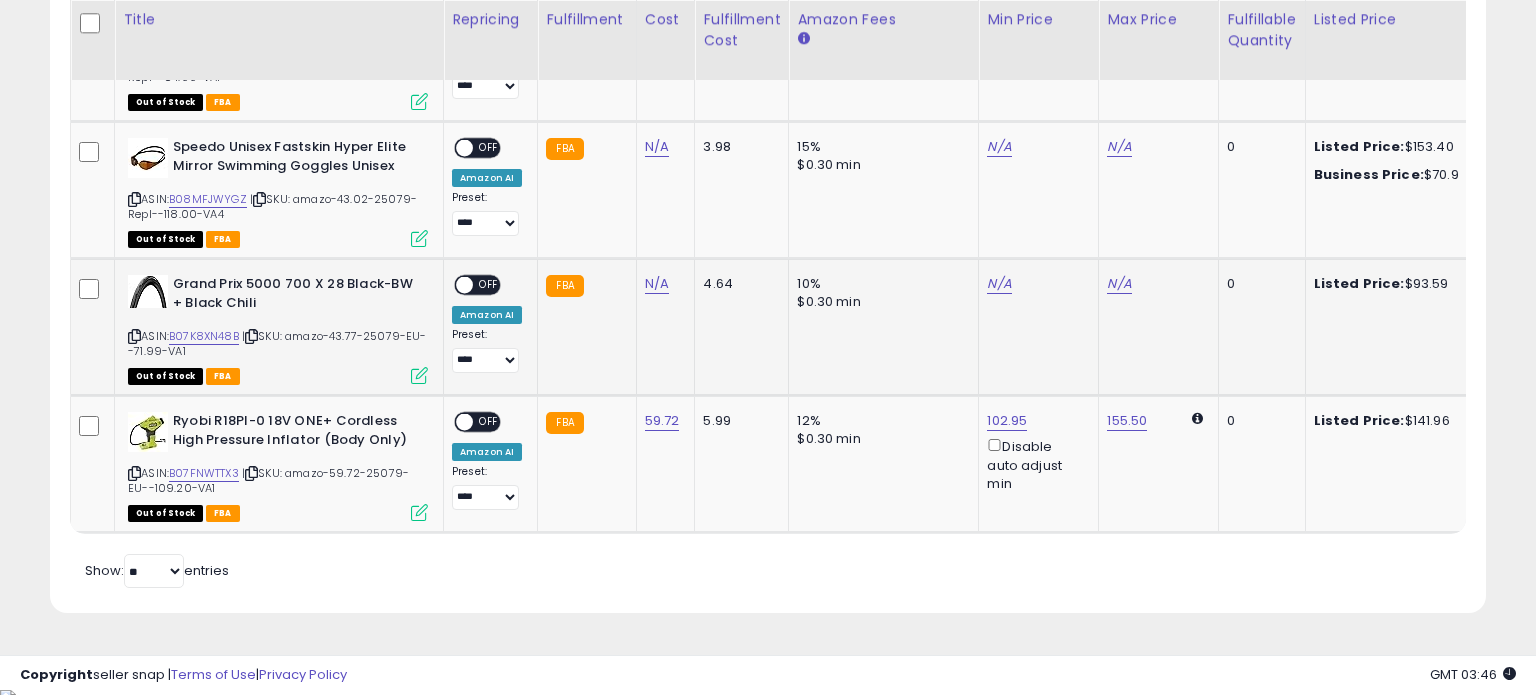 scroll, scrollTop: 999589, scrollLeft: 999168, axis: both 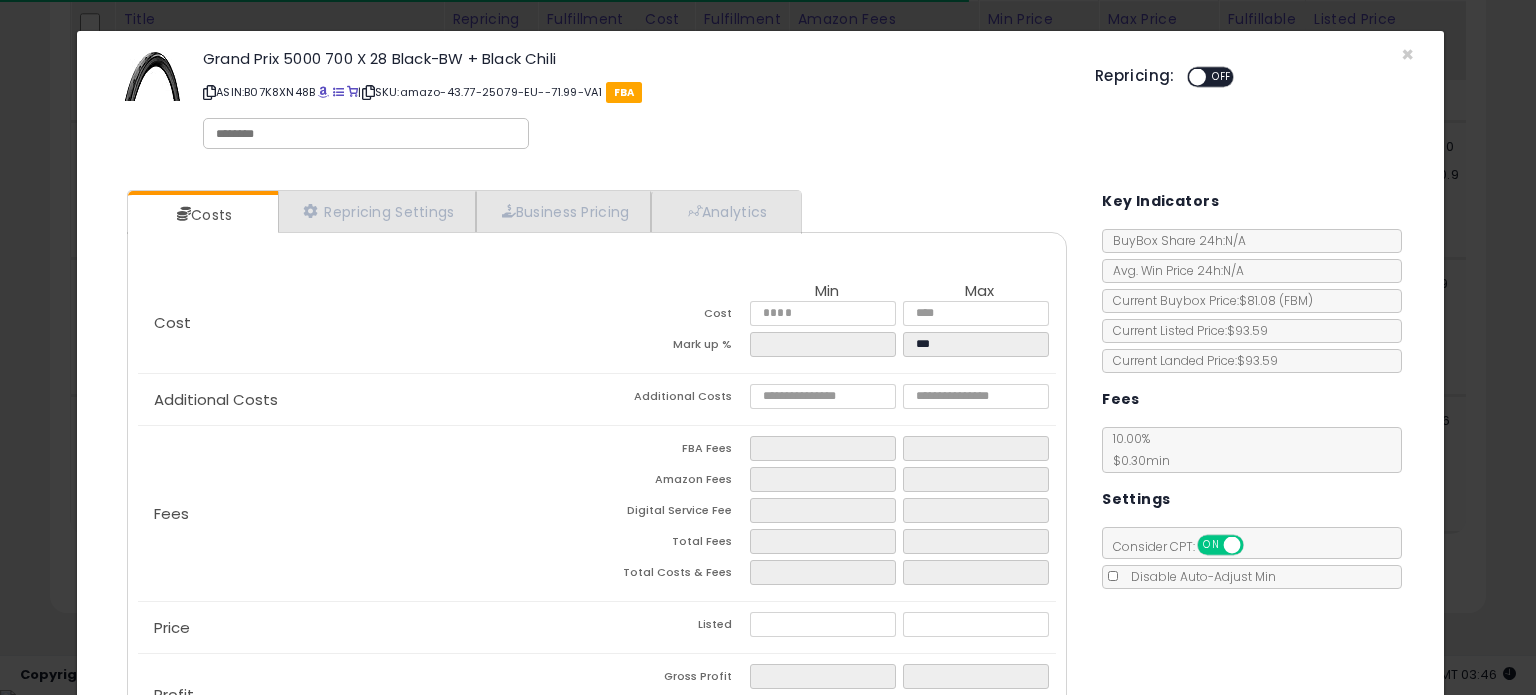 click on "ASIN:  B07K8XN48B
|
SKU:  amazo-43.77-25079-EU--71.99-VA1
FBA" at bounding box center [634, 92] 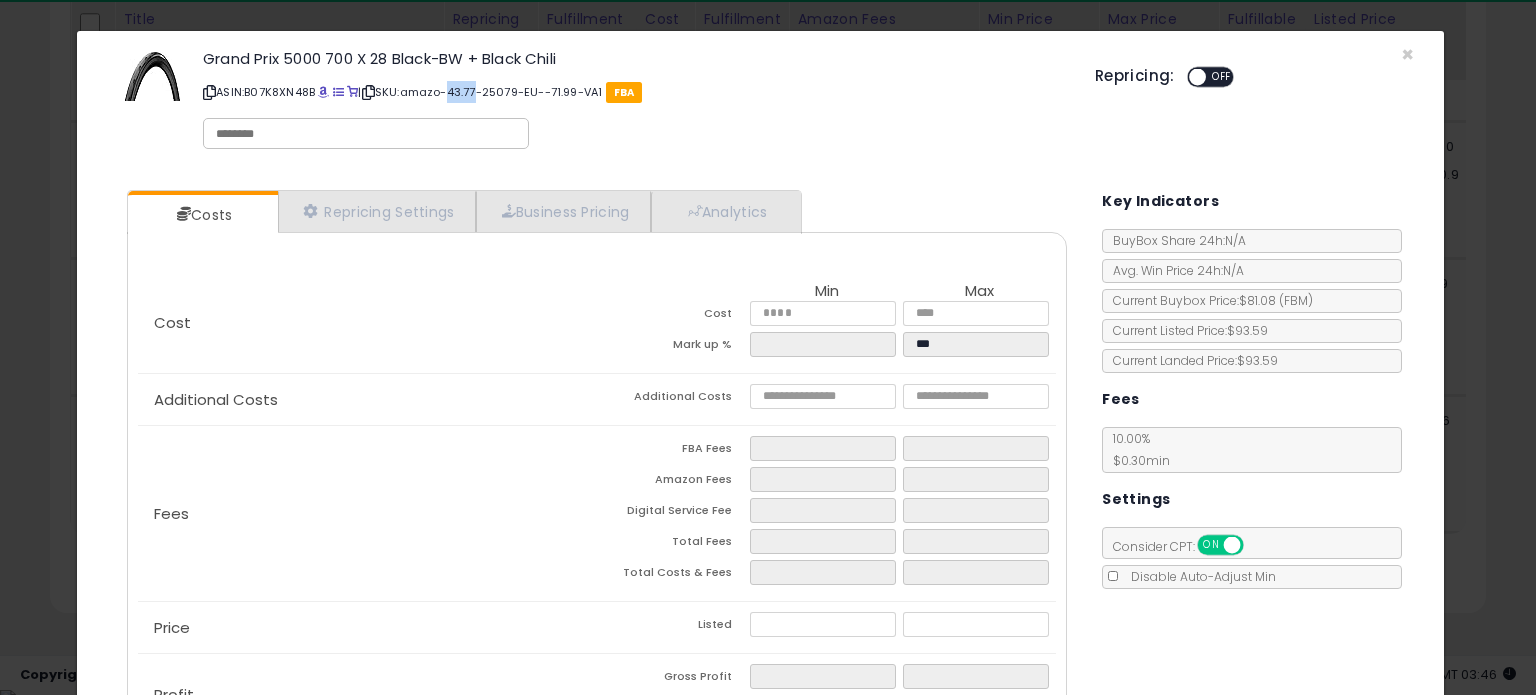 click on "ASIN:  B07K8XN48B
|
SKU:  amazo-43.77-25079-EU--71.99-VA1
FBA" at bounding box center [634, 92] 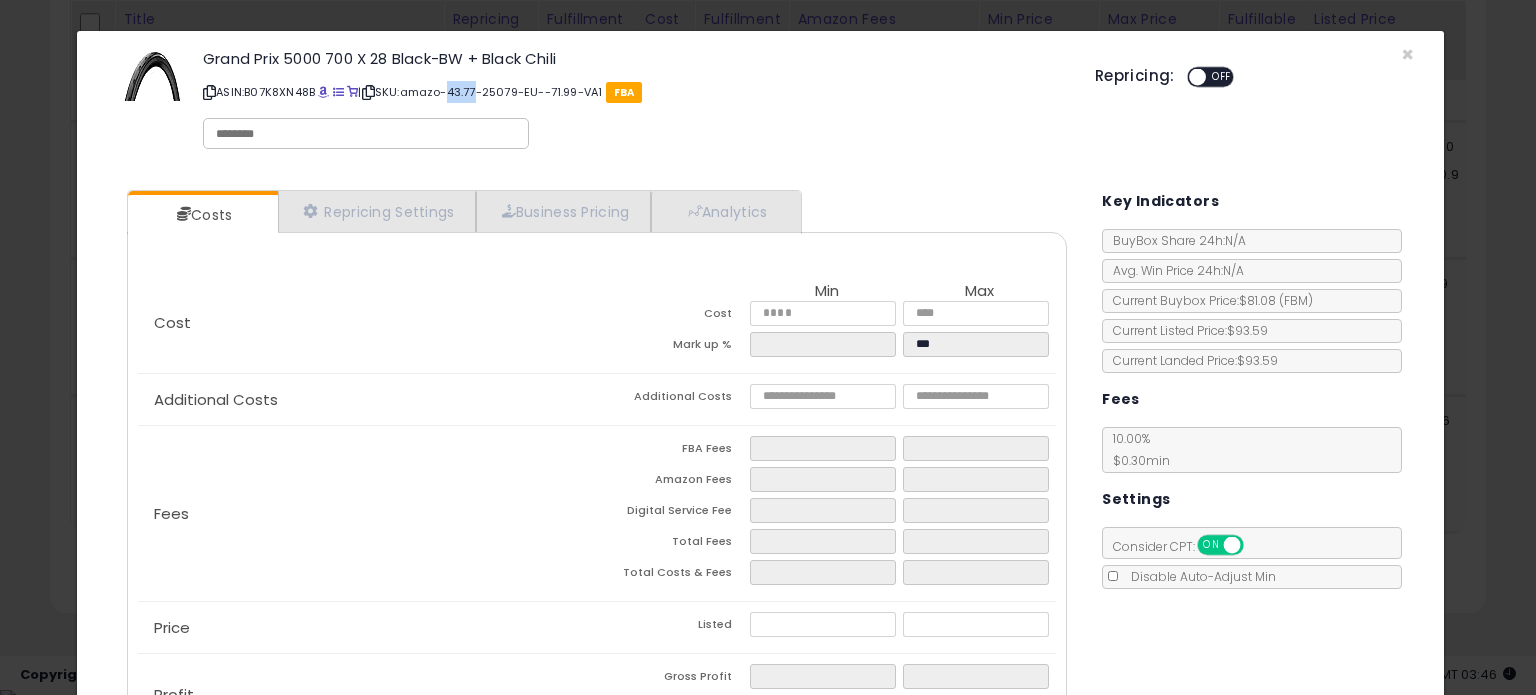 copy on "43.77" 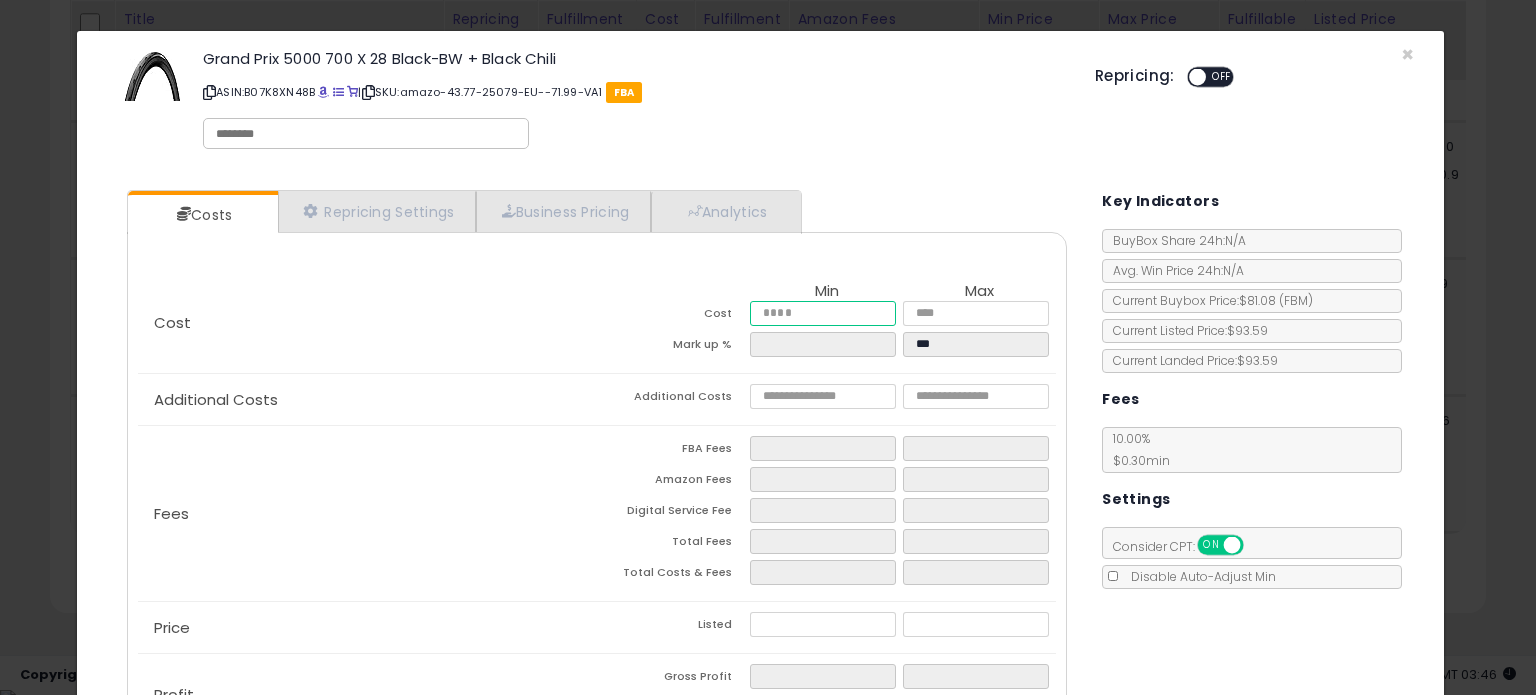click at bounding box center [822, 313] 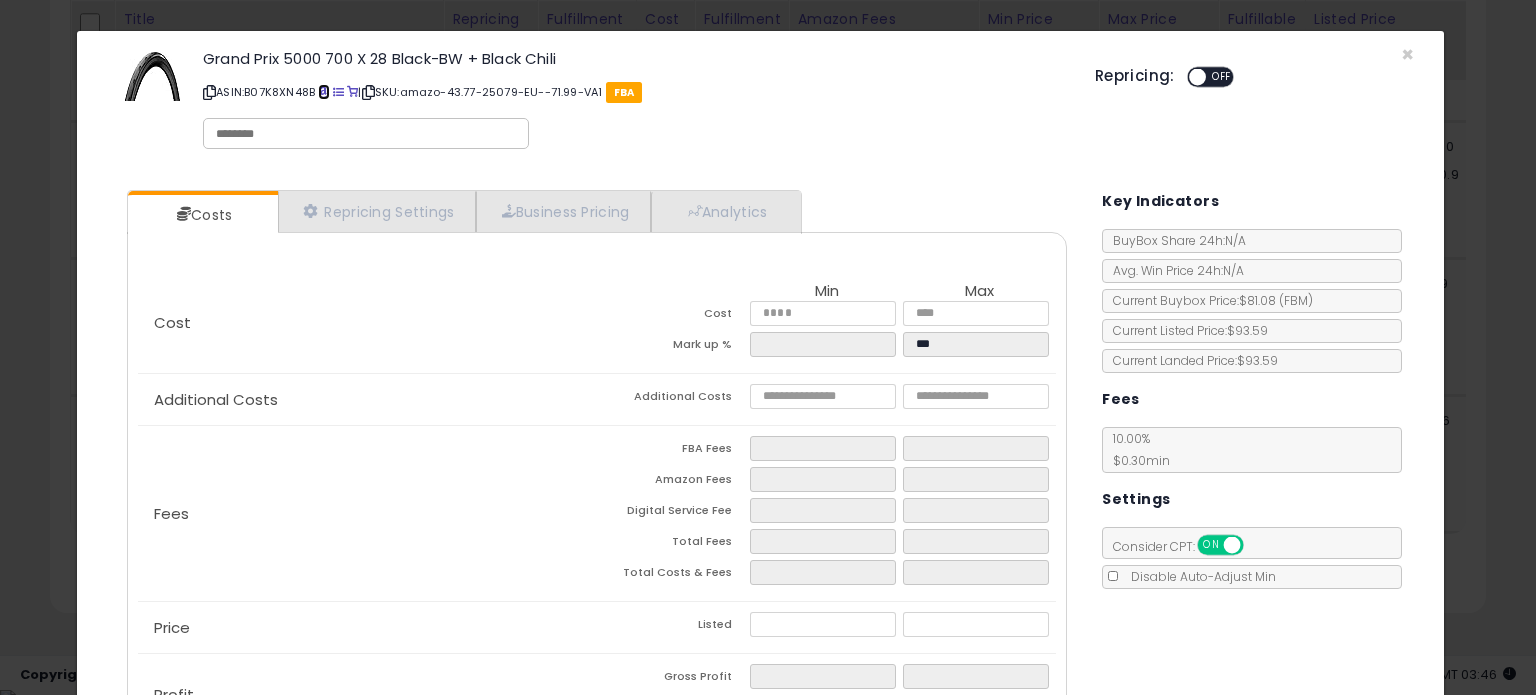 type 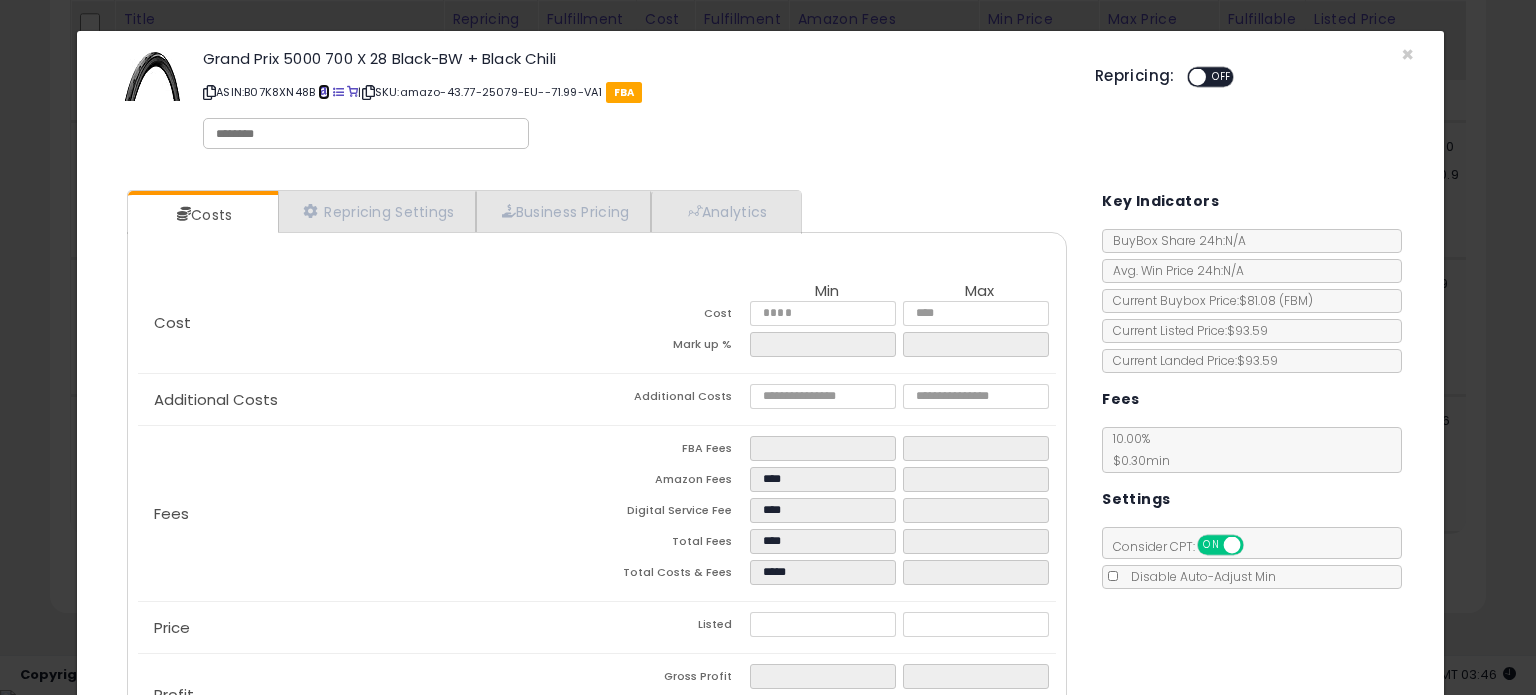 click at bounding box center (323, 92) 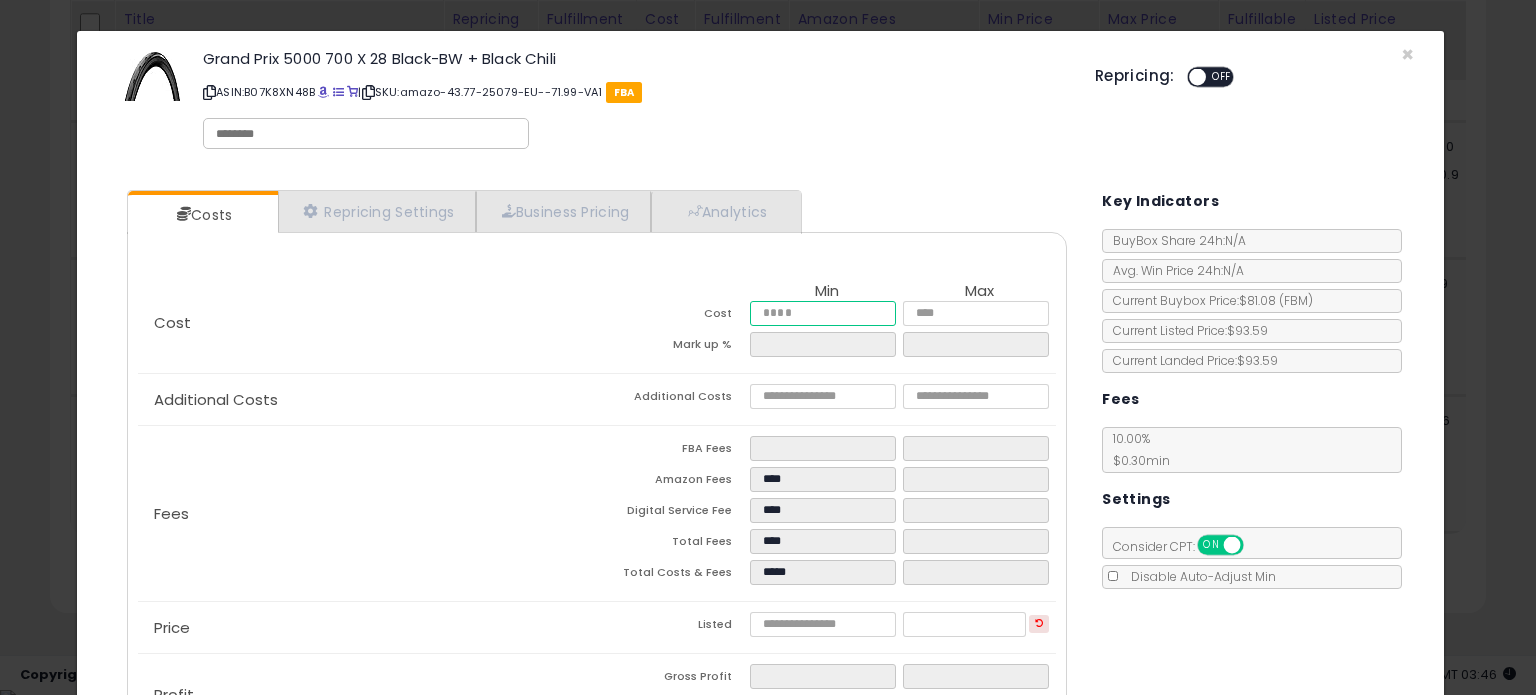 click on "*****" at bounding box center [822, 313] 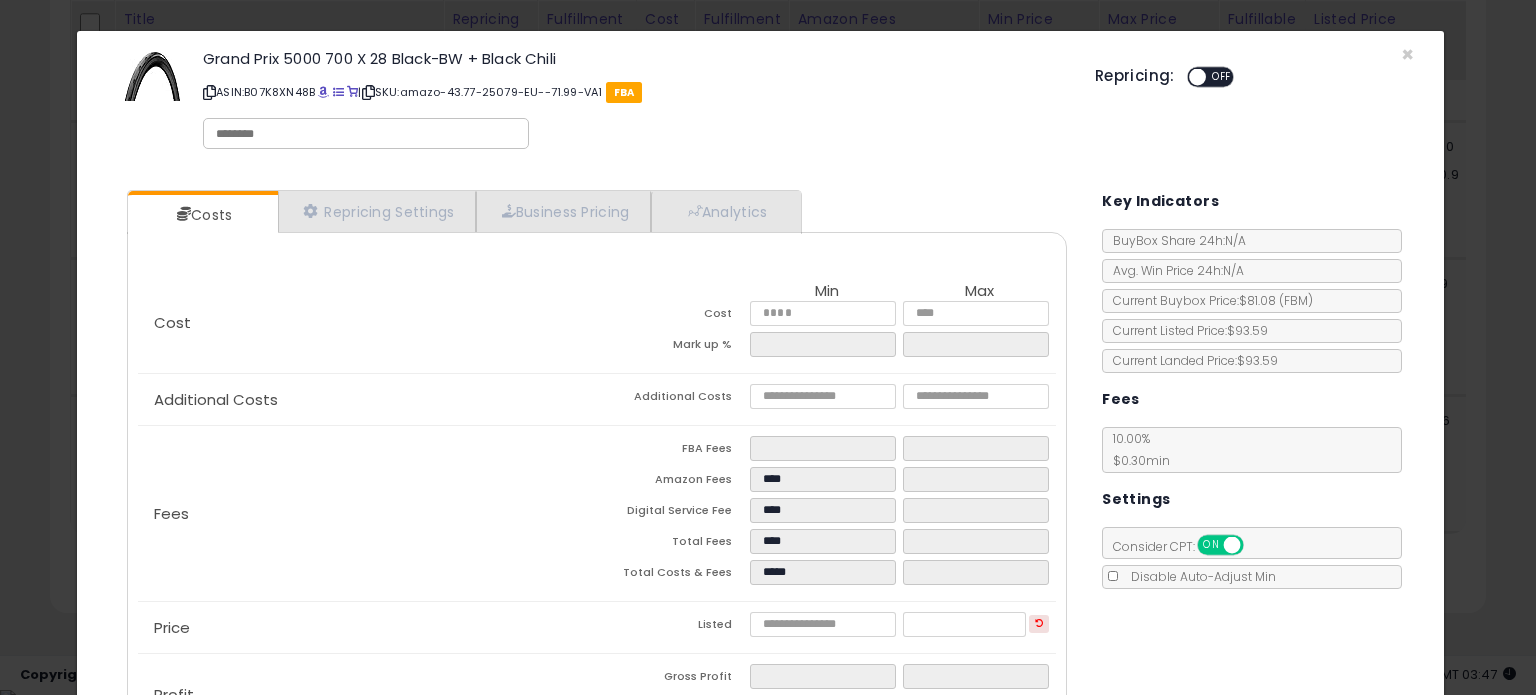 click on "ASIN:  B07K8XN48B
|
SKU:  amazo-43.77-25079-EU--71.99-VA1
FBA" at bounding box center [634, 92] 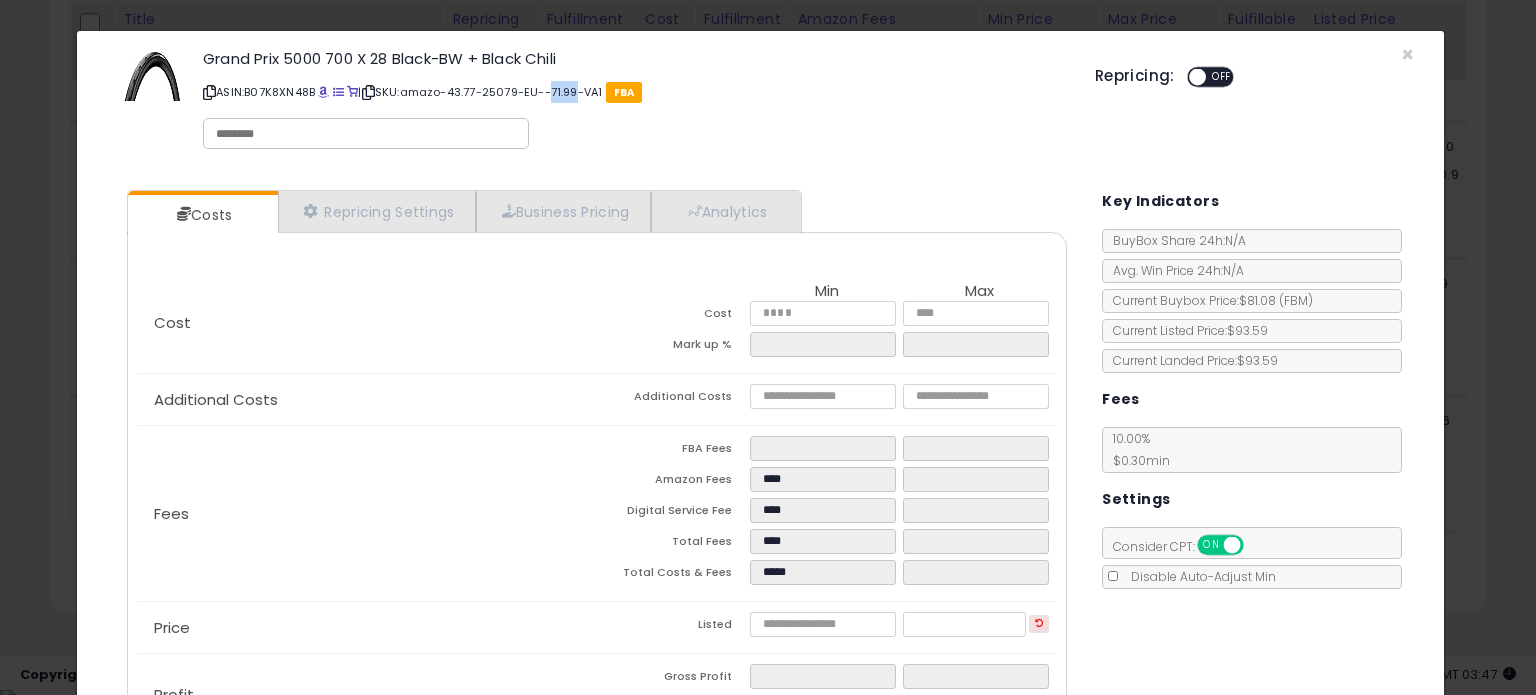 click on "ASIN:  B07K8XN48B
|
SKU:  amazo-43.77-25079-EU--71.99-VA1
FBA" at bounding box center (634, 92) 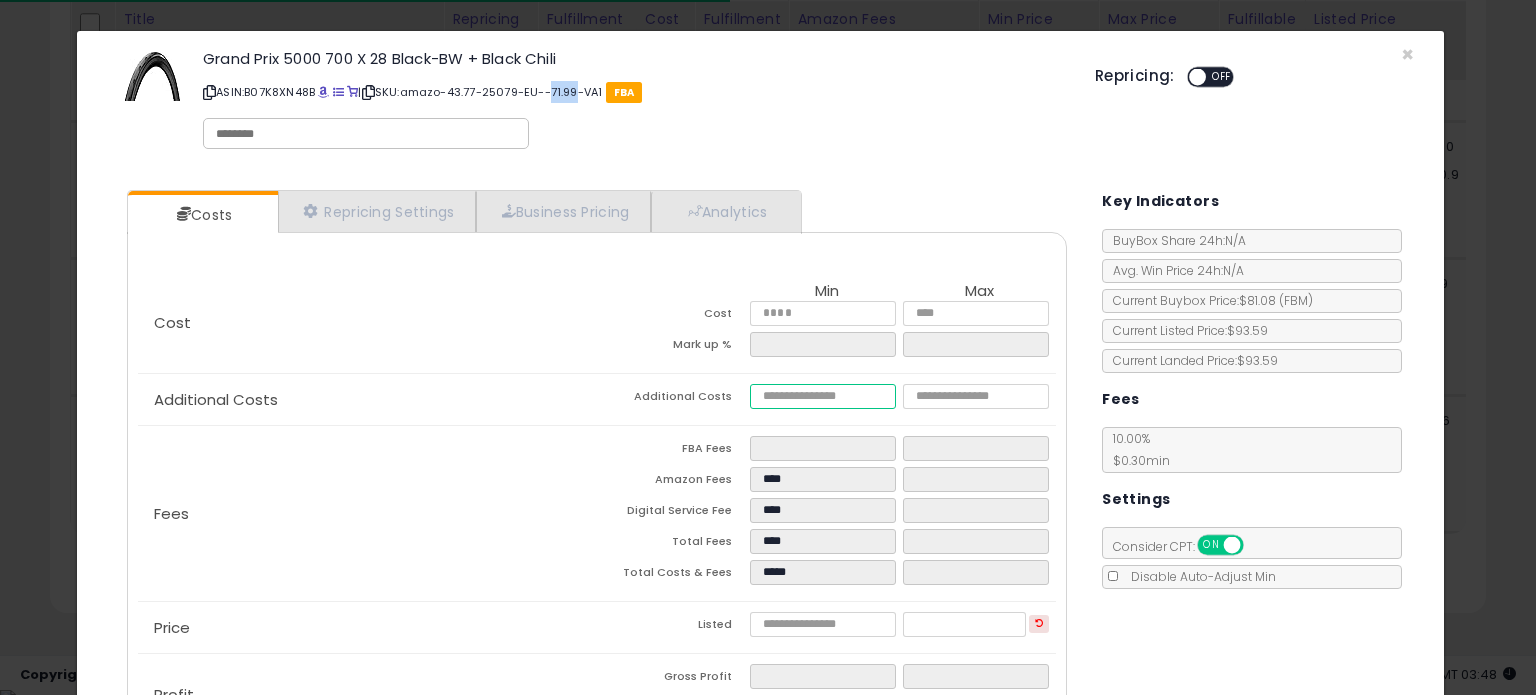 click at bounding box center (822, 396) 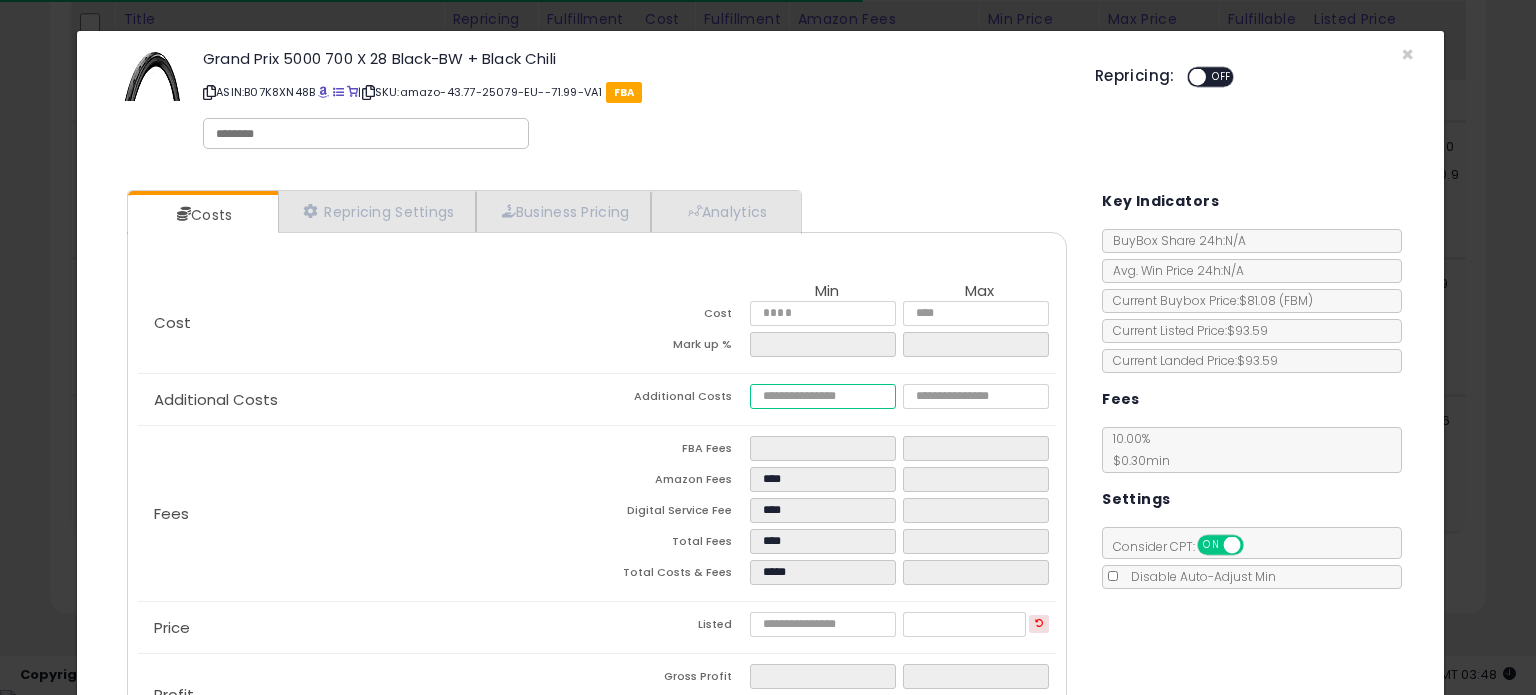 type on "*" 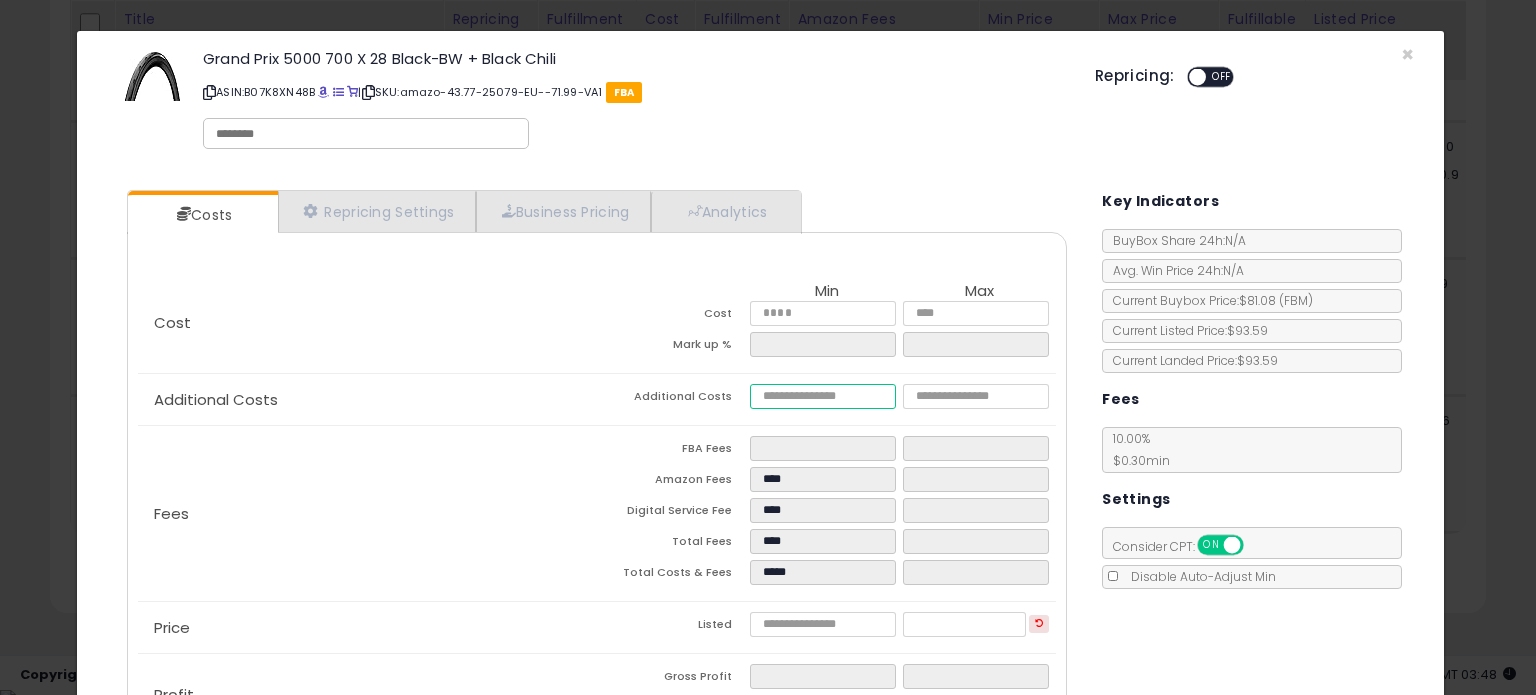 type on "***" 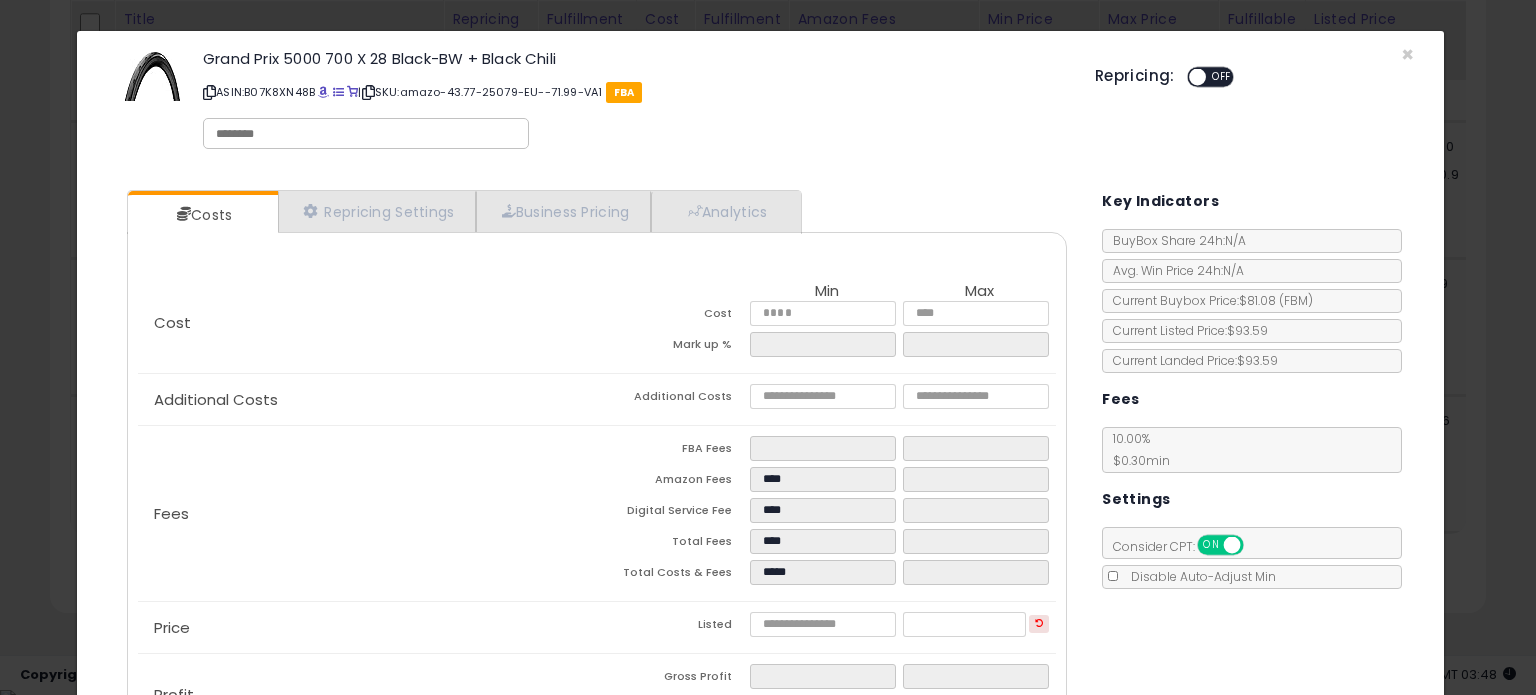 type on "******" 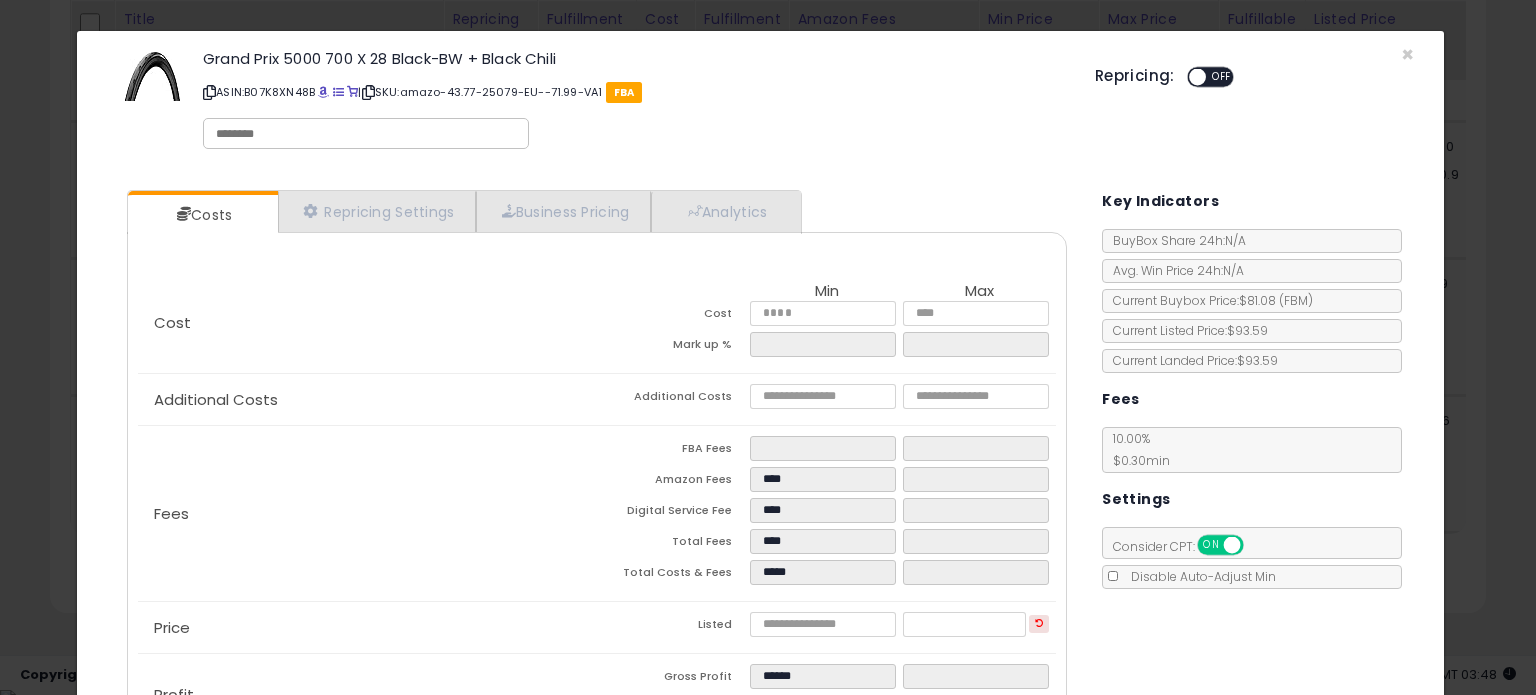 click on "Costs
Repricing Settings
Business Pricing
Analytics
Cost" at bounding box center [760, 476] 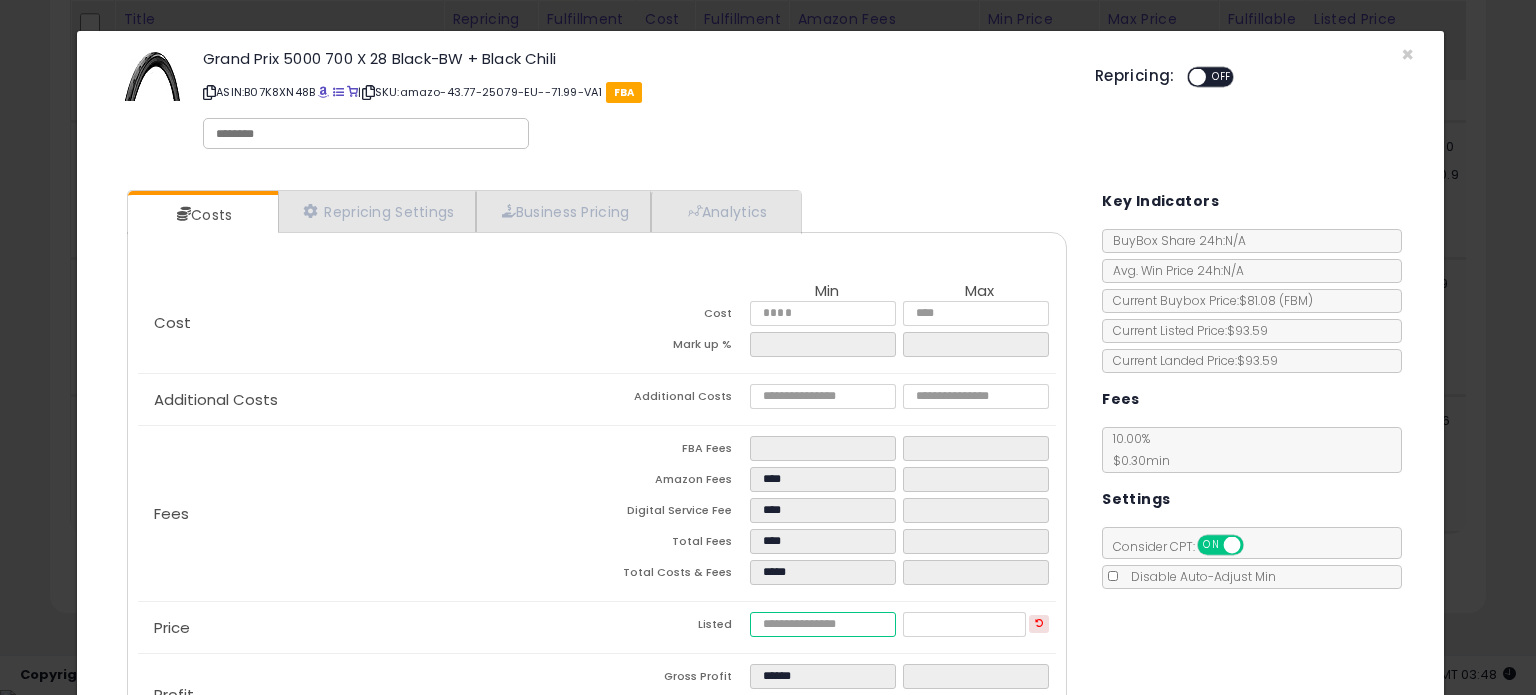drag, startPoint x: 792, startPoint y: 626, endPoint x: 732, endPoint y: 615, distance: 61 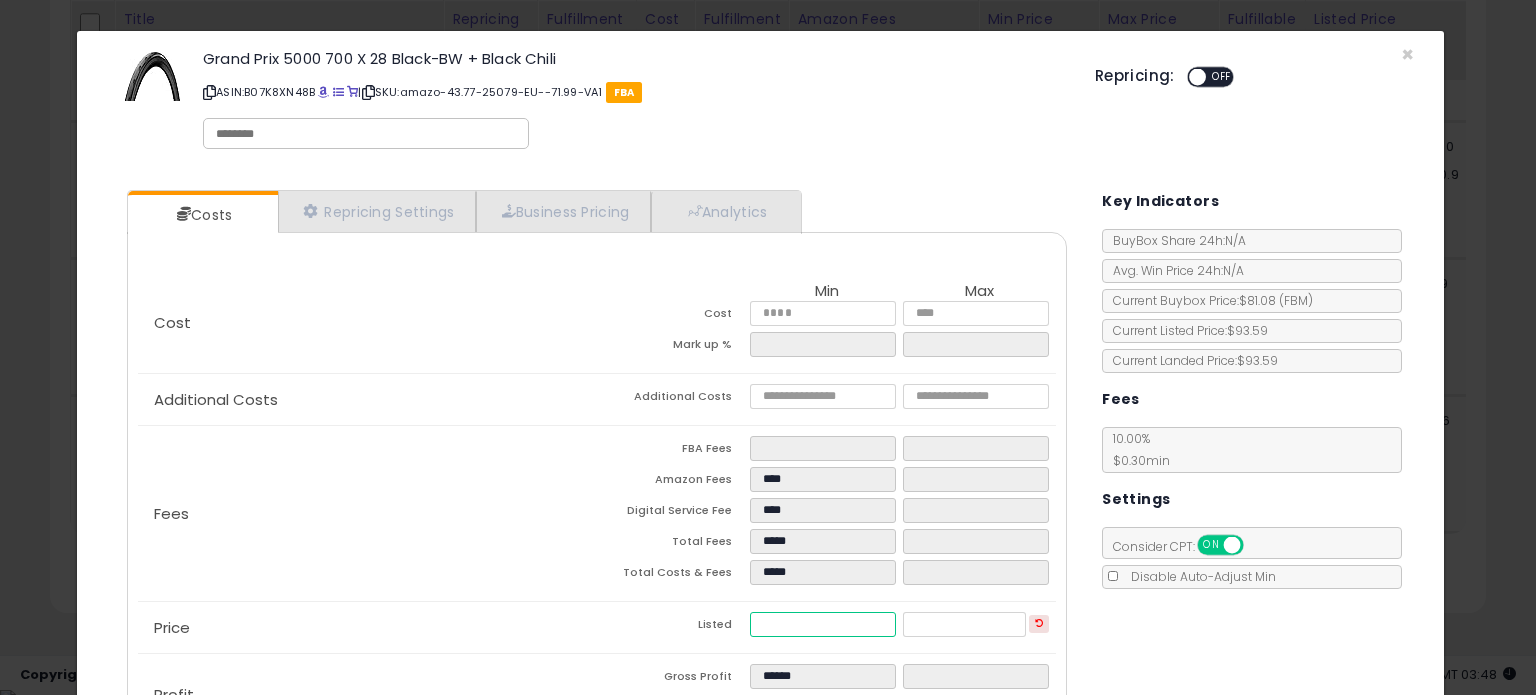 type on "*****" 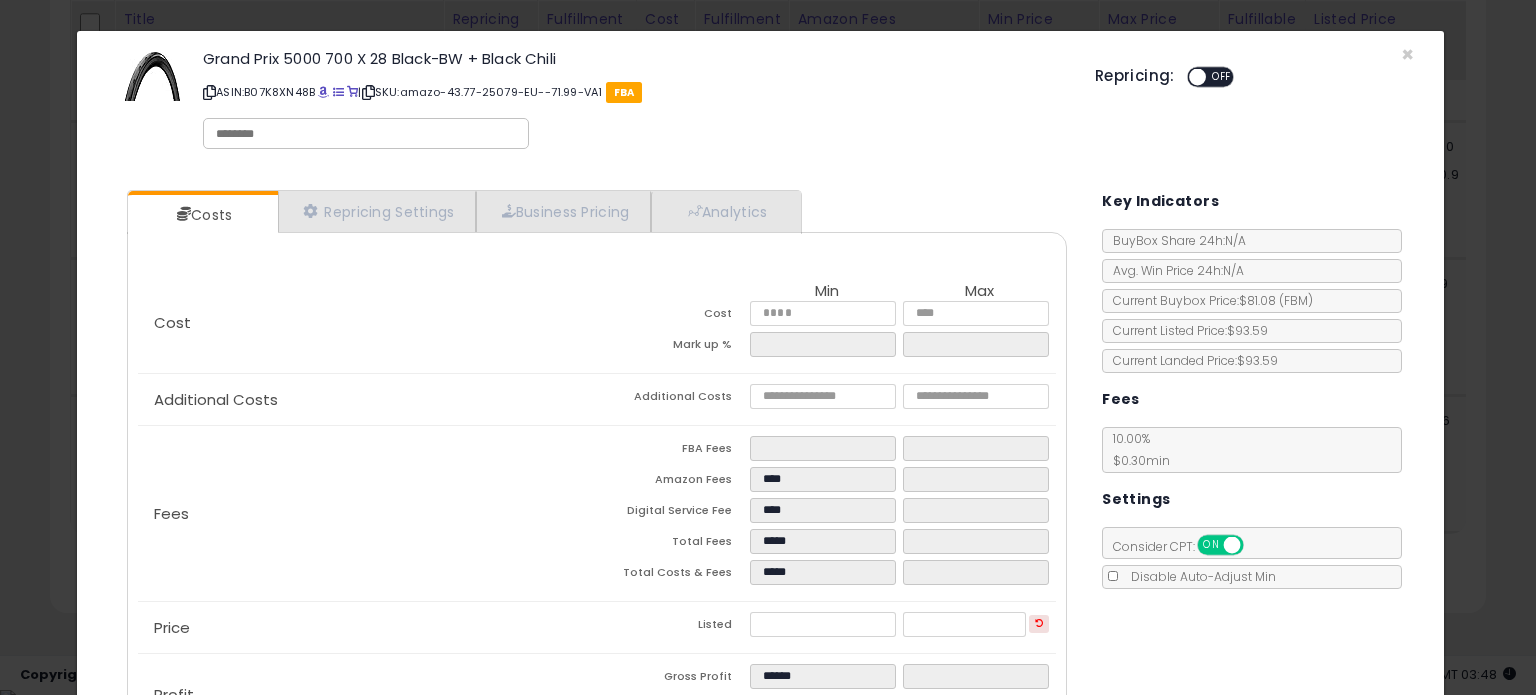 type on "*****" 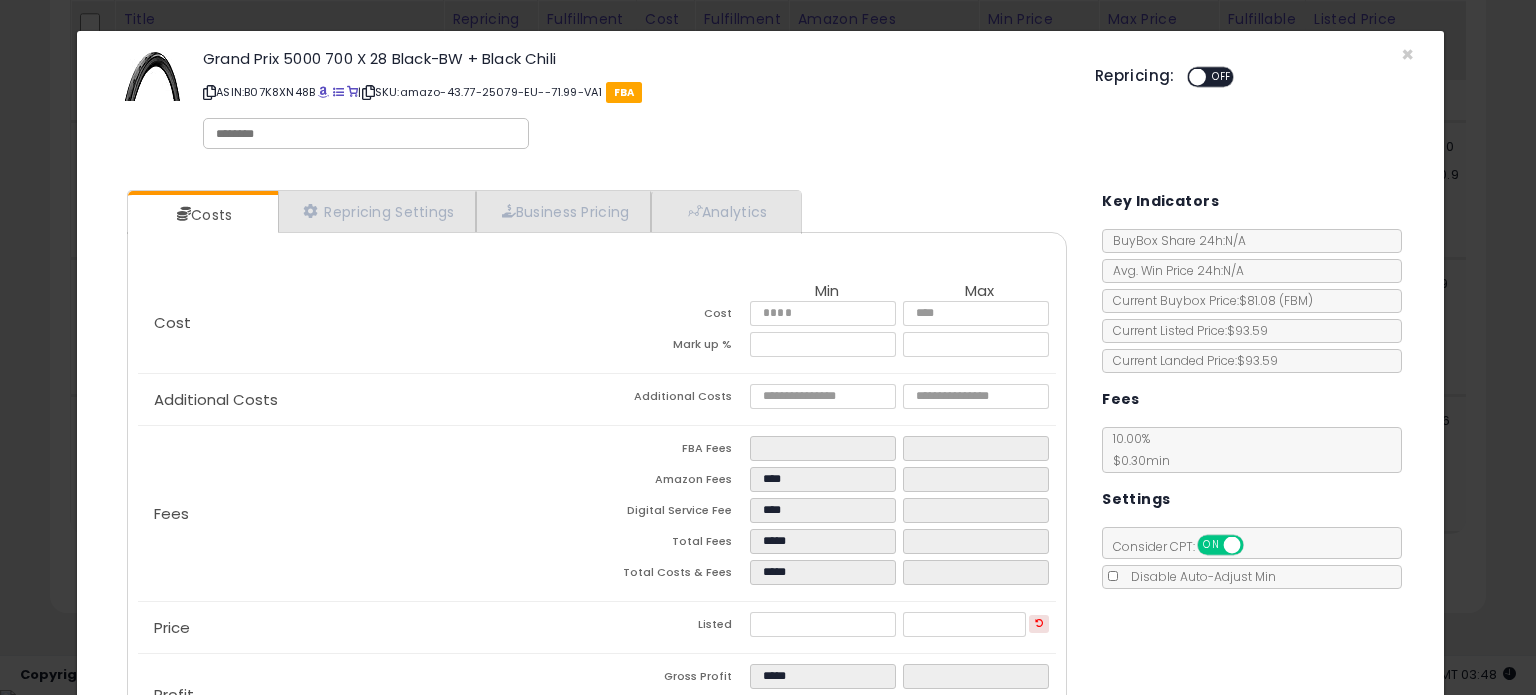 click on "Costs
Repricing Settings
Business Pricing
Analytics
Cost" at bounding box center [760, 476] 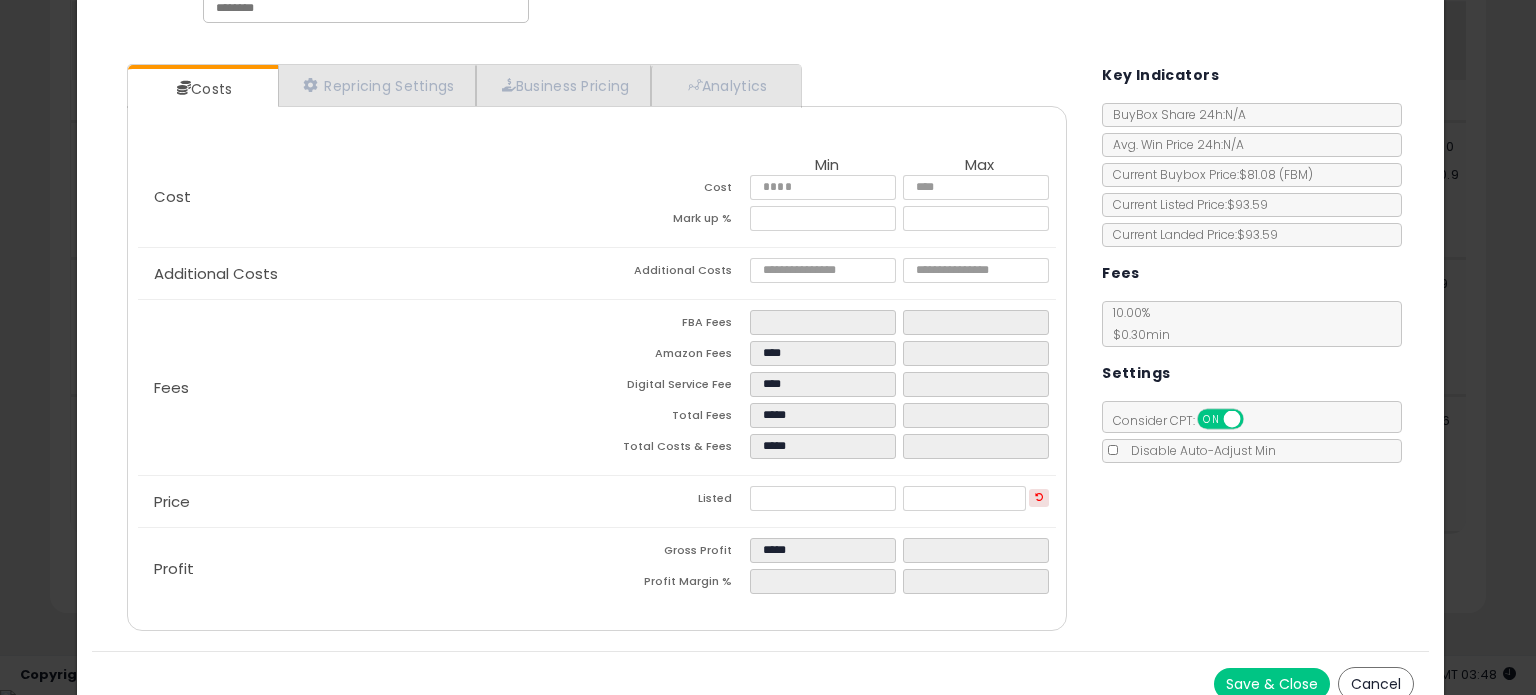 scroll, scrollTop: 144, scrollLeft: 0, axis: vertical 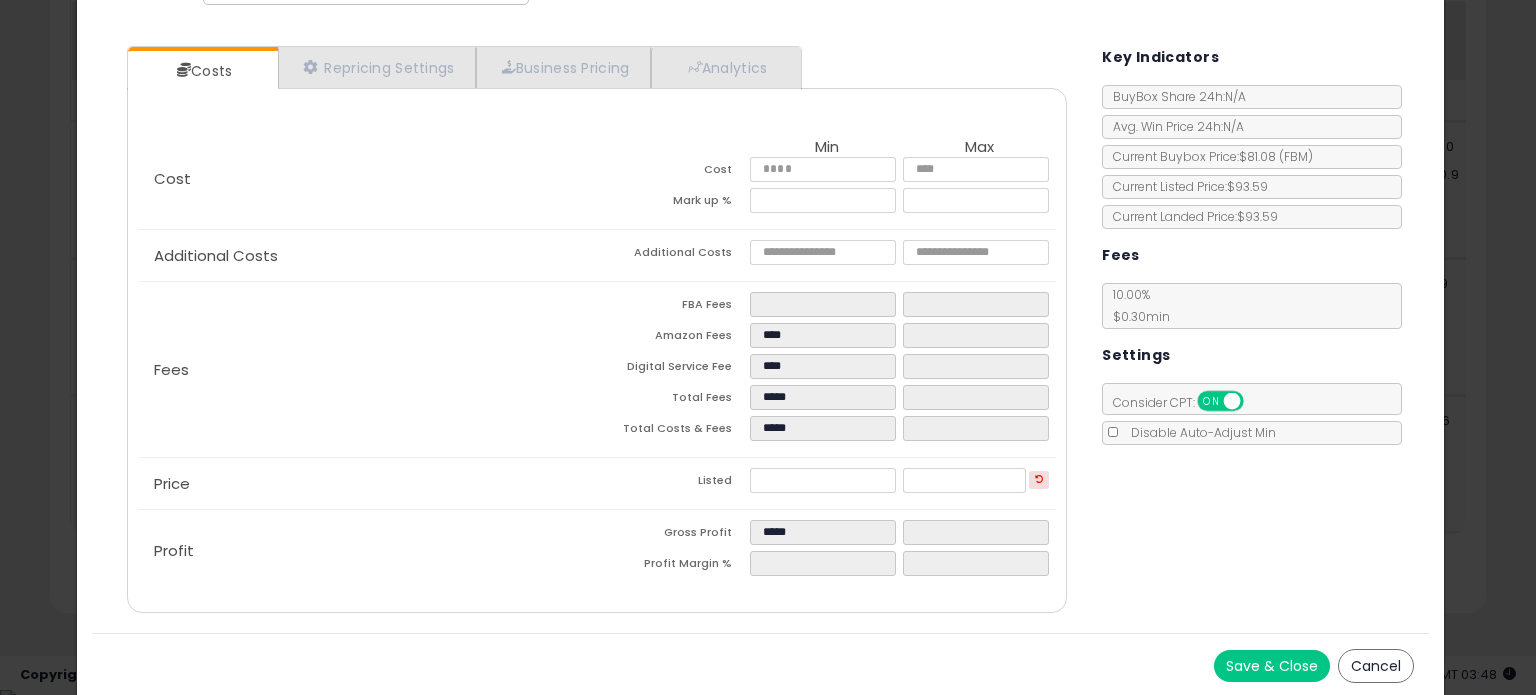 click on "Save & Close" at bounding box center [1272, 666] 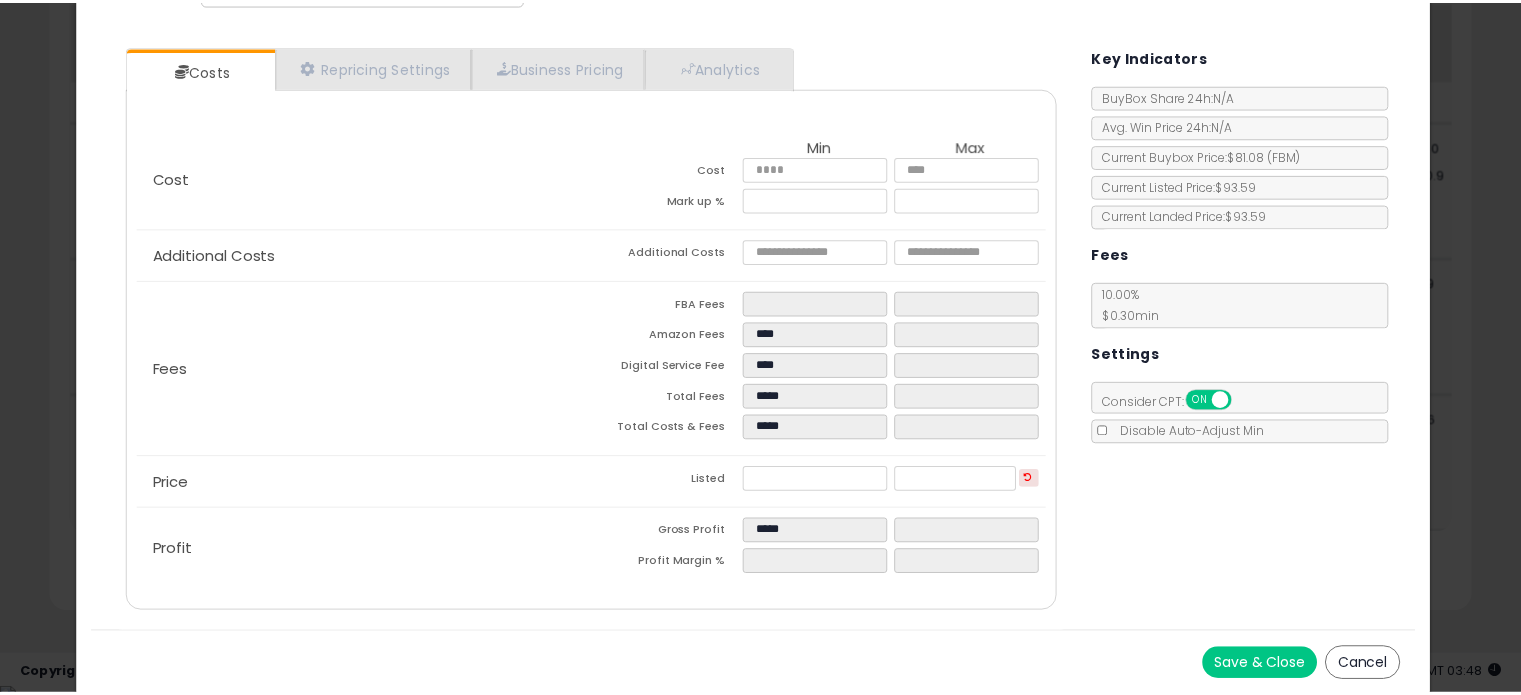 scroll, scrollTop: 0, scrollLeft: 0, axis: both 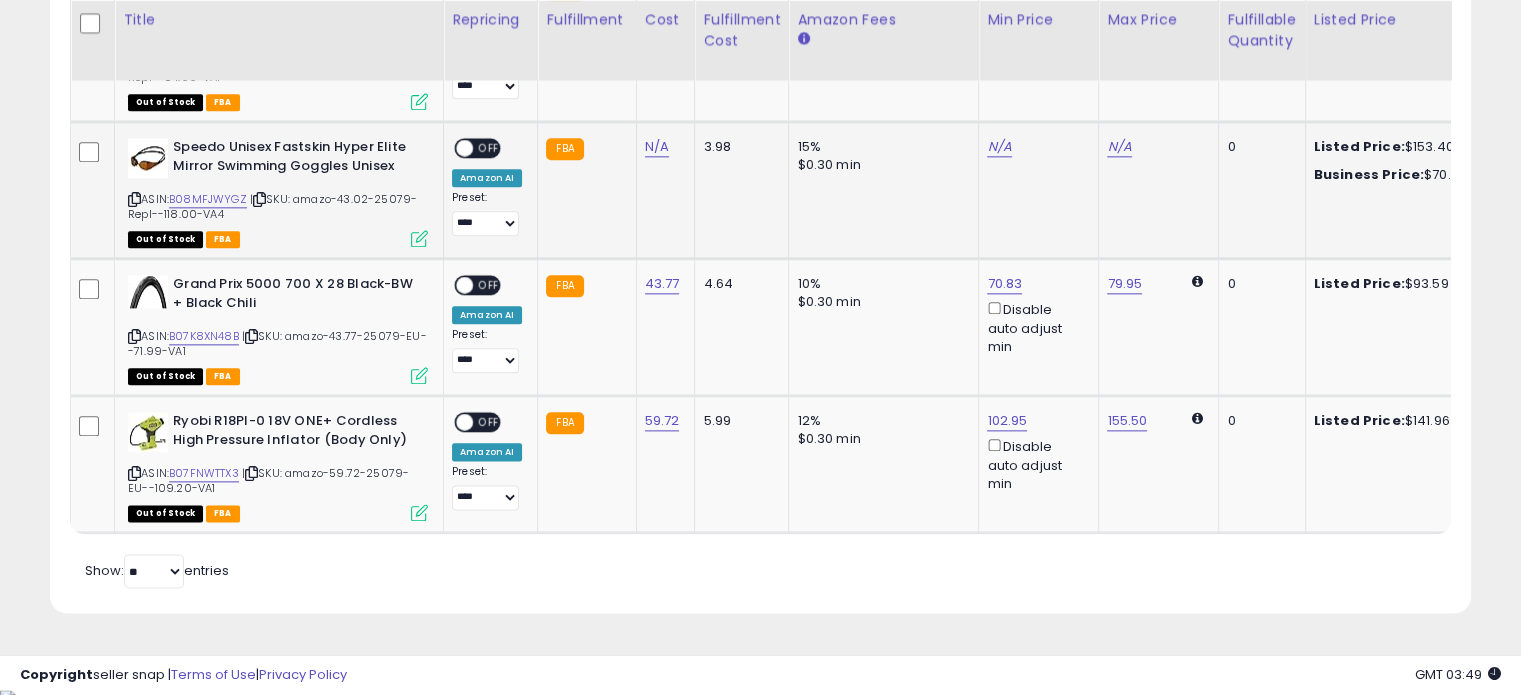 click at bounding box center (419, 238) 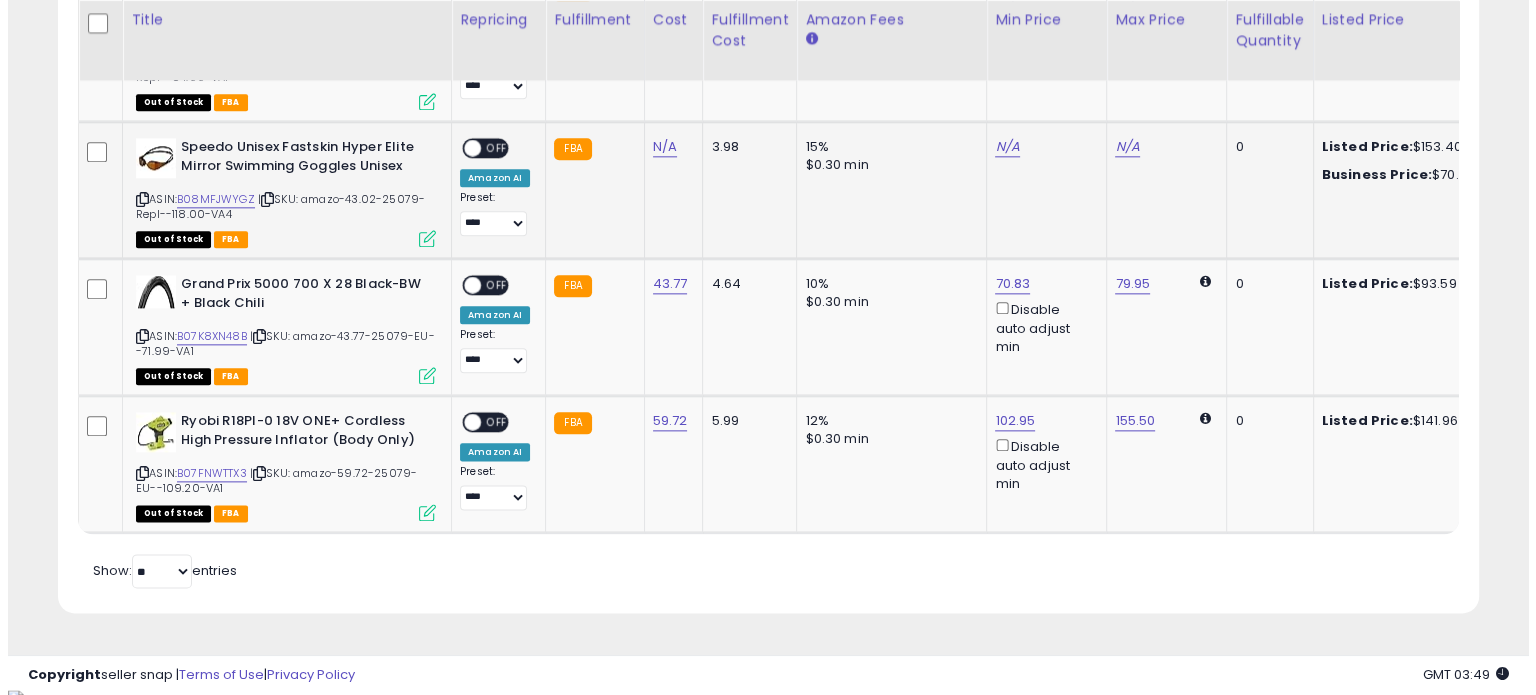 scroll, scrollTop: 999589, scrollLeft: 999168, axis: both 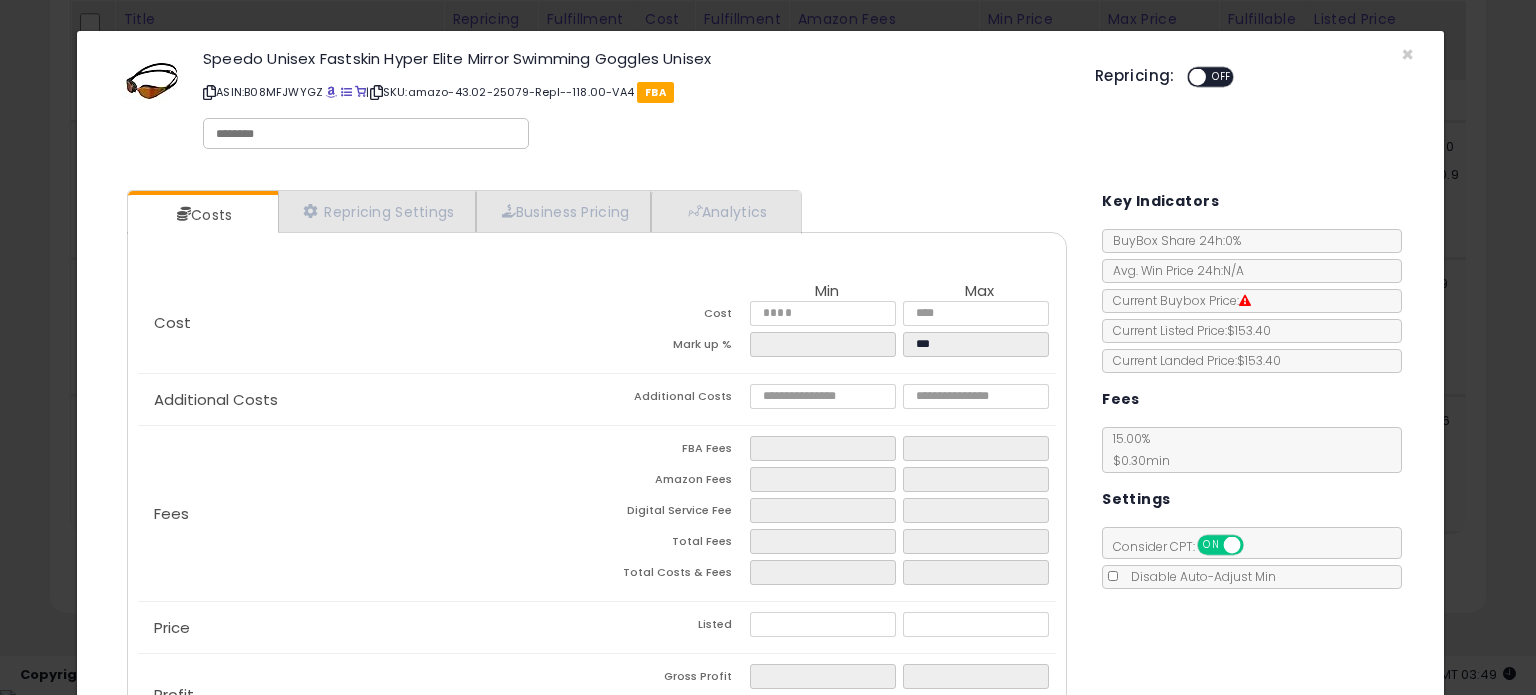 click on "ASIN:  B08MFJWYGZ
|
SKU:  amazo-43.02-25079-Repl--118.00-VA4
FBA" at bounding box center (634, 92) 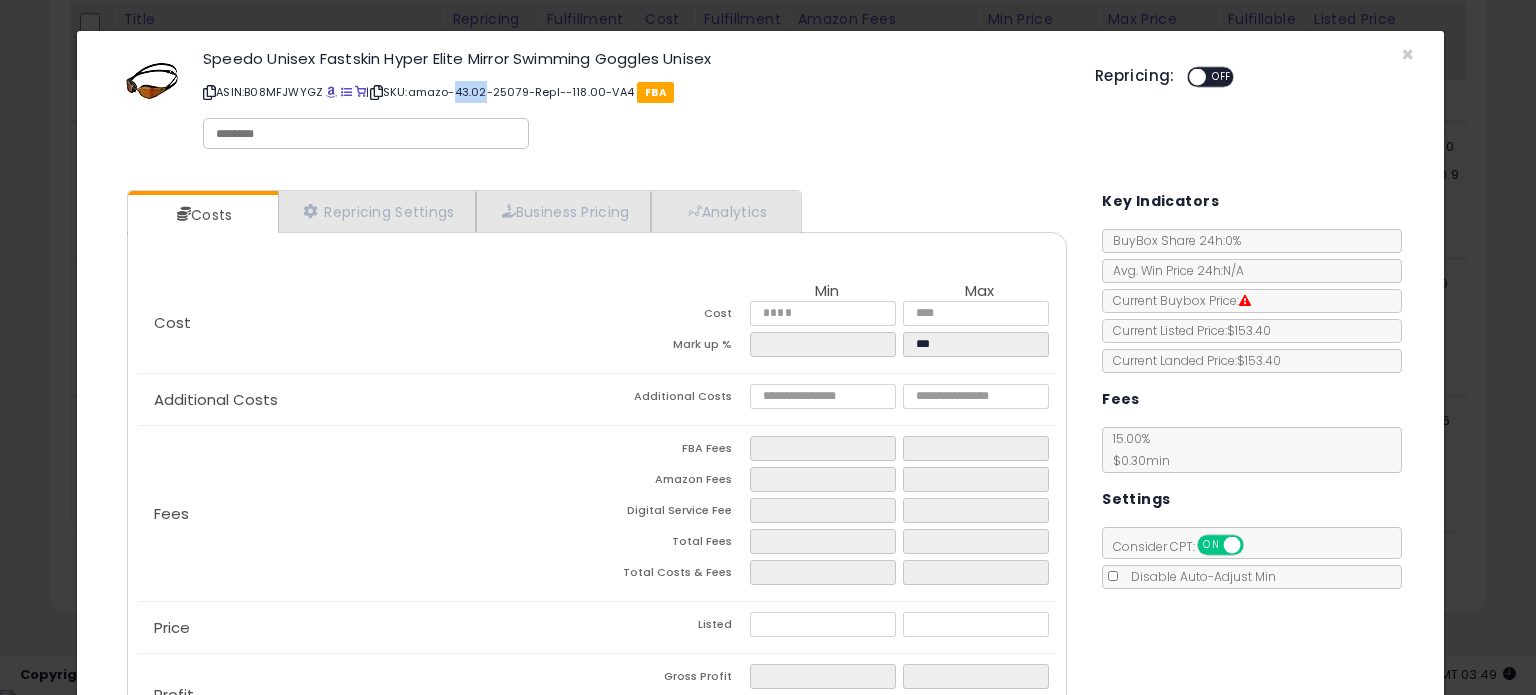 click on "ASIN:  B08MFJWYGZ
|
SKU:  amazo-43.02-25079-Repl--118.00-VA4
FBA" at bounding box center [634, 92] 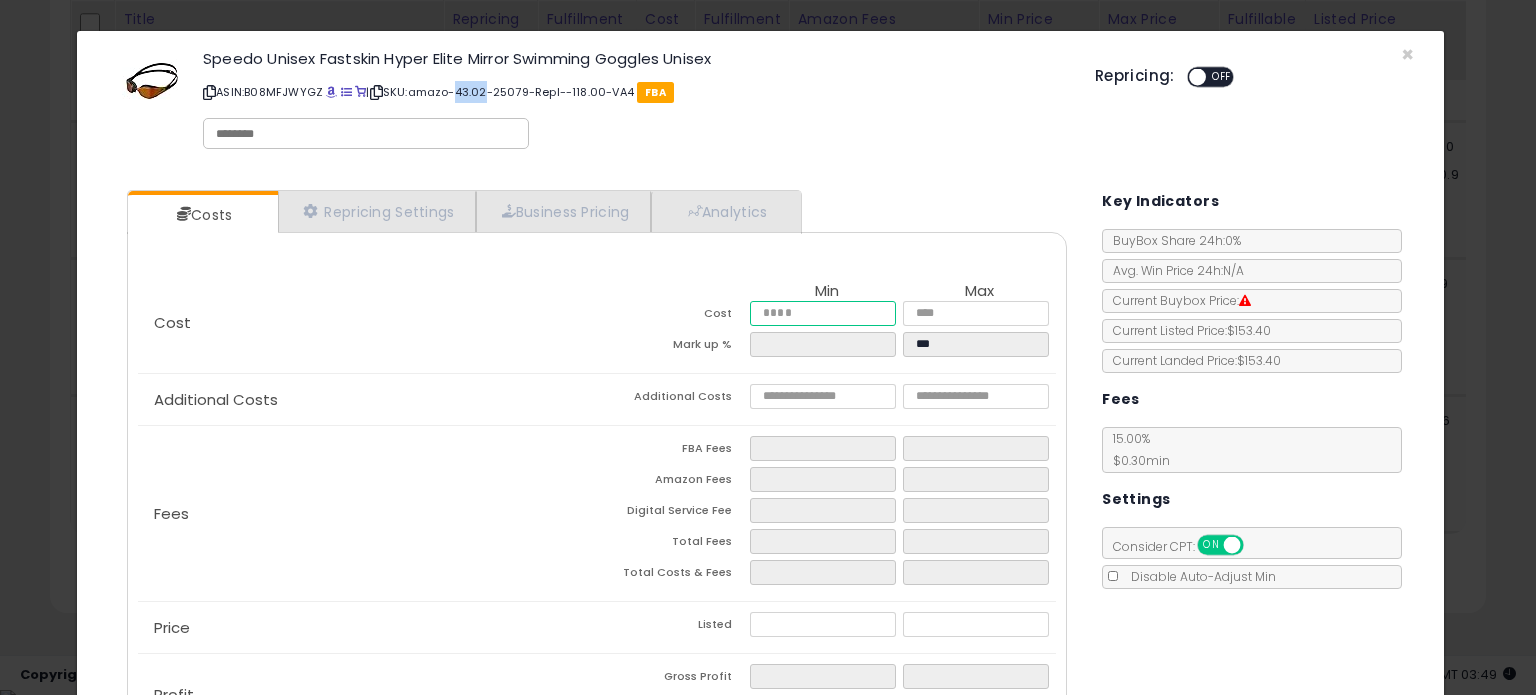 click at bounding box center [822, 313] 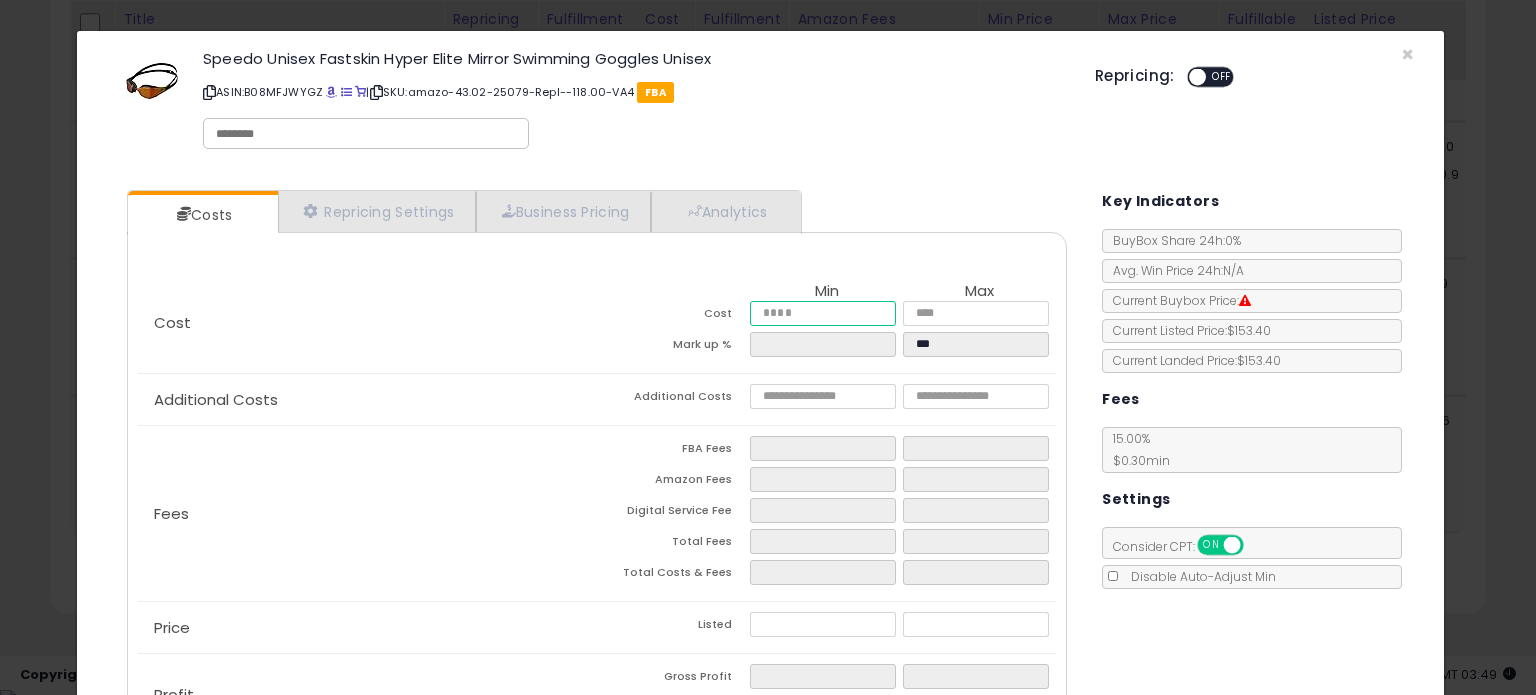 paste on "*****" 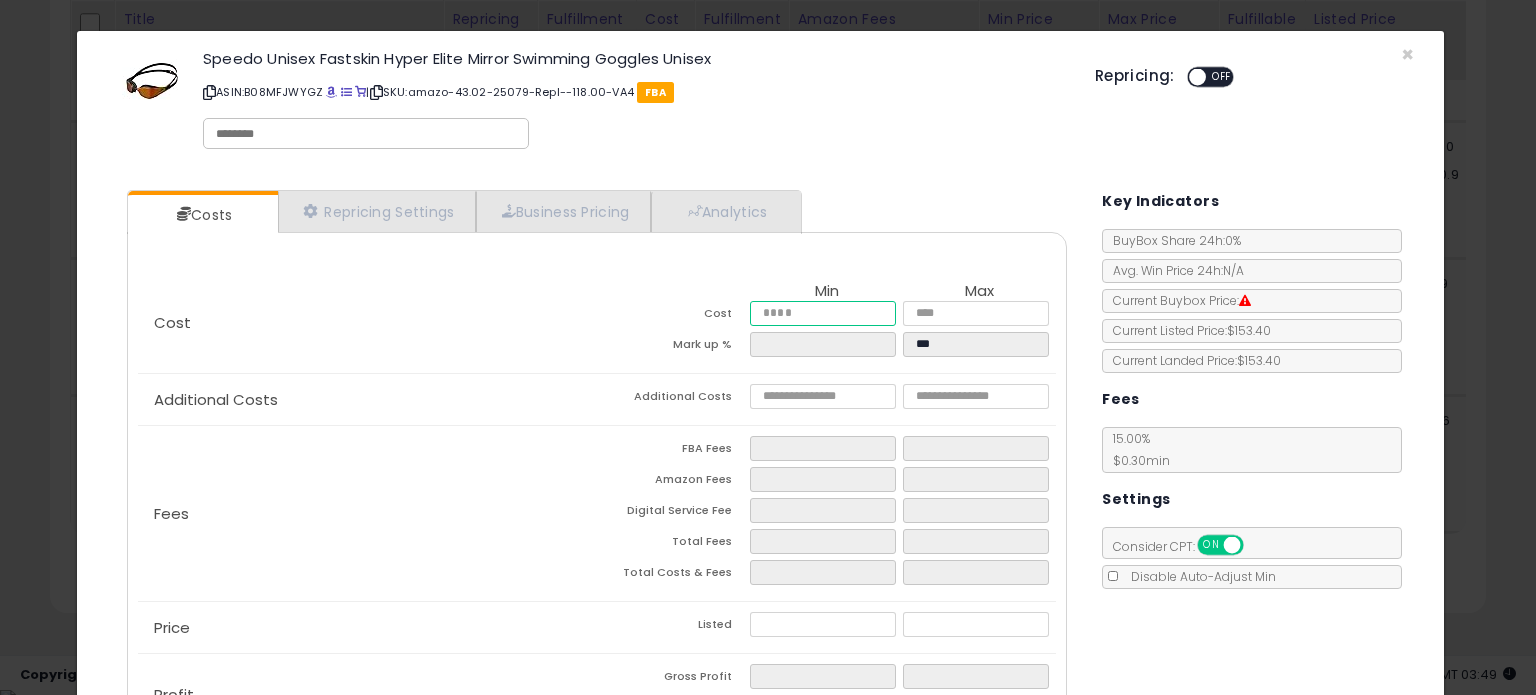 type on "*****" 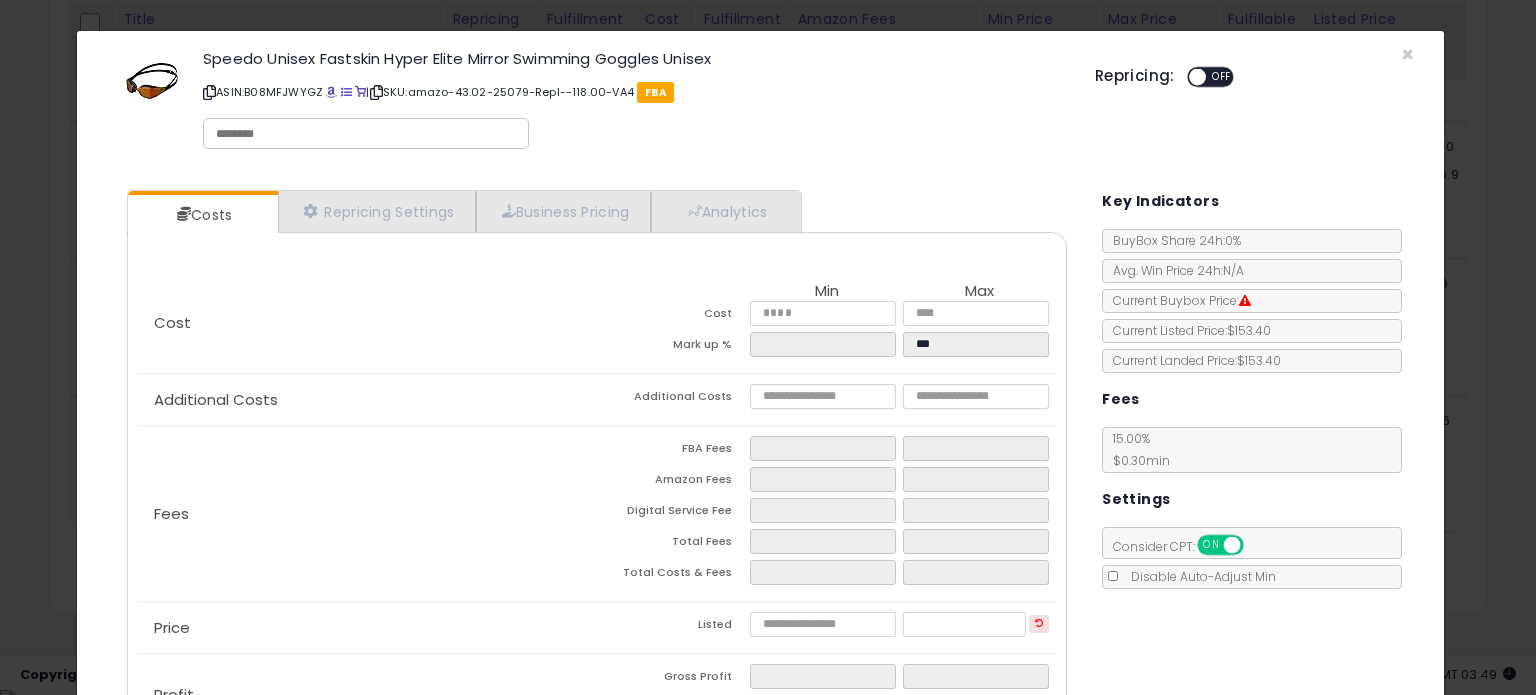 type 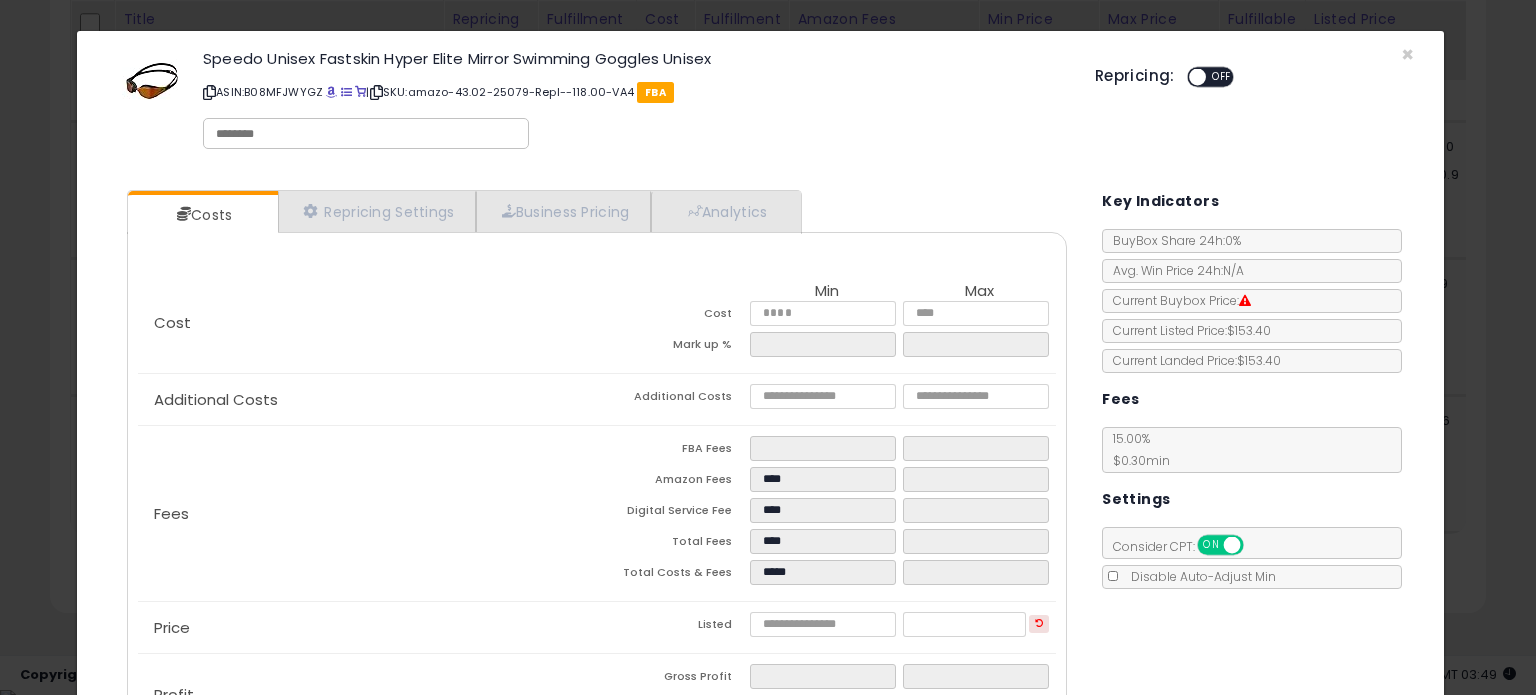 click on "ASIN:  B08MFJWYGZ
|
SKU:  amazo-43.02-25079-Repl--118.00-VA4
FBA" at bounding box center [634, 92] 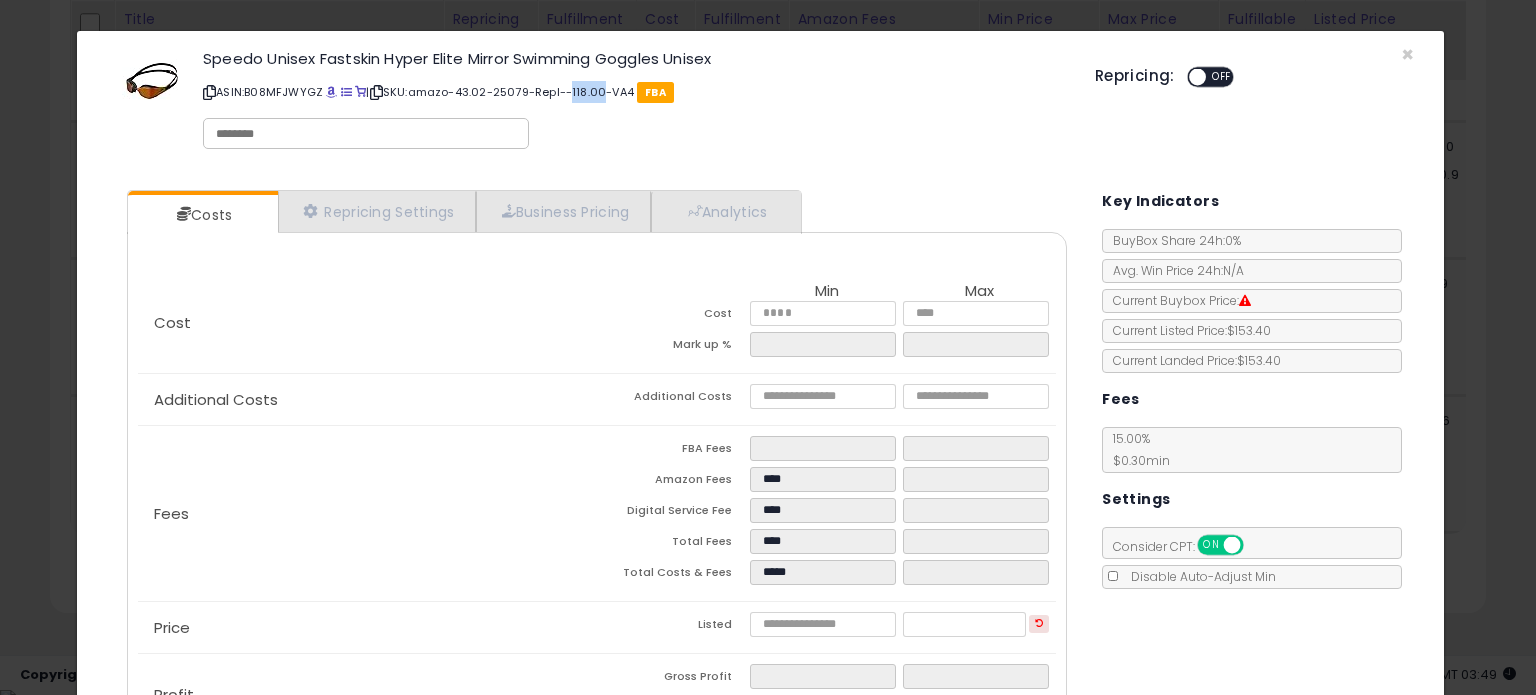 click on "ASIN:  B08MFJWYGZ
|
SKU:  amazo-43.02-25079-Repl--118.00-VA4
FBA" at bounding box center [634, 92] 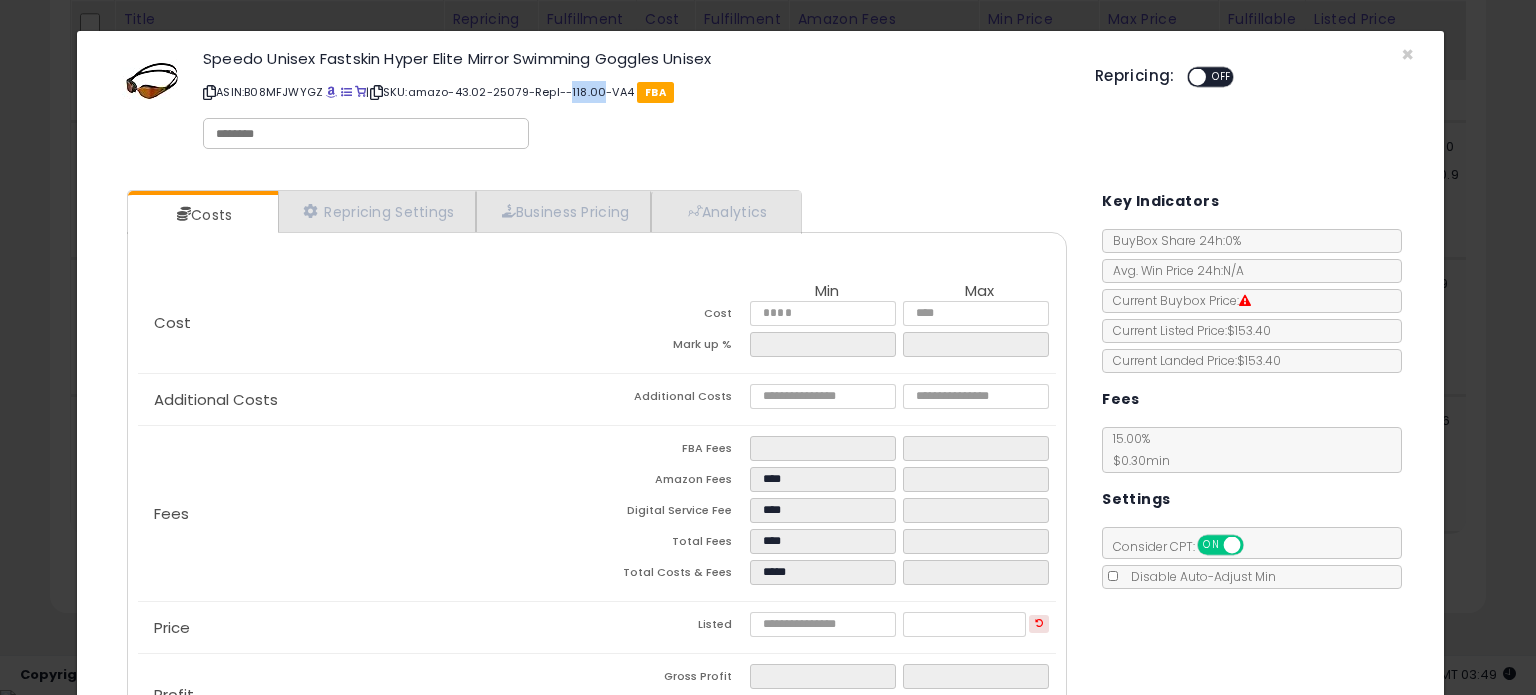 copy on "118.00" 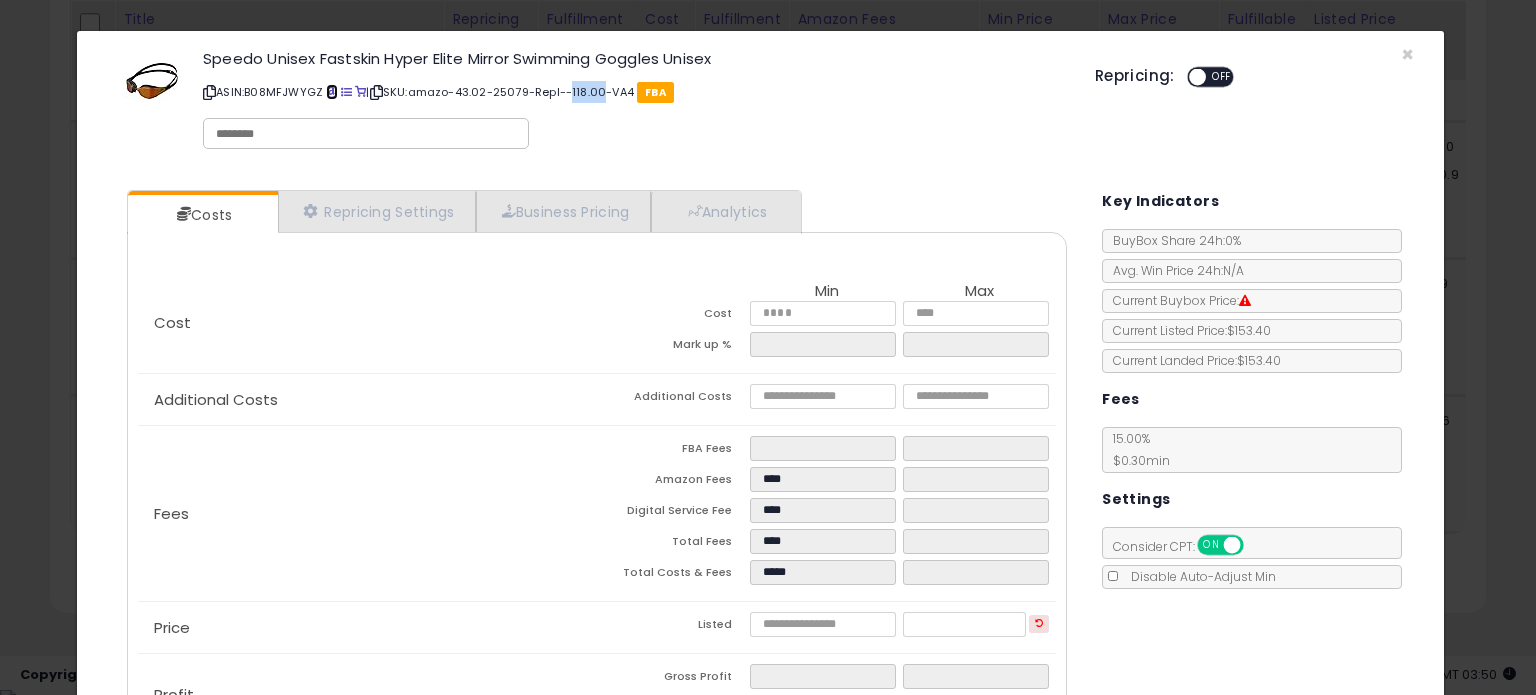 click at bounding box center (331, 92) 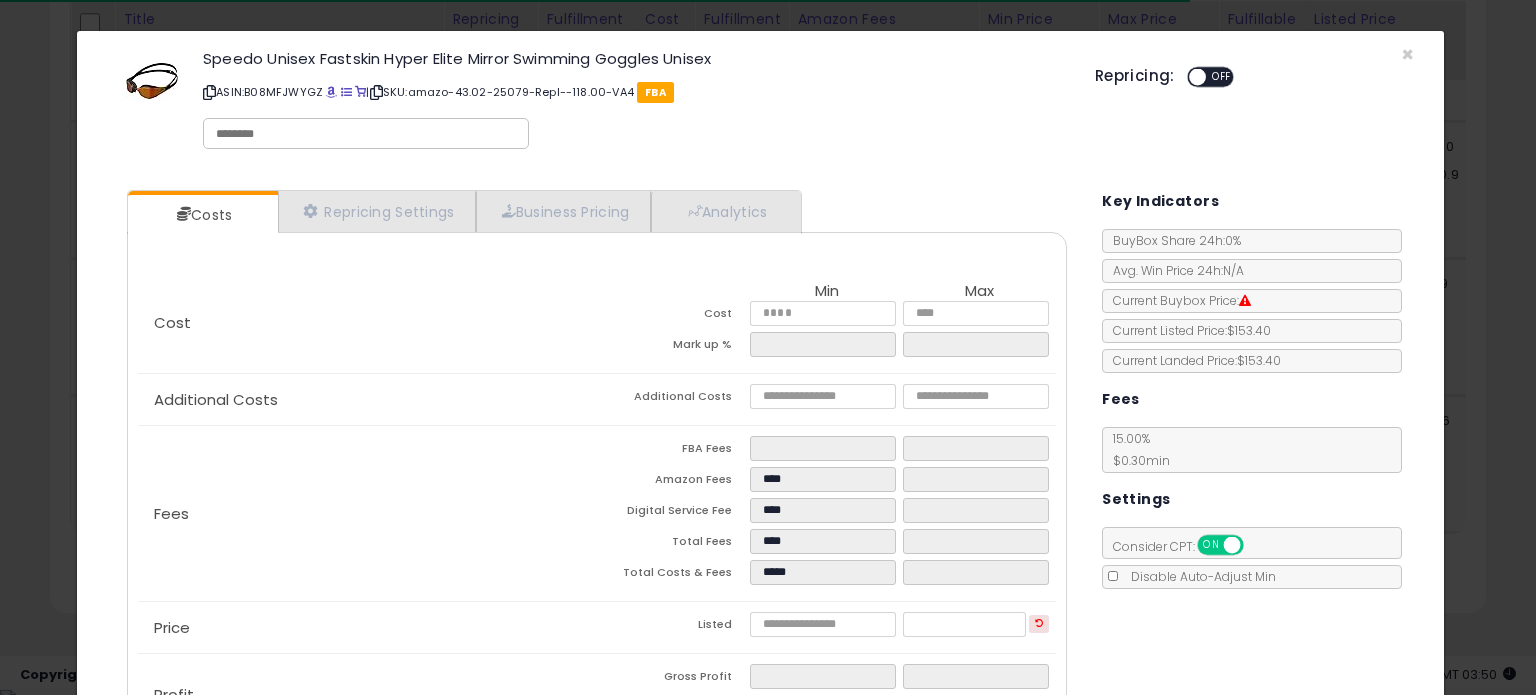 click on "ASIN:  B08MFJWYGZ
|
SKU:  amazo-43.02-25079-Repl--118.00-VA4
FBA" at bounding box center (634, 92) 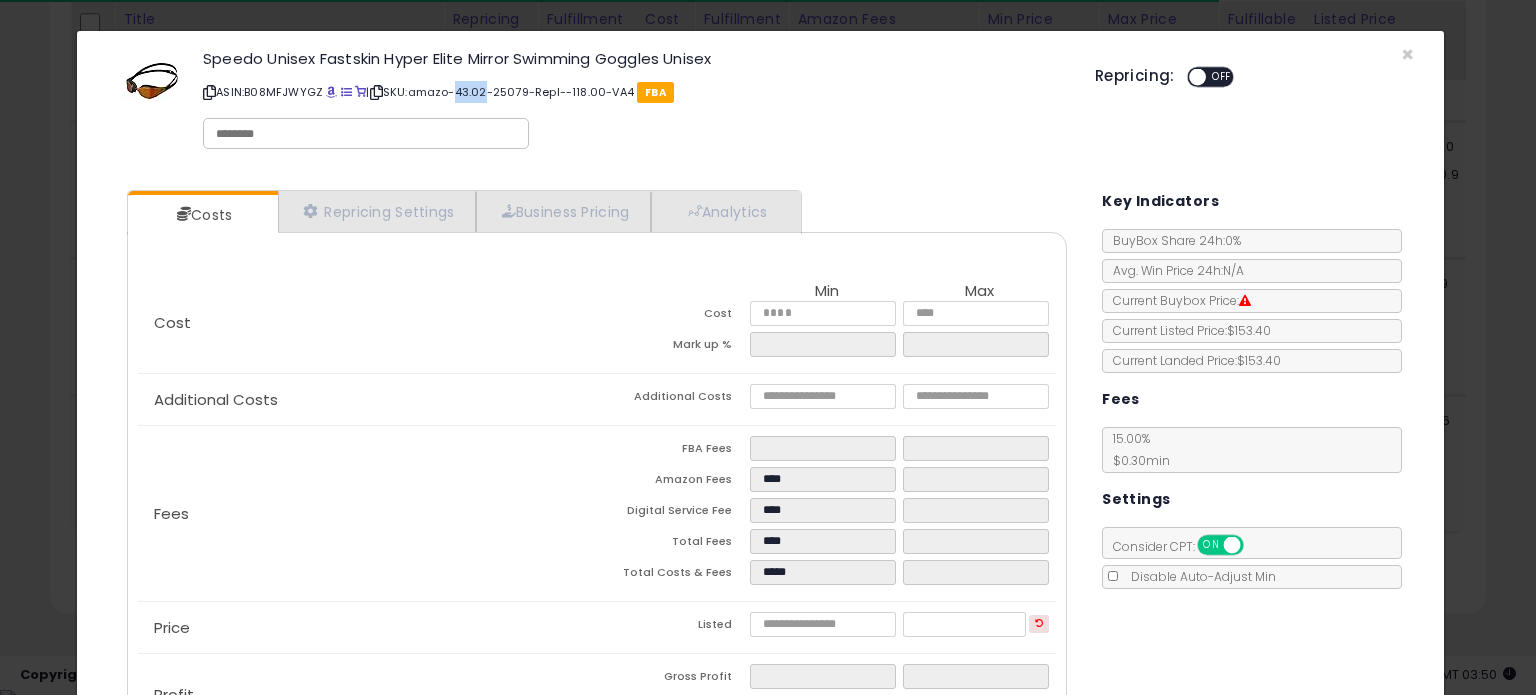 click on "ASIN:  B08MFJWYGZ
|
SKU:  amazo-43.02-25079-Repl--118.00-VA4
FBA" at bounding box center (634, 92) 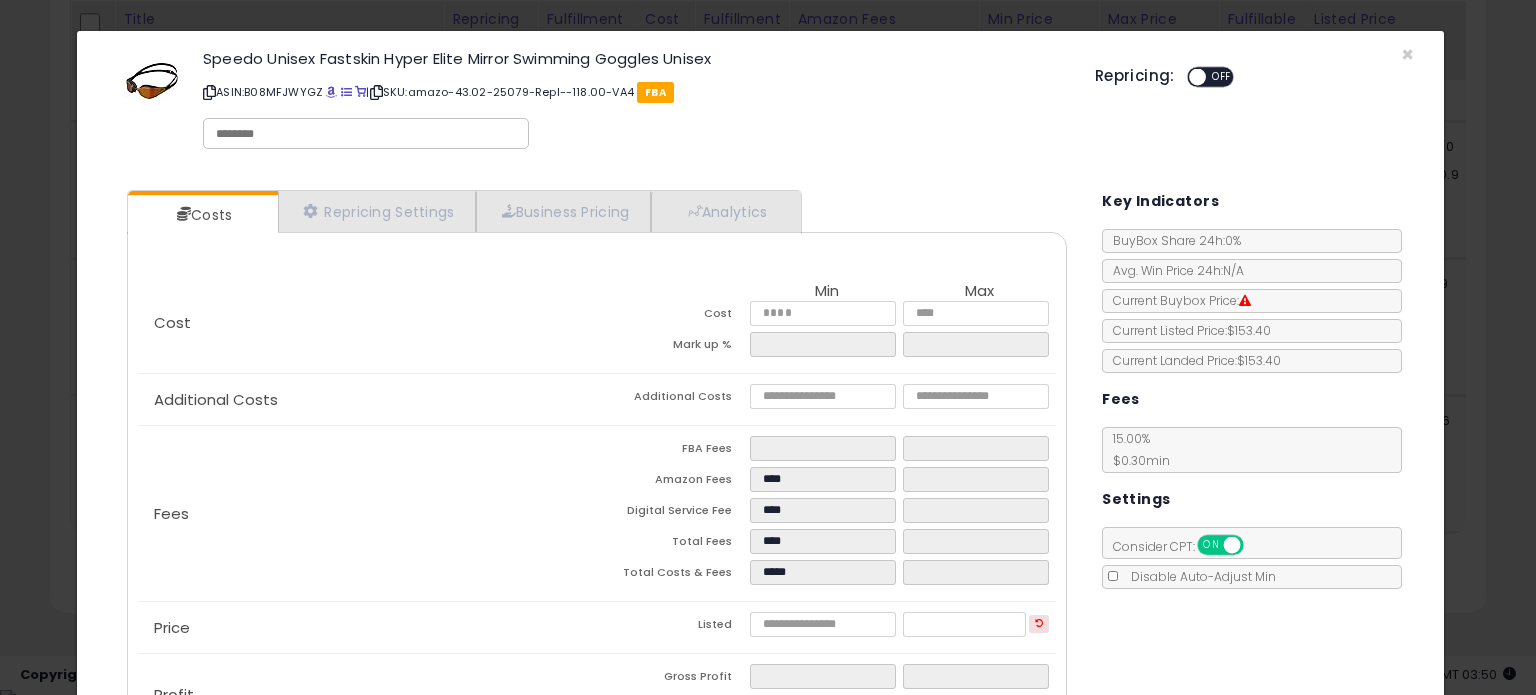click on "ASIN:  B08MFJWYGZ
|
SKU:  amazo-43.02-25079-Repl--118.00-VA4
FBA" at bounding box center [634, 92] 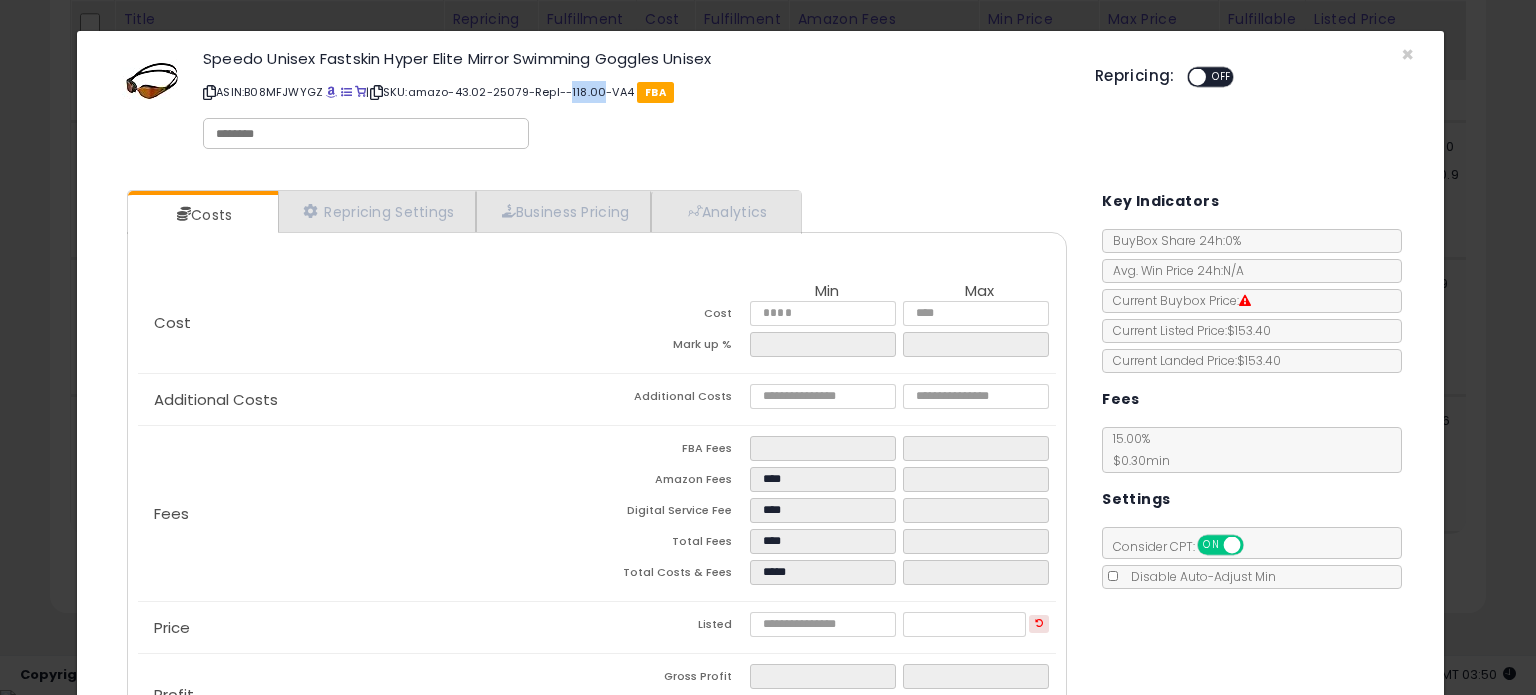 click on "ASIN:  B08MFJWYGZ
|
SKU:  amazo-43.02-25079-Repl--118.00-VA4
FBA" at bounding box center (634, 92) 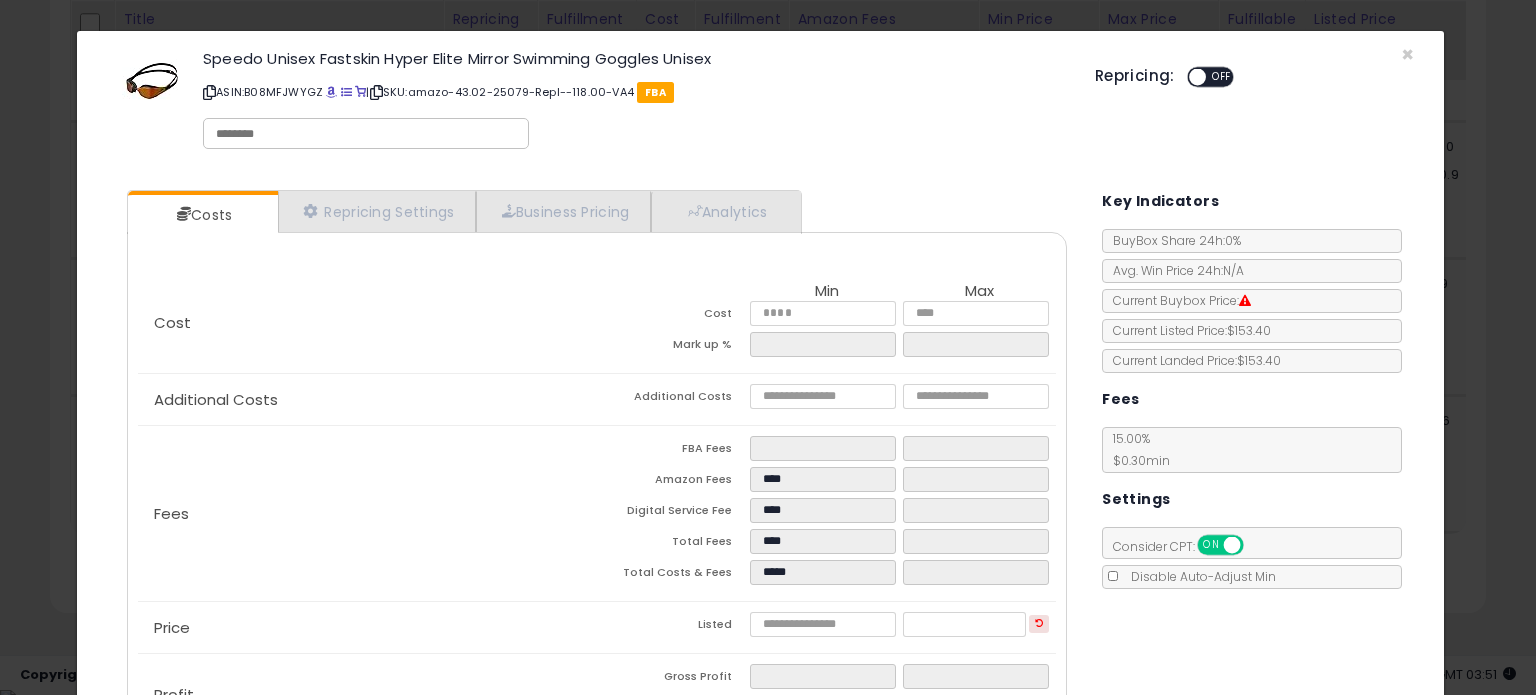 click on "ASIN:  B08MFJWYGZ
|
SKU:  amazo-43.02-25079-Repl--118.00-VA4
FBA" at bounding box center [634, 92] 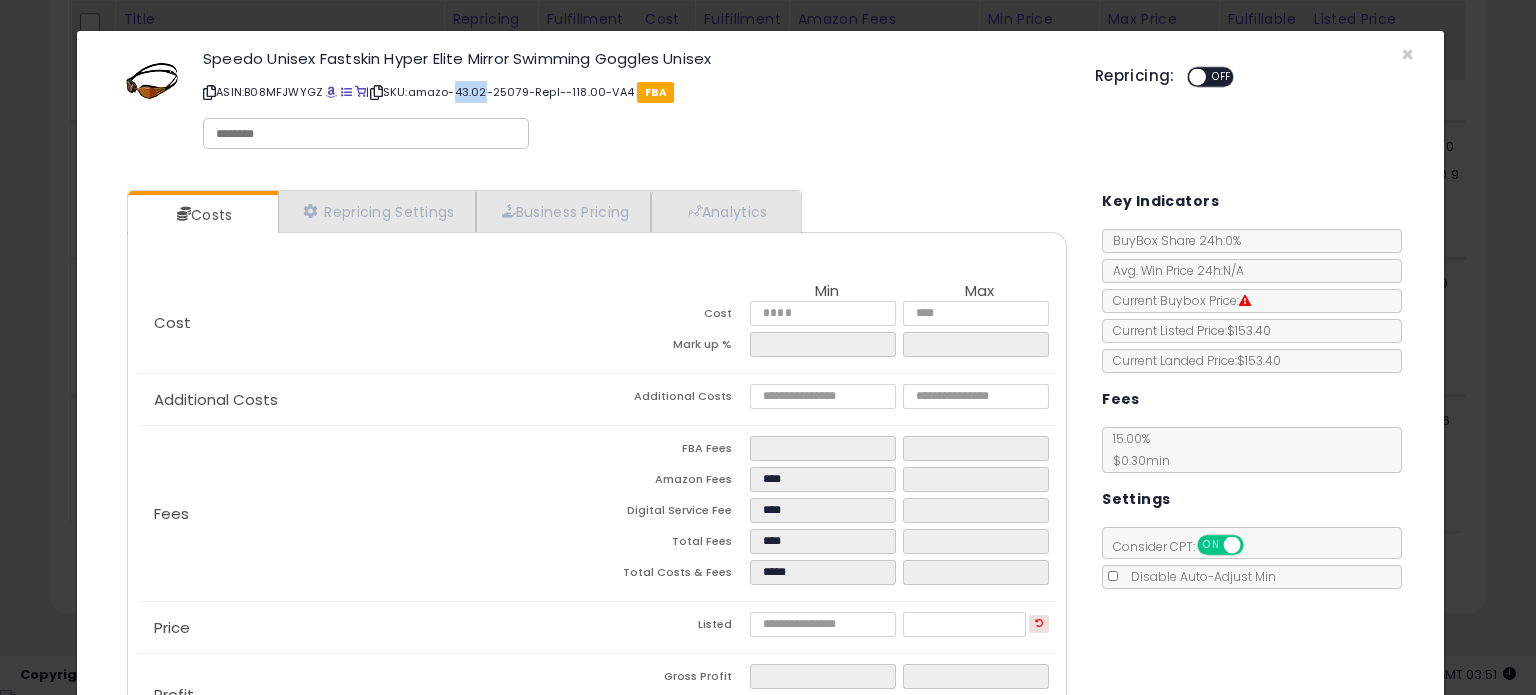 click on "ASIN:  B08MFJWYGZ
|
SKU:  amazo-43.02-25079-Repl--118.00-VA4
FBA" at bounding box center [634, 92] 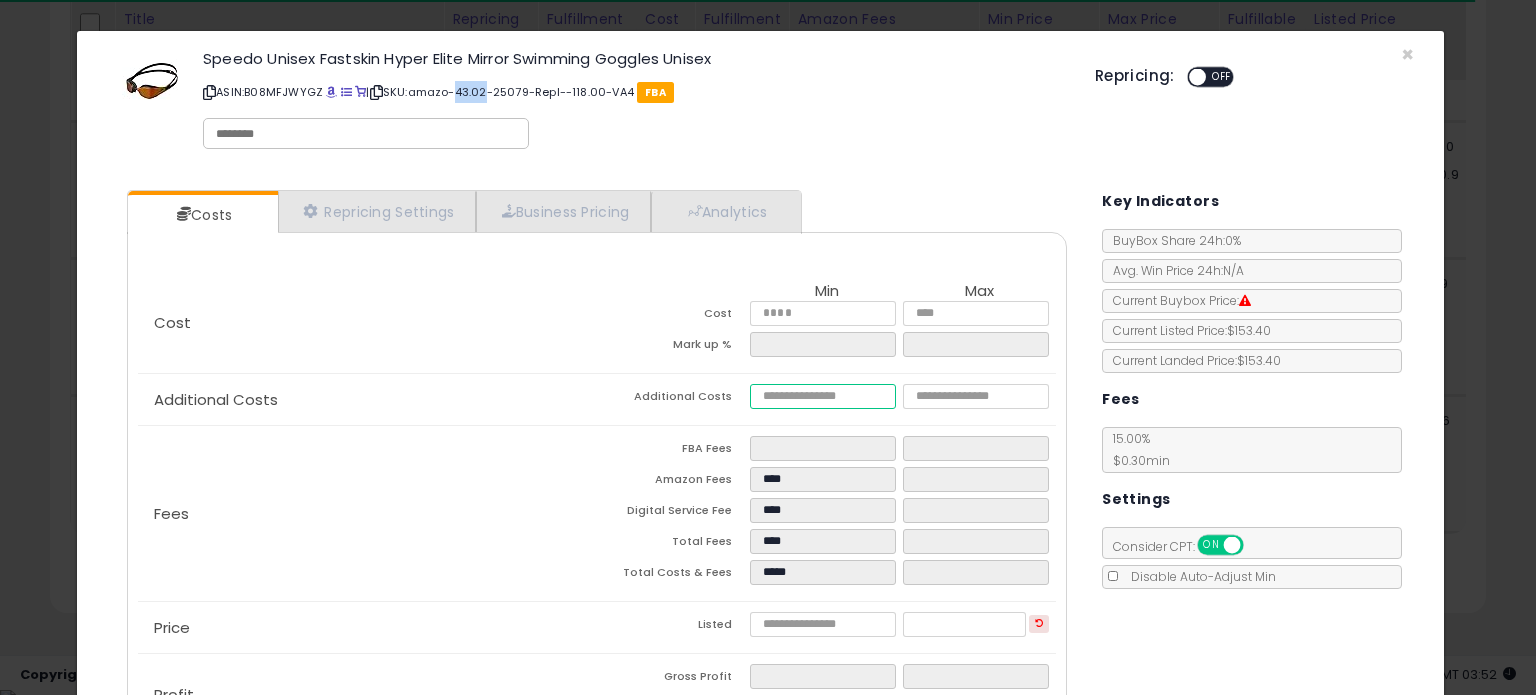 click at bounding box center (822, 396) 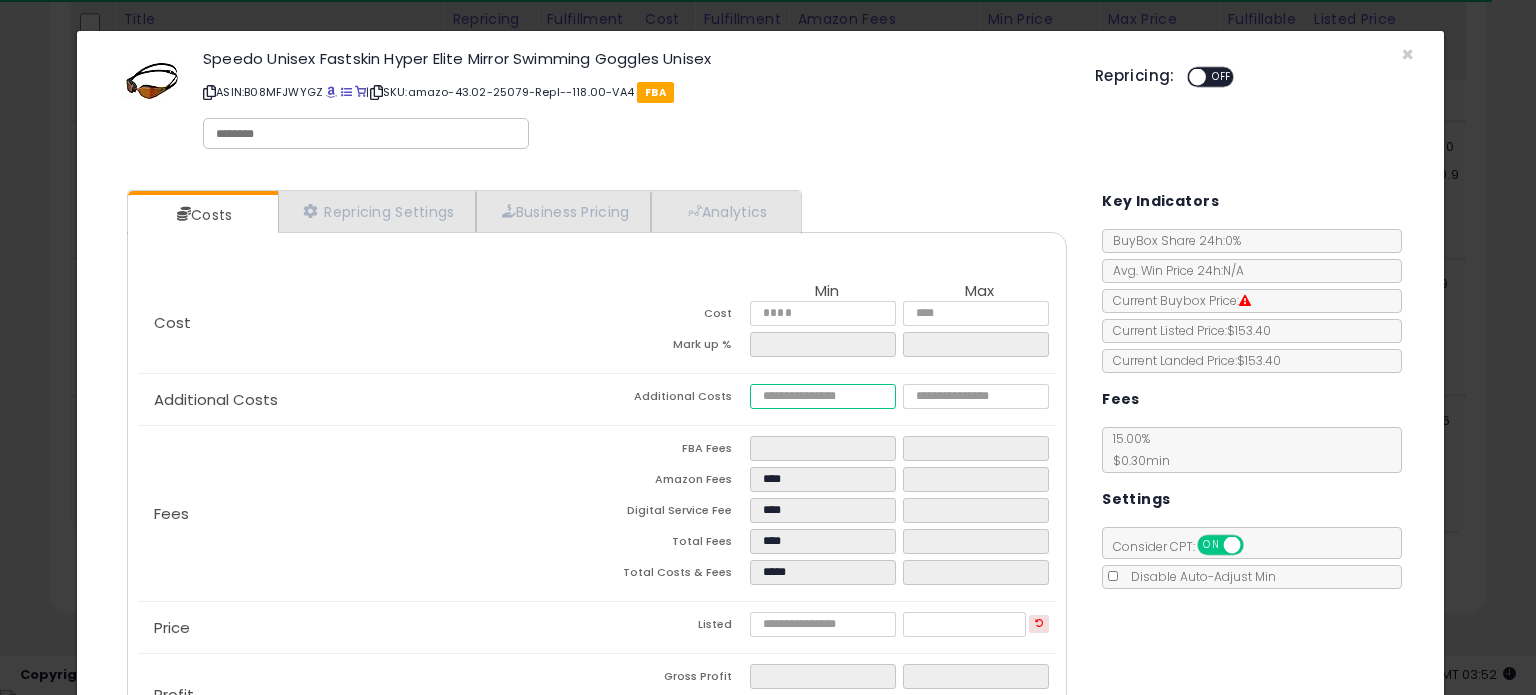 type on "*" 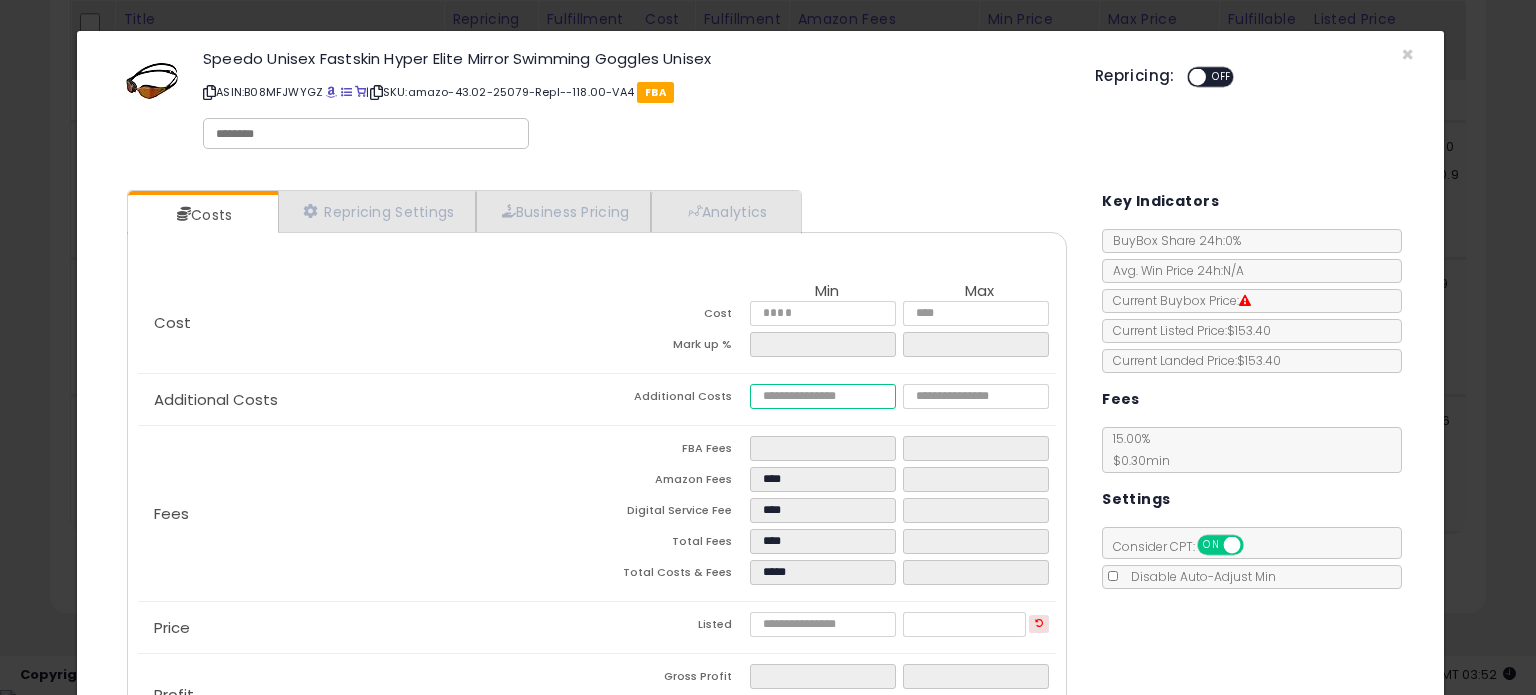 type 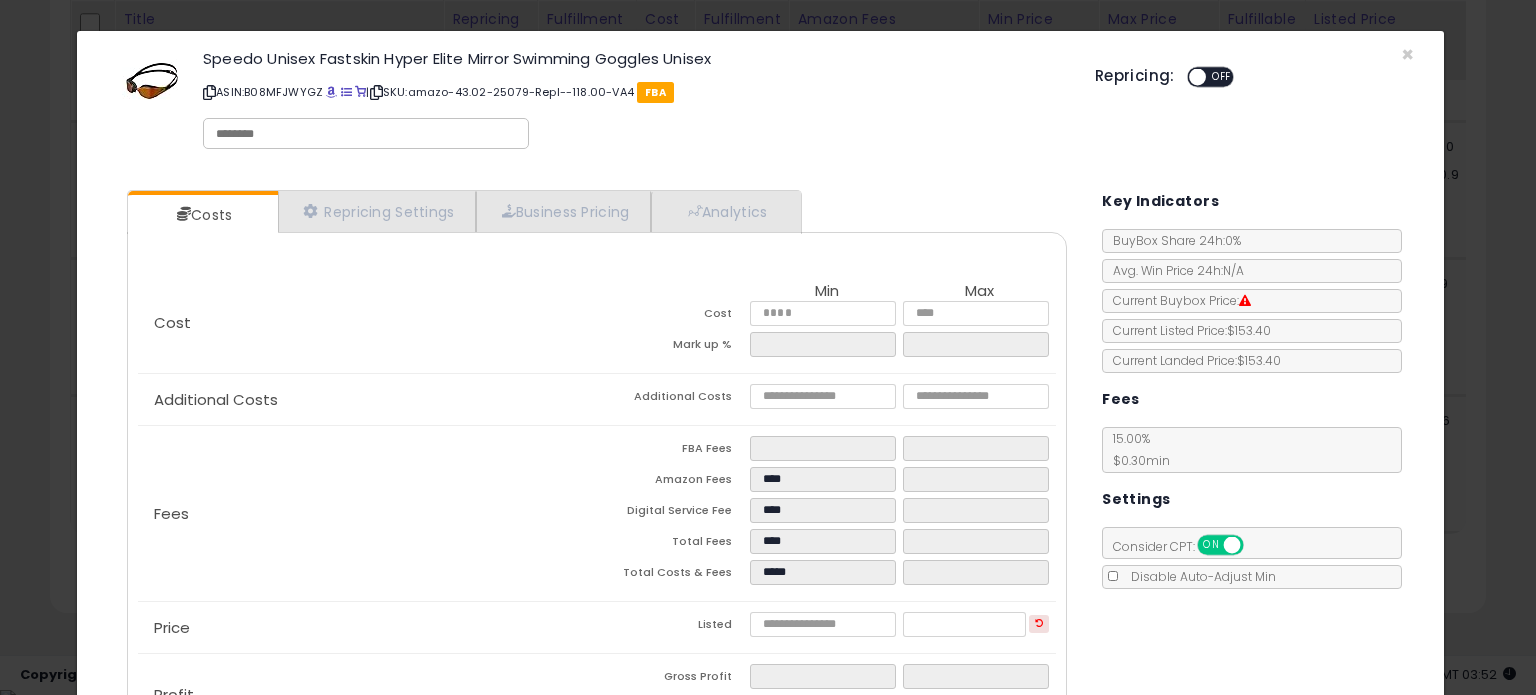type on "******" 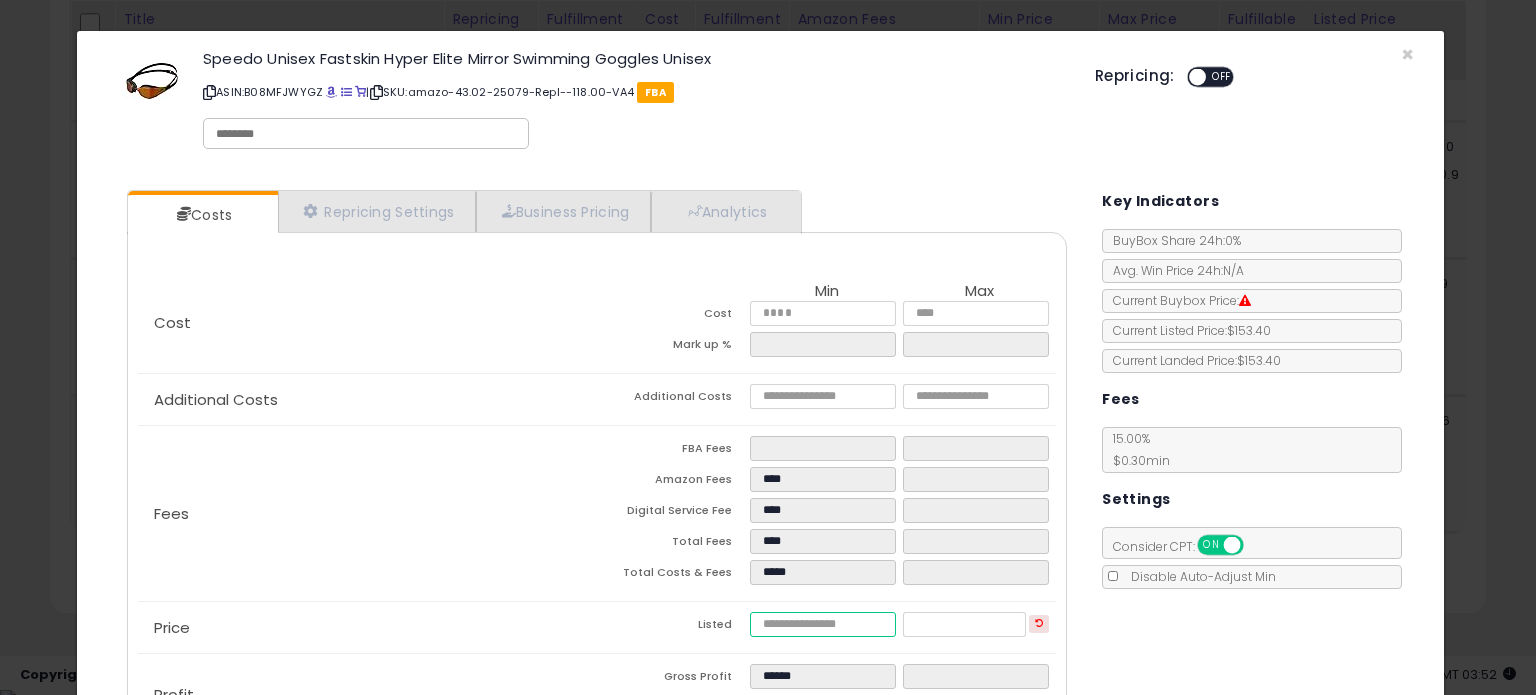 drag, startPoint x: 793, startPoint y: 615, endPoint x: 721, endPoint y: 616, distance: 72.00694 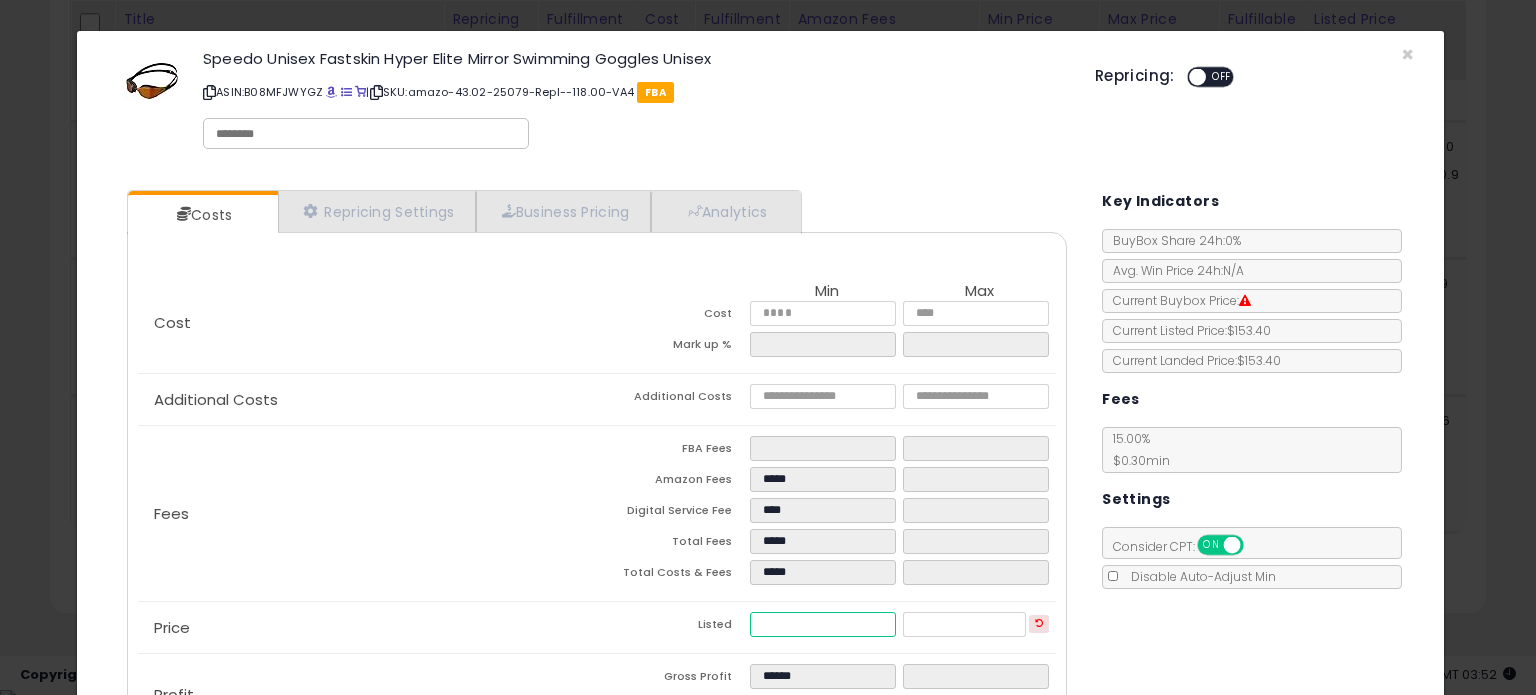 type on "*****" 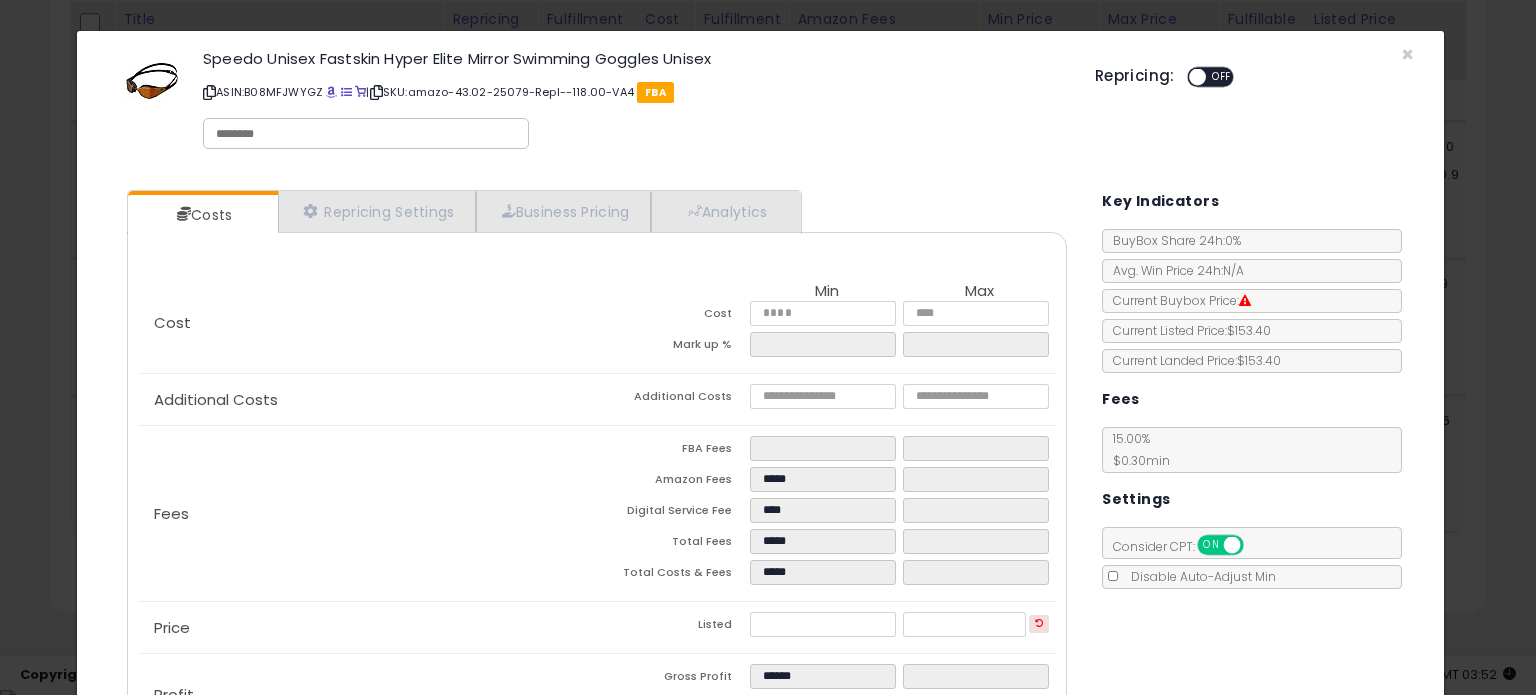 type on "*****" 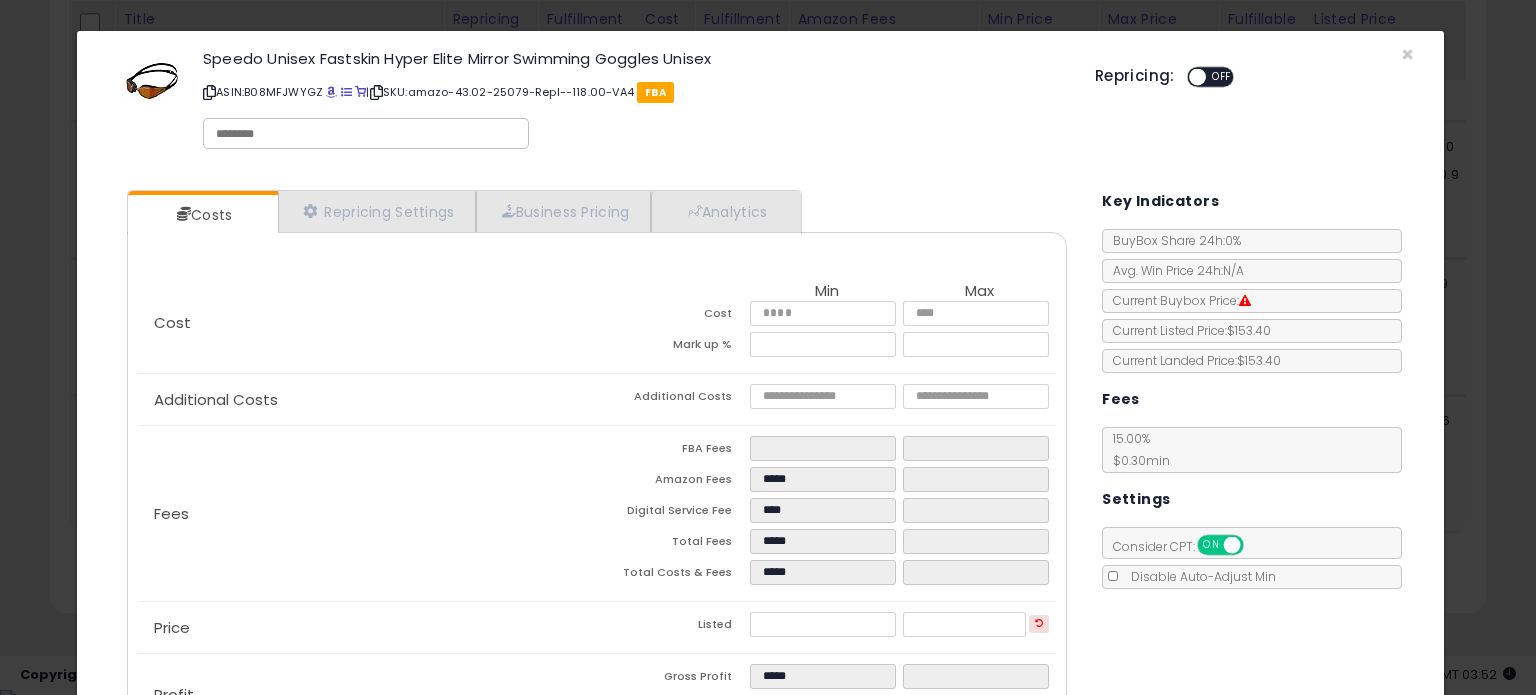 click on "Costs
Repricing Settings
Business Pricing
Analytics
Cost" at bounding box center (760, 476) 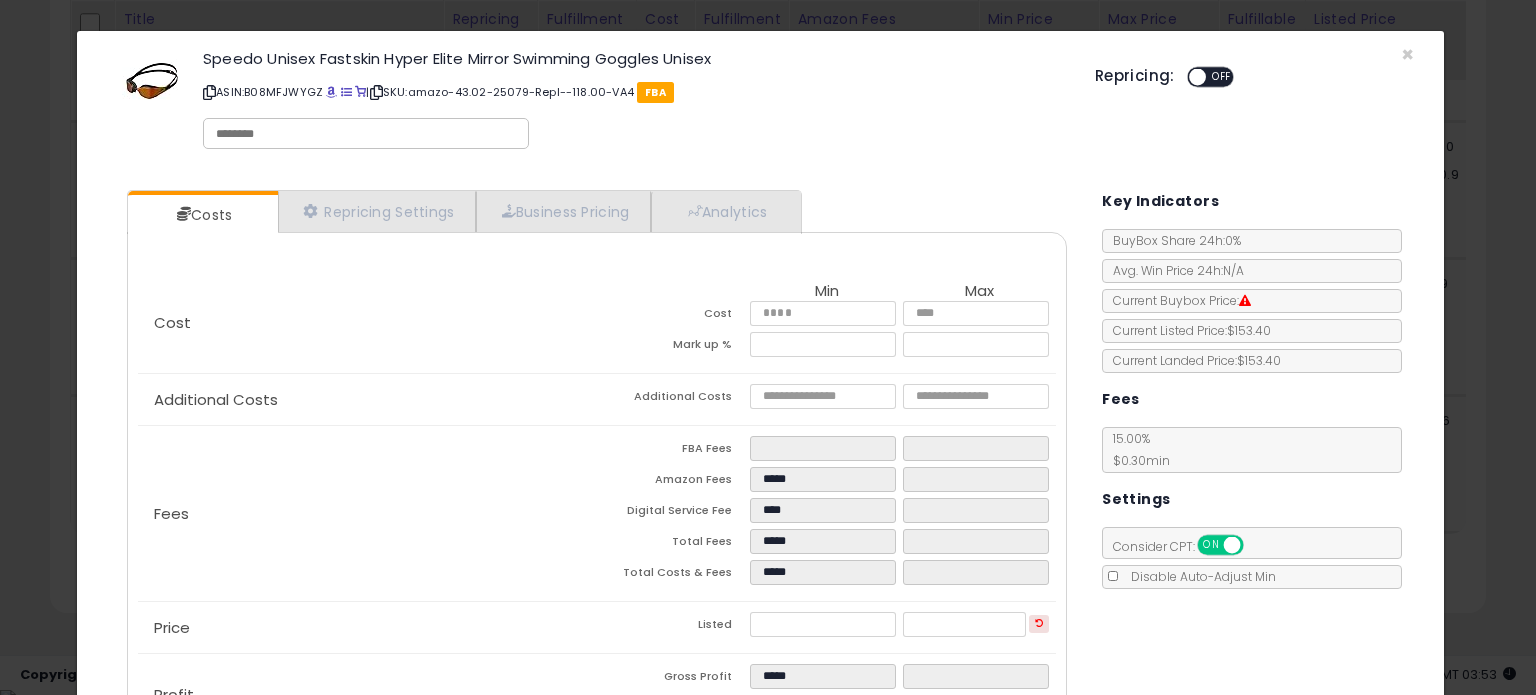 scroll, scrollTop: 144, scrollLeft: 0, axis: vertical 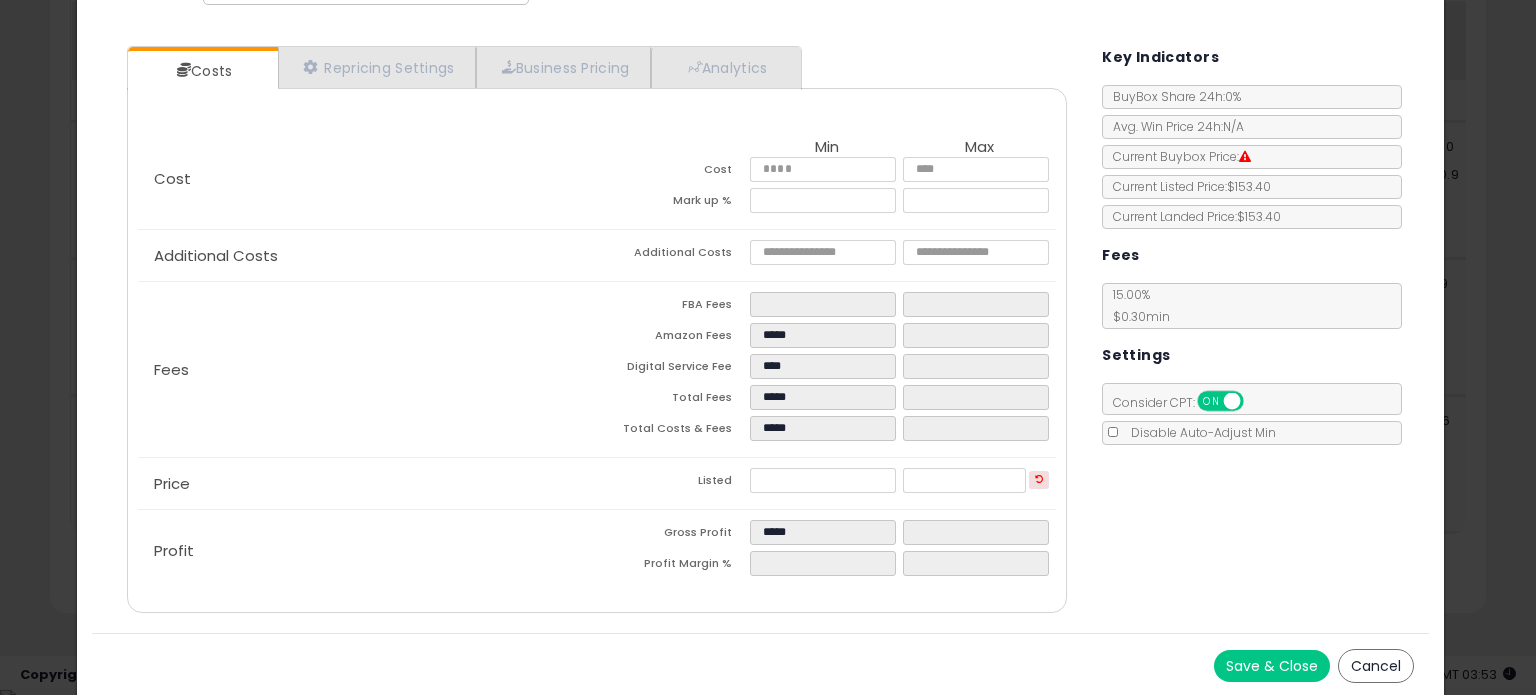 click on "Save & Close" at bounding box center (1272, 666) 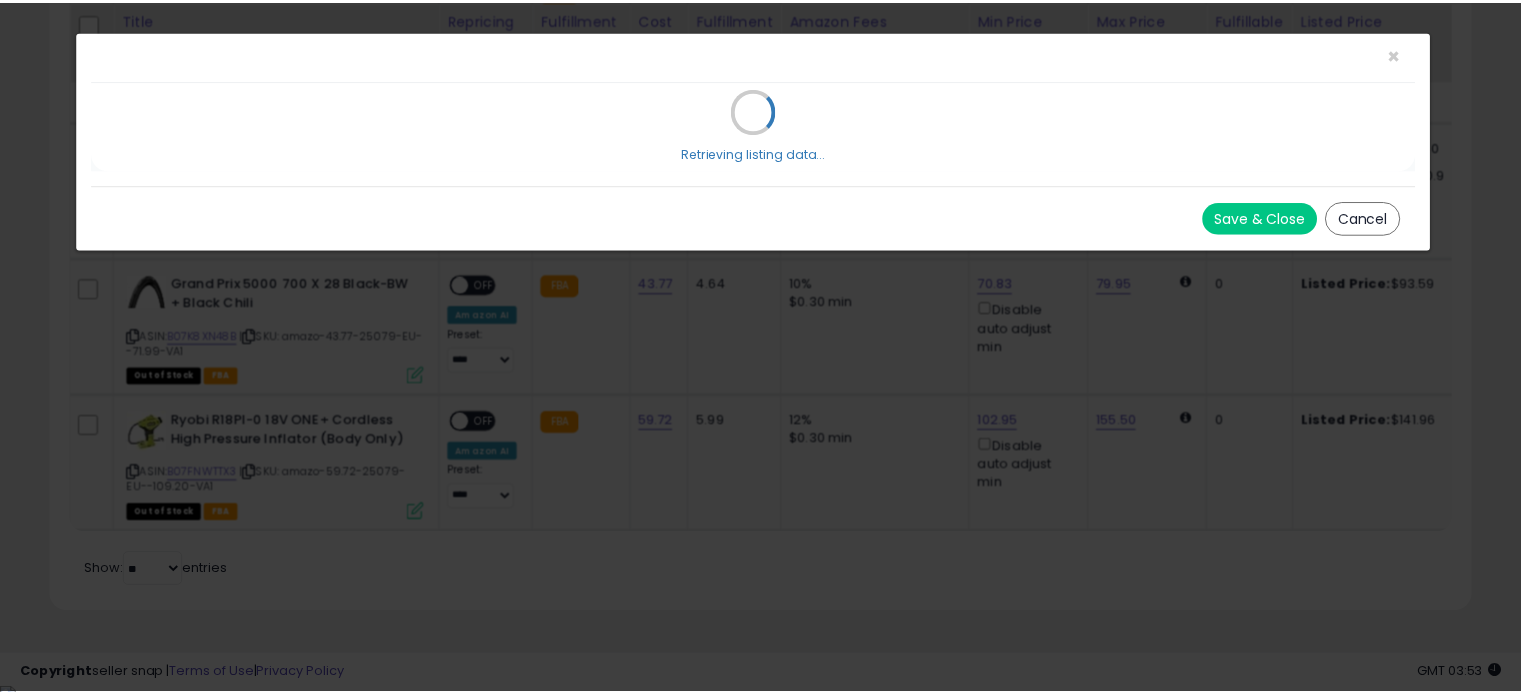 scroll, scrollTop: 0, scrollLeft: 0, axis: both 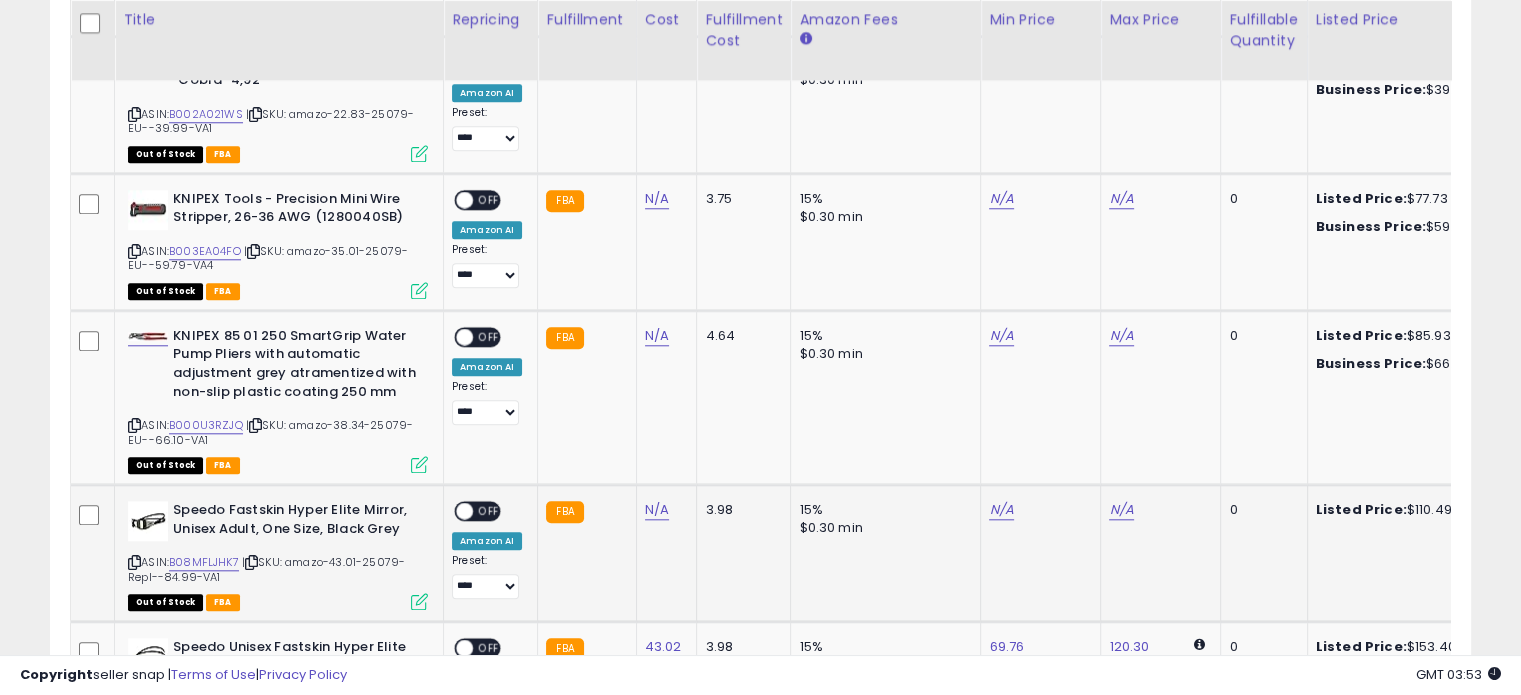 click at bounding box center [419, 601] 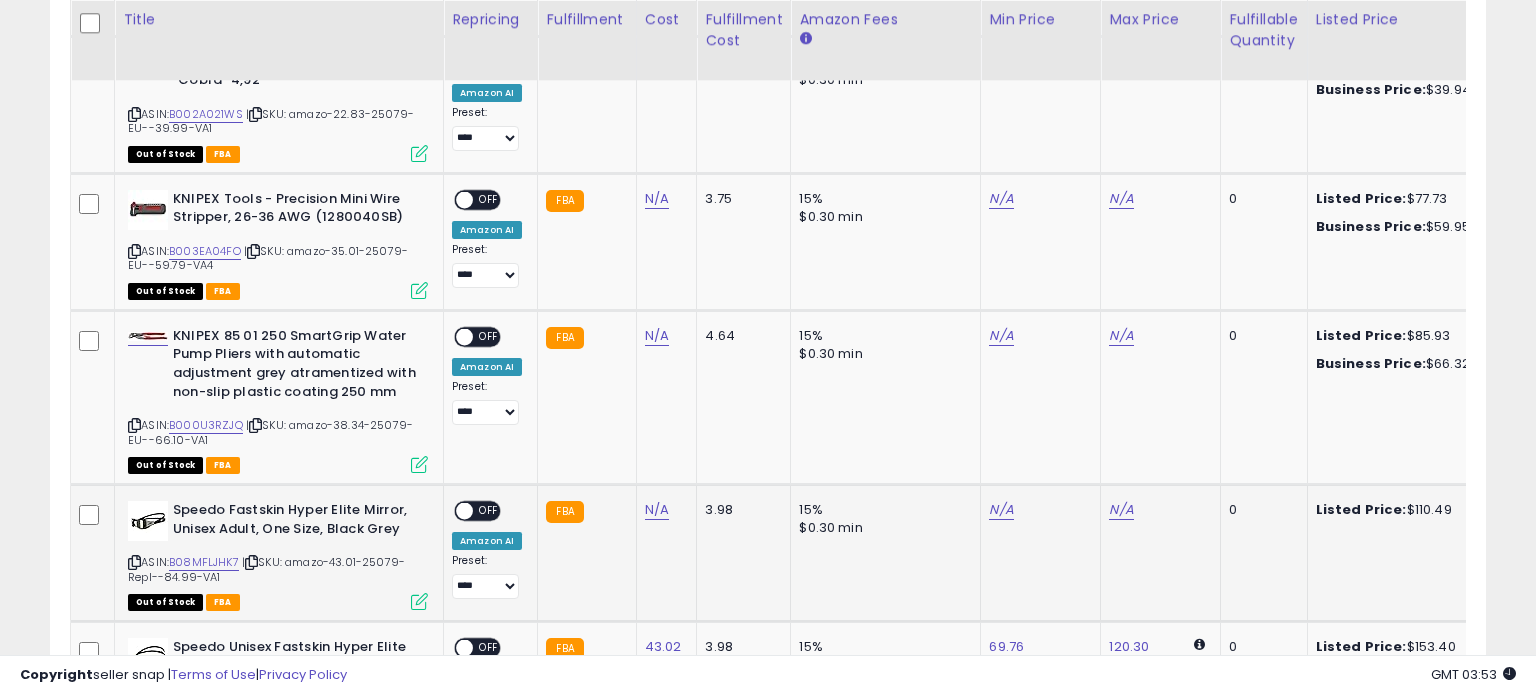 scroll, scrollTop: 999589, scrollLeft: 999168, axis: both 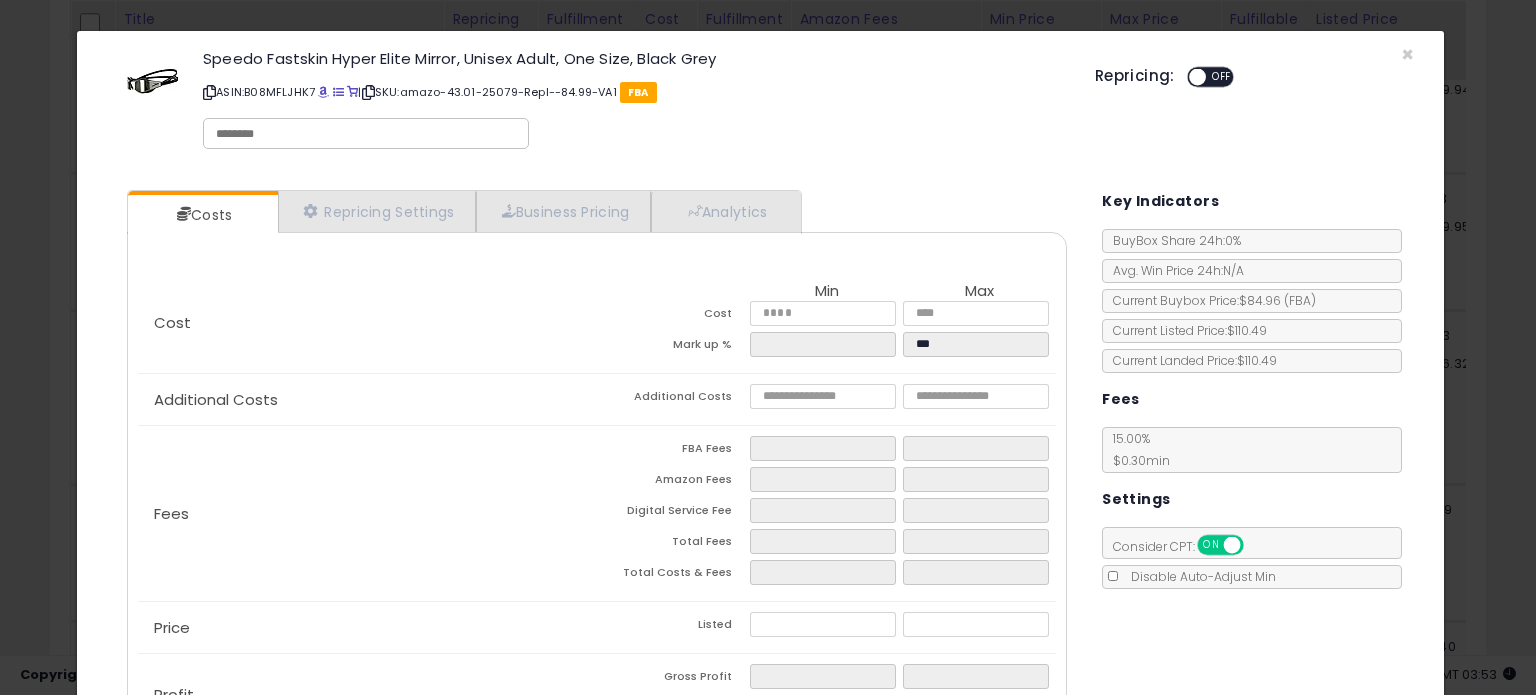 click on "ASIN:  B08MFLJHK7
|
SKU:  amazo-43.01-25079-Repl--84.99-VA1
FBA" at bounding box center (634, 92) 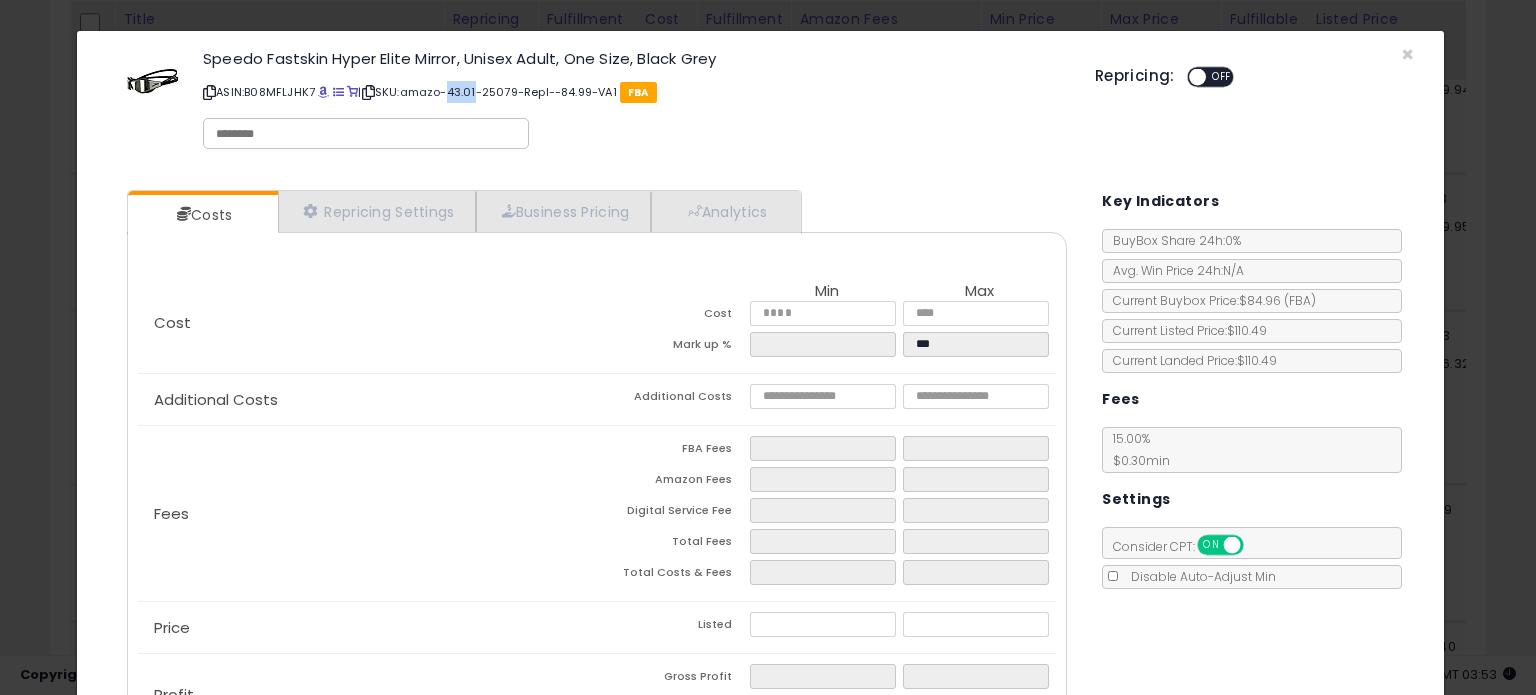 click on "ASIN:  B08MFLJHK7
|
SKU:  amazo-43.01-25079-Repl--84.99-VA1
FBA" at bounding box center (634, 92) 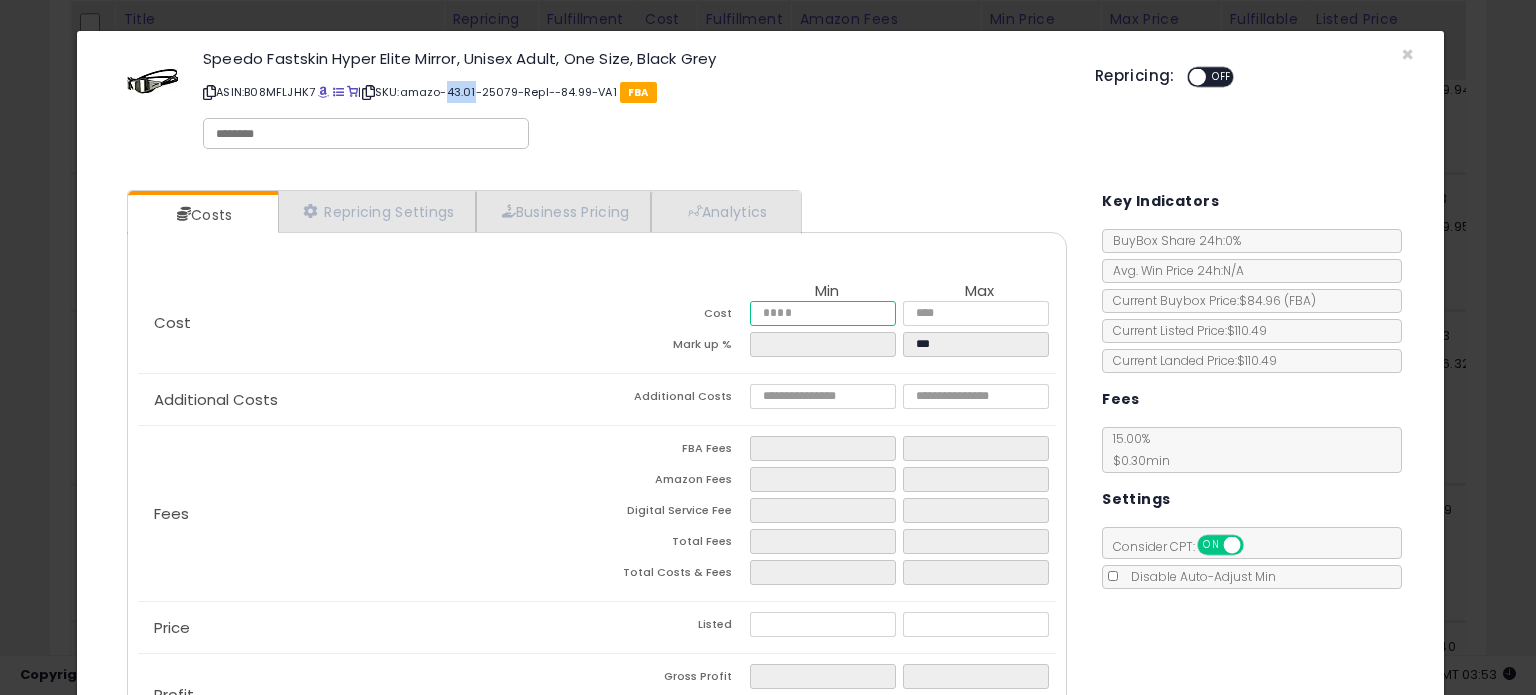 click at bounding box center [822, 313] 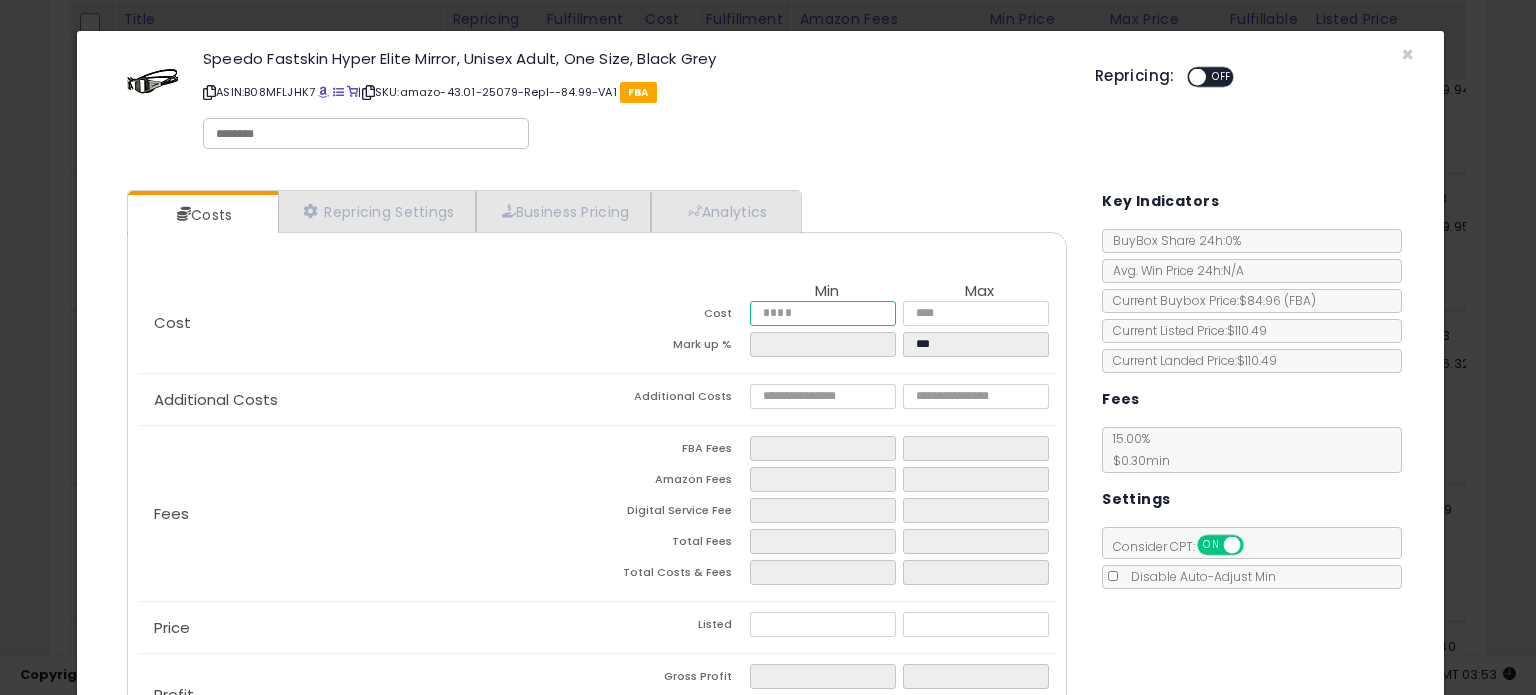 paste on "*****" 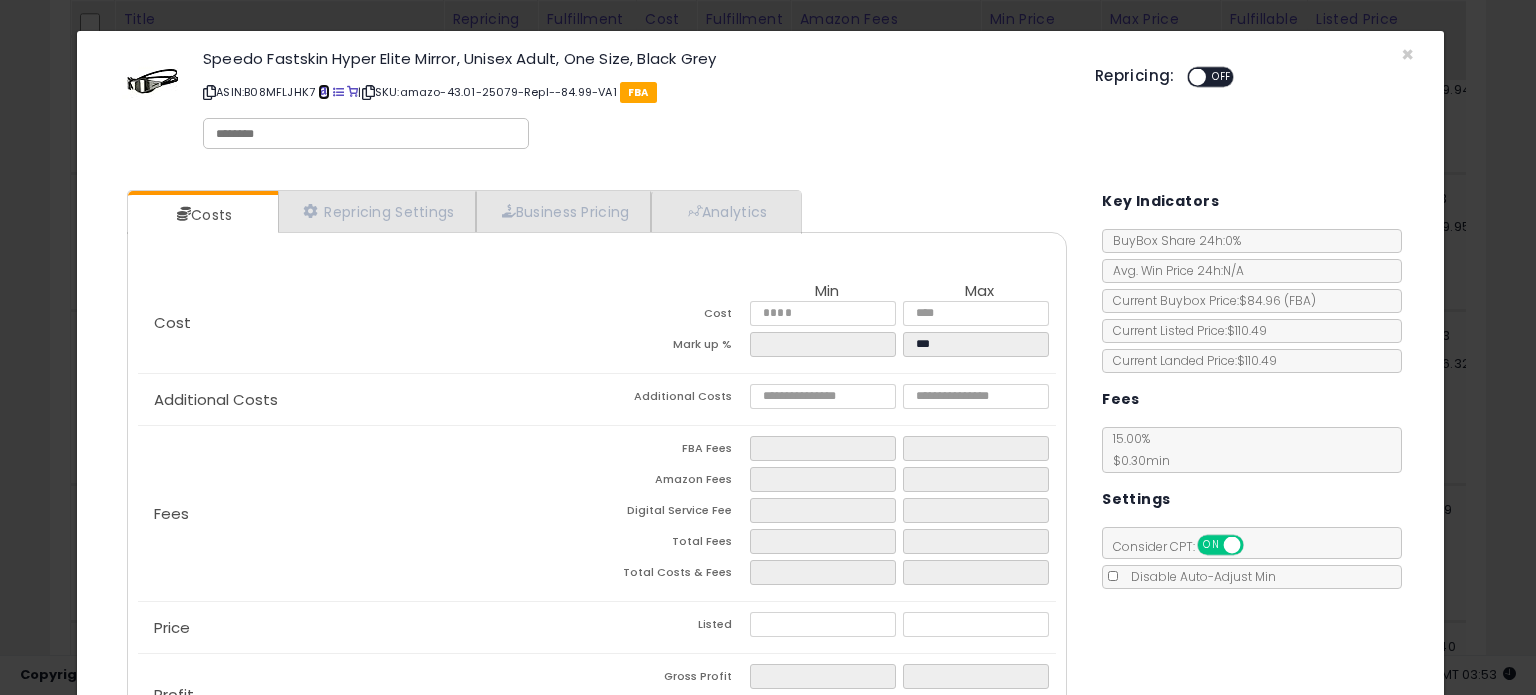 type 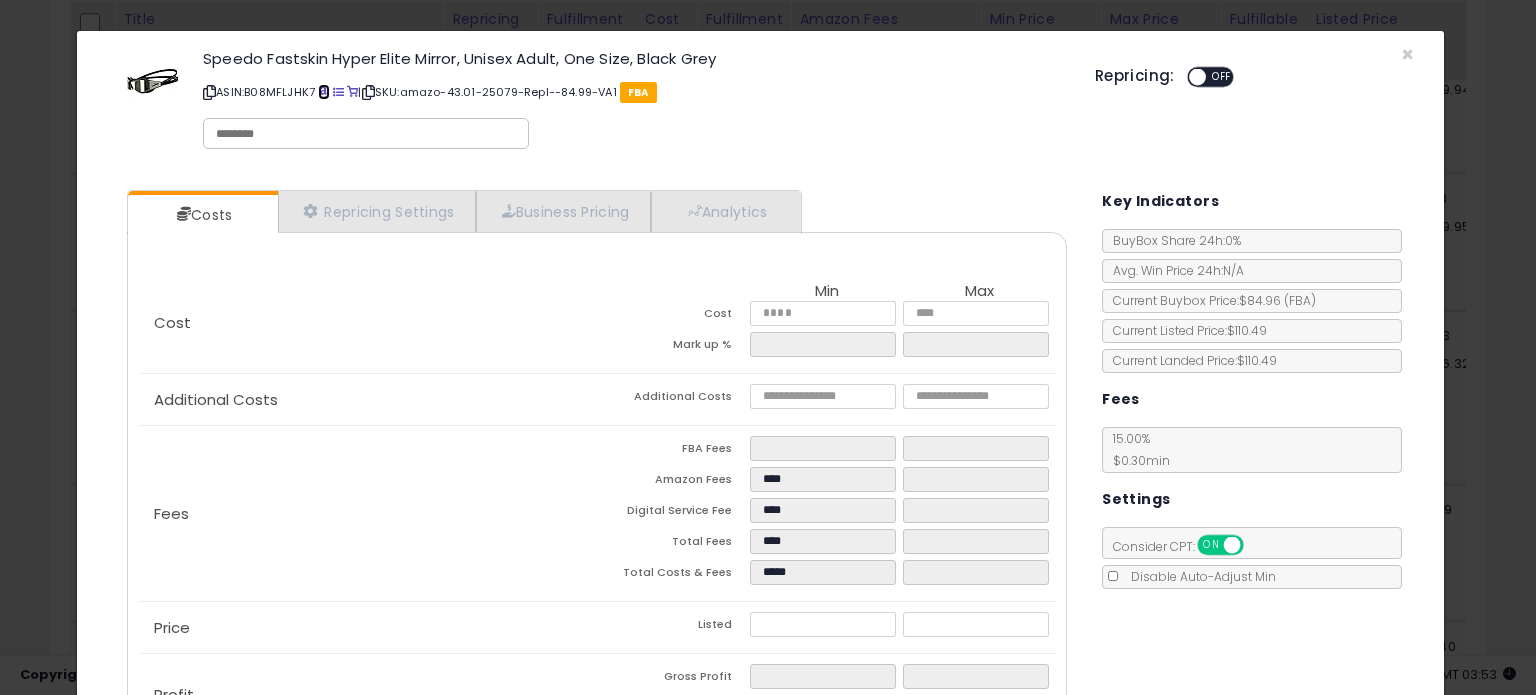 click at bounding box center [323, 92] 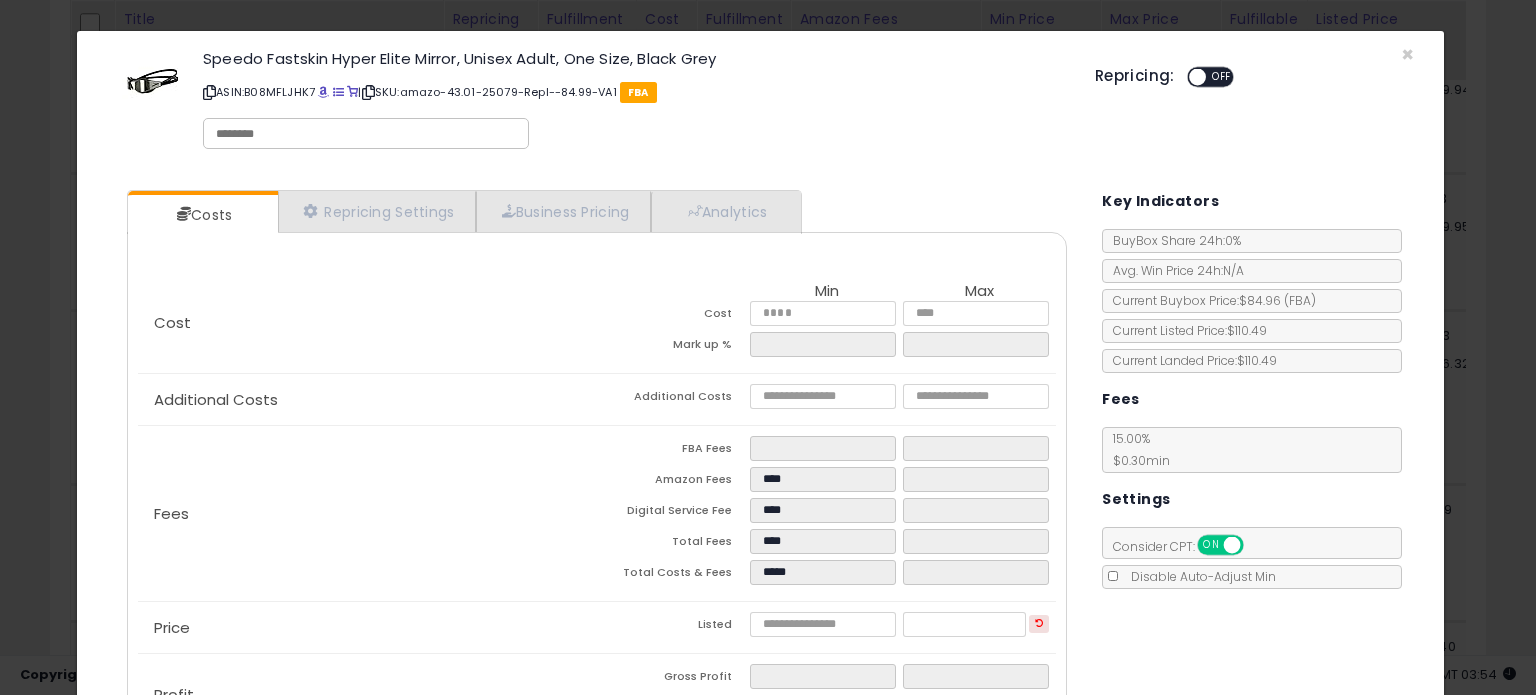 click on "ASIN:  B08MFLJHK7
|
SKU:  amazo-43.01-25079-Repl--84.99-VA1
FBA" at bounding box center [634, 92] 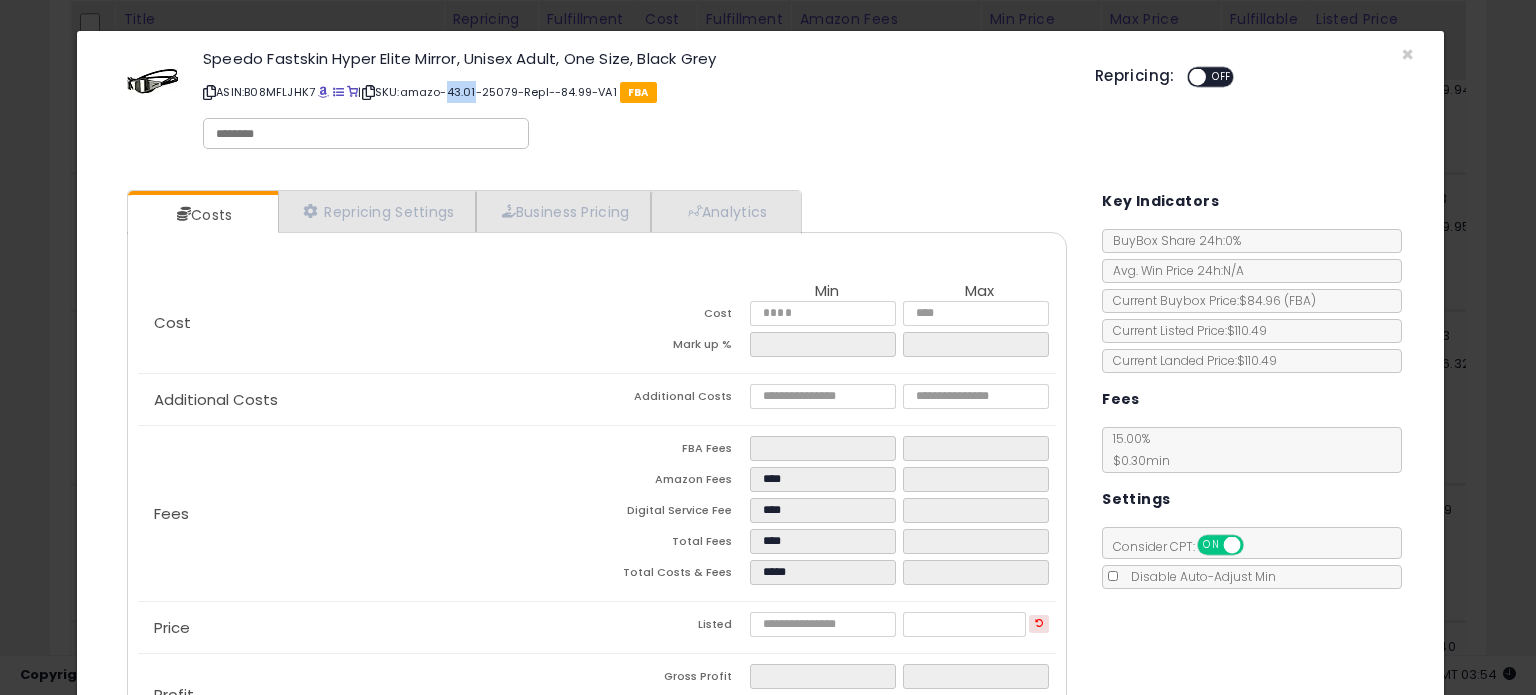 click on "ASIN:  B08MFLJHK7
|
SKU:  amazo-43.01-25079-Repl--84.99-VA1
FBA" at bounding box center [634, 92] 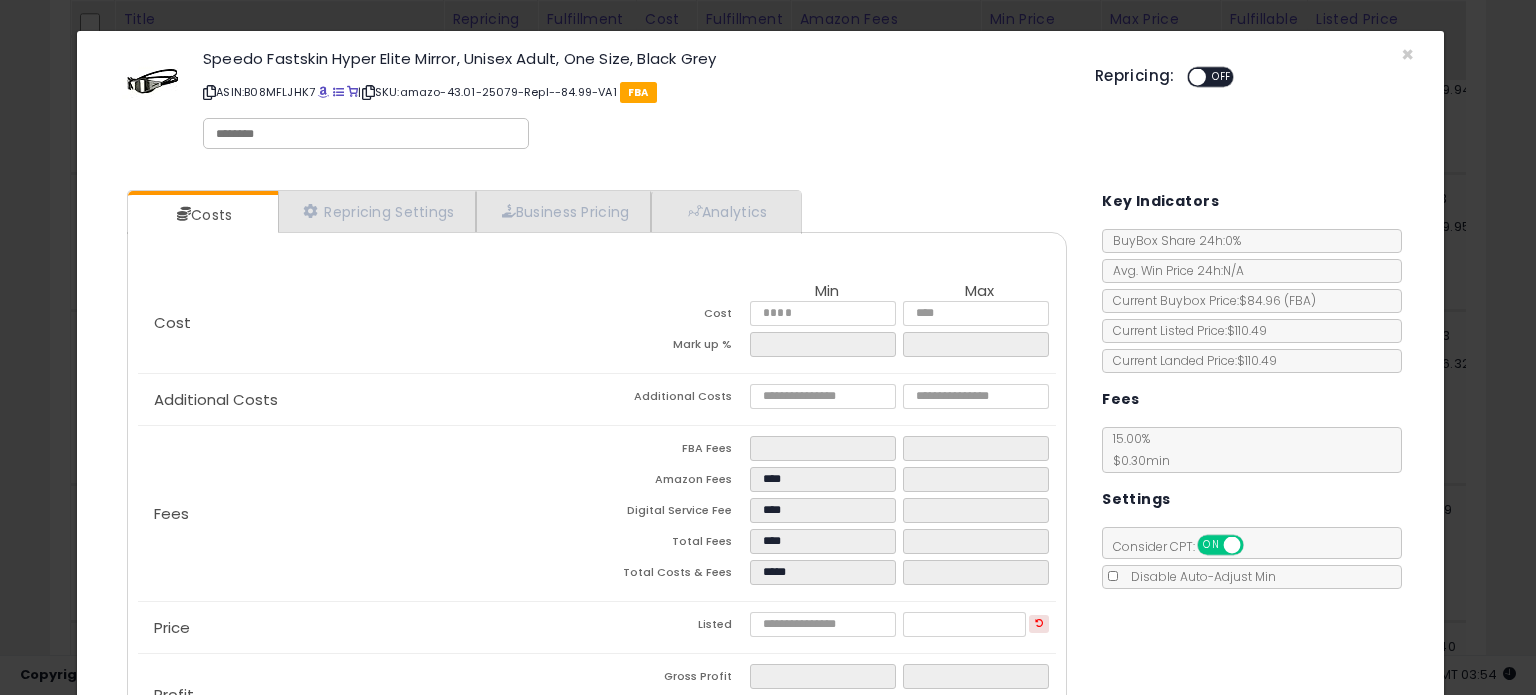 click on "ASIN:  B08MFLJHK7
|
SKU:  amazo-43.01-25079-Repl--84.99-VA1
FBA" at bounding box center [634, 92] 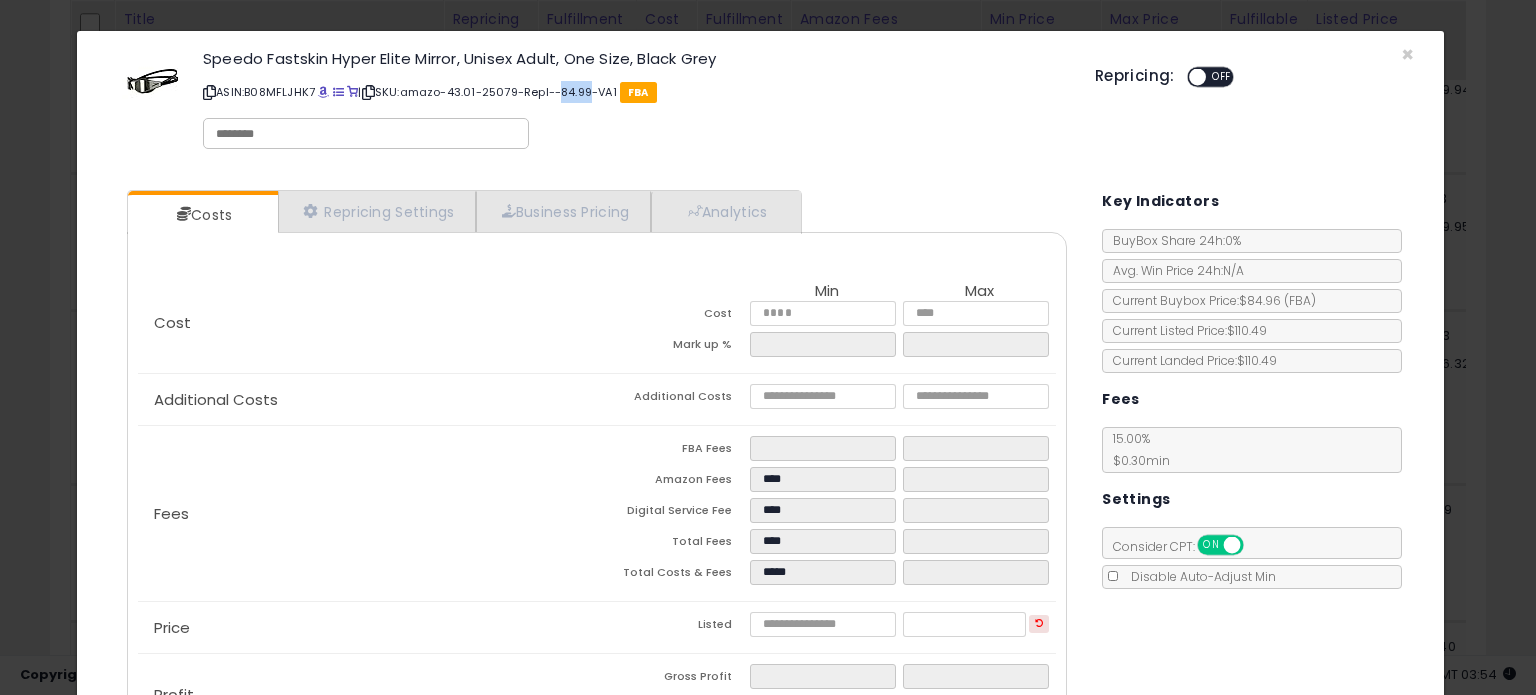 click on "ASIN:  B08MFLJHK7
|
SKU:  amazo-43.01-25079-Repl--84.99-VA1
FBA" at bounding box center (634, 92) 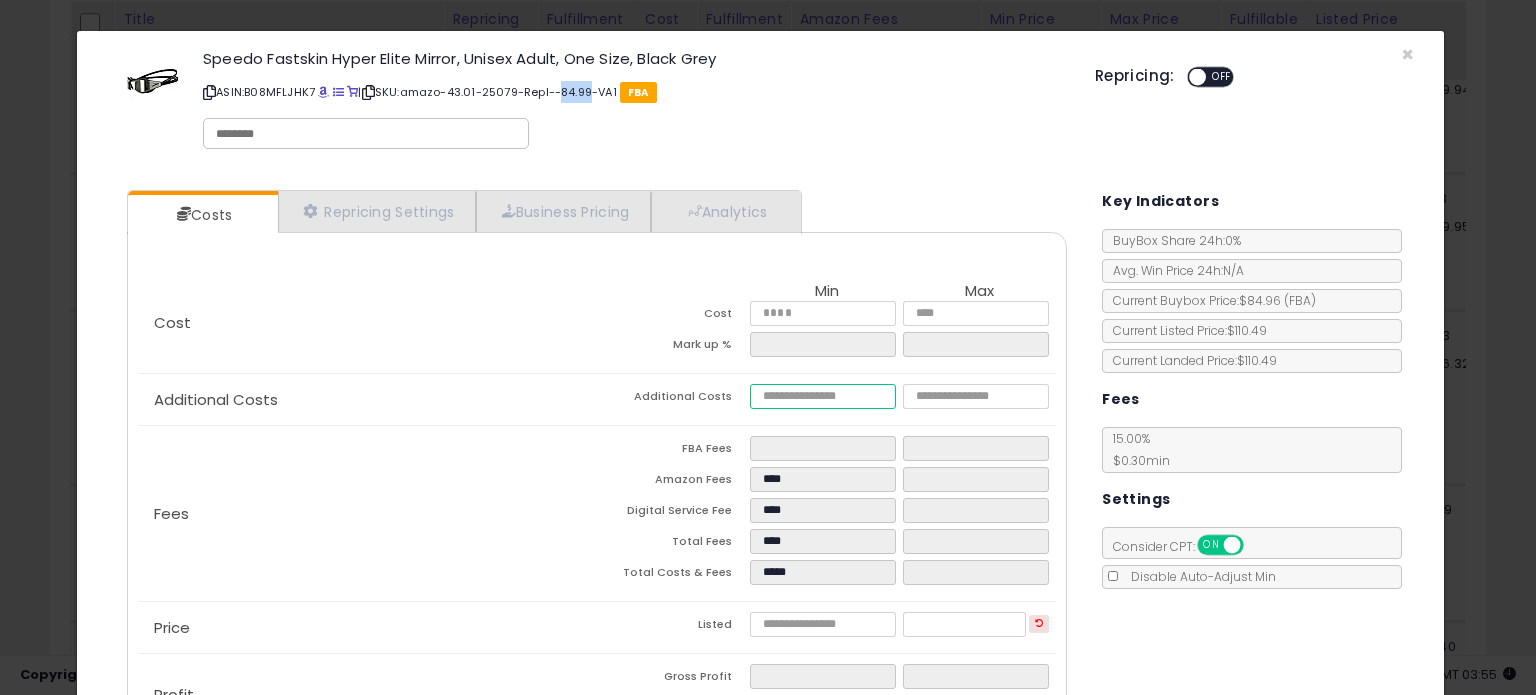 click at bounding box center (822, 396) 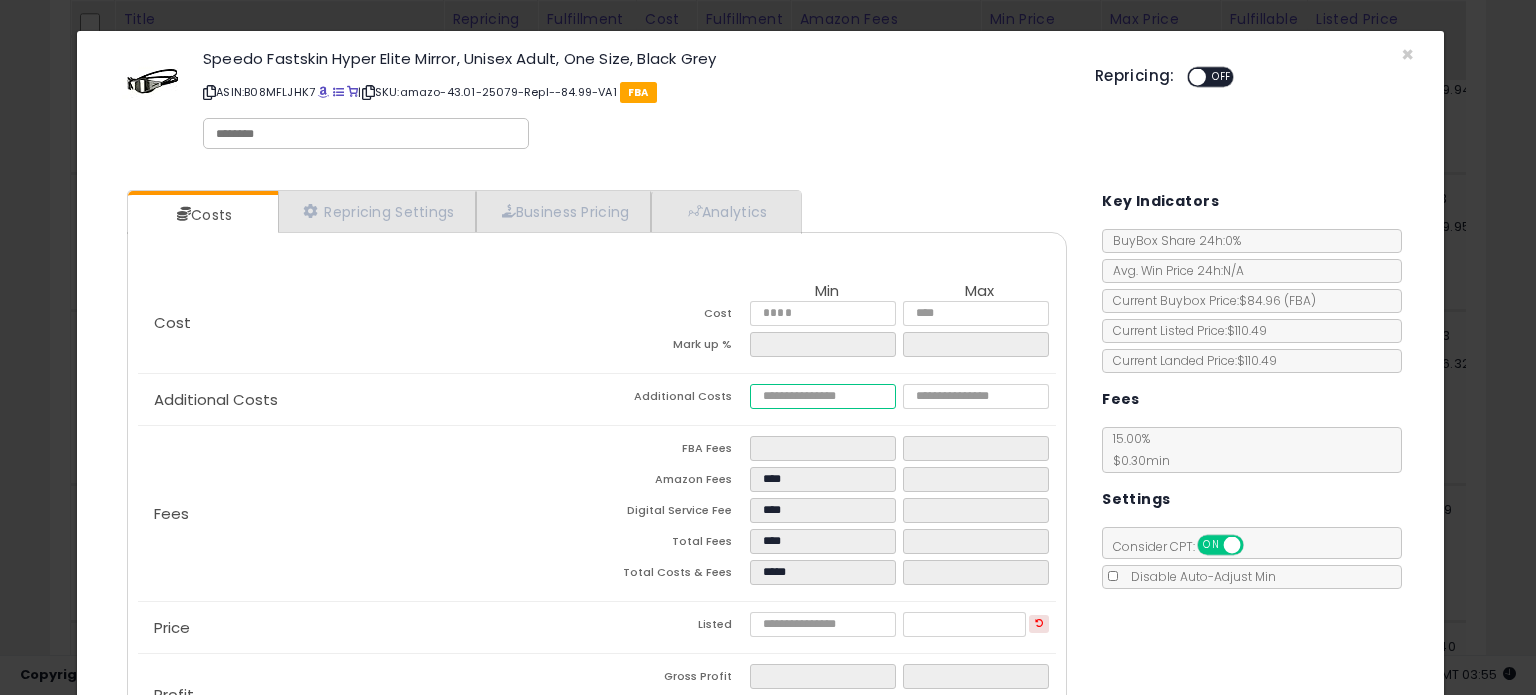 type on "*" 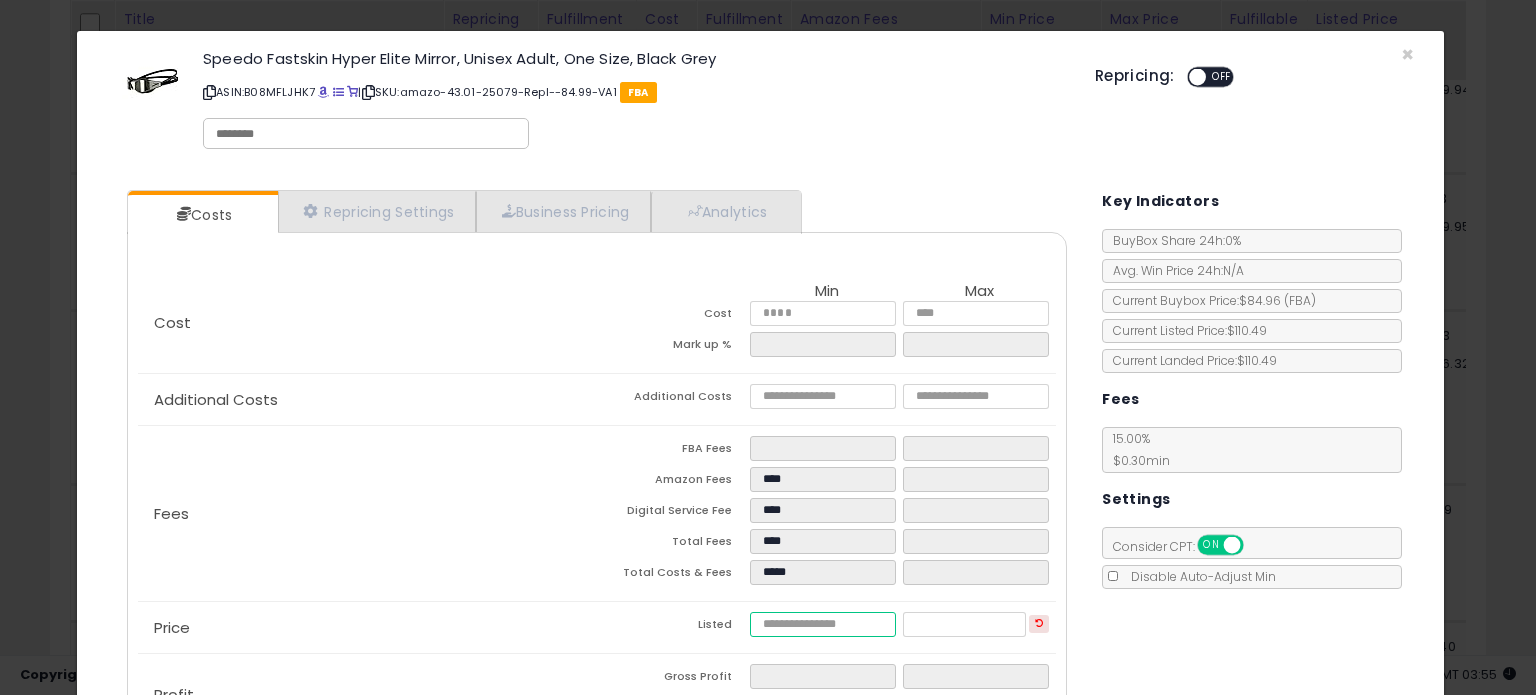 type on "******" 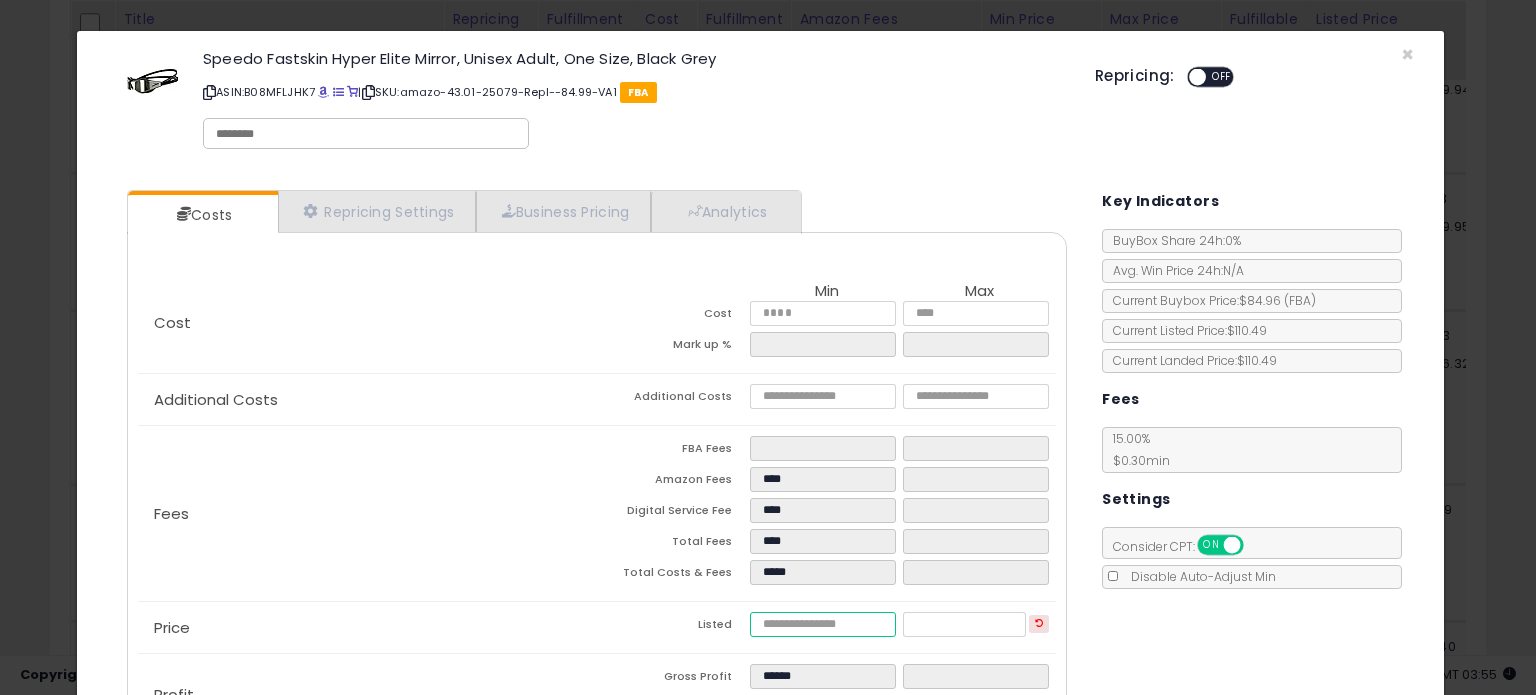 drag, startPoint x: 818, startPoint y: 613, endPoint x: 699, endPoint y: 606, distance: 119.2057 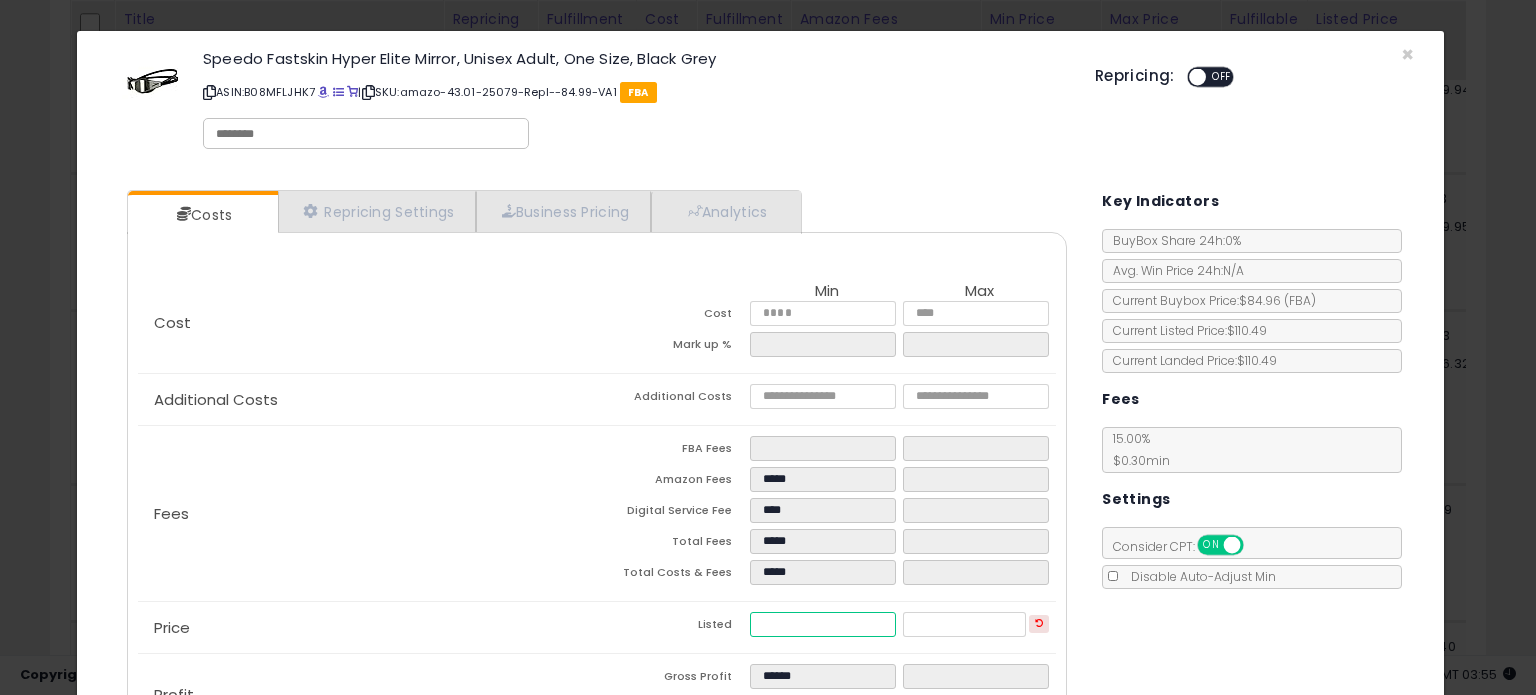 type on "*****" 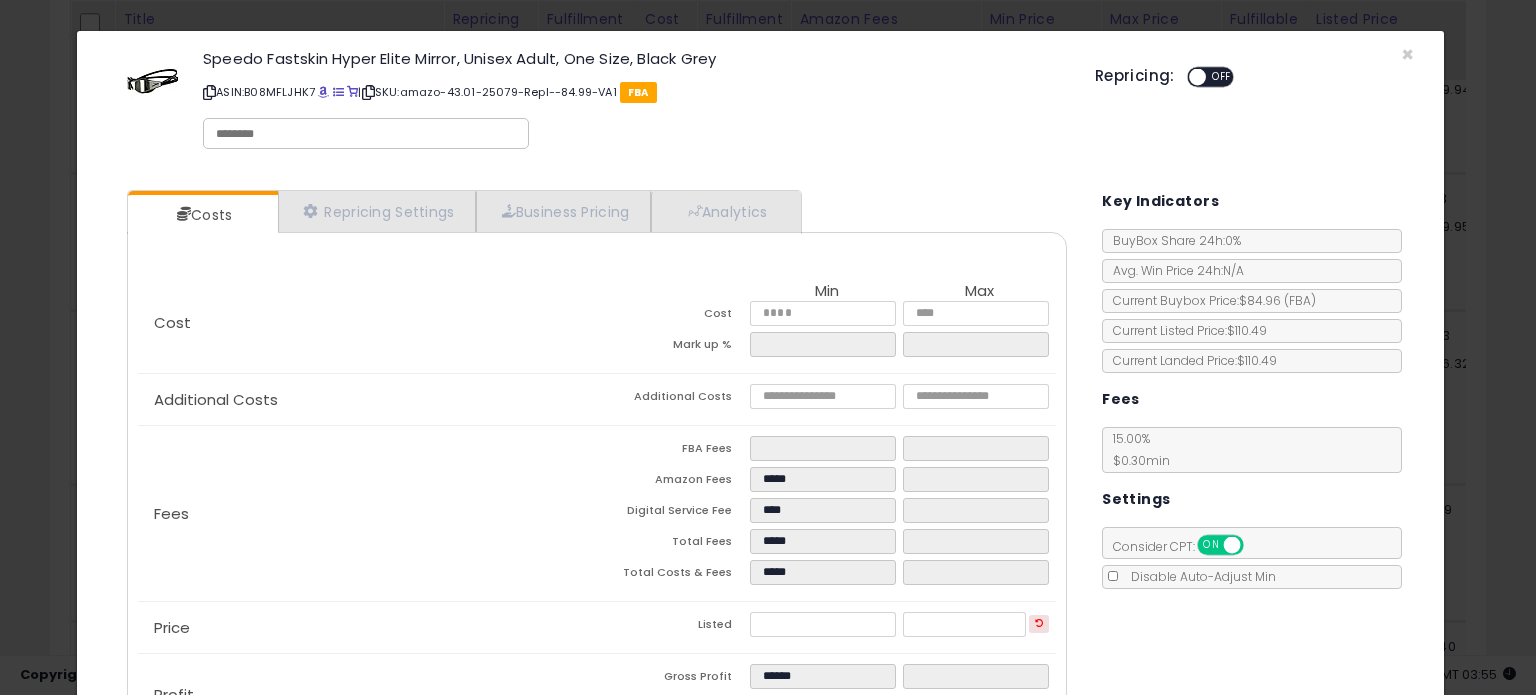 type on "*****" 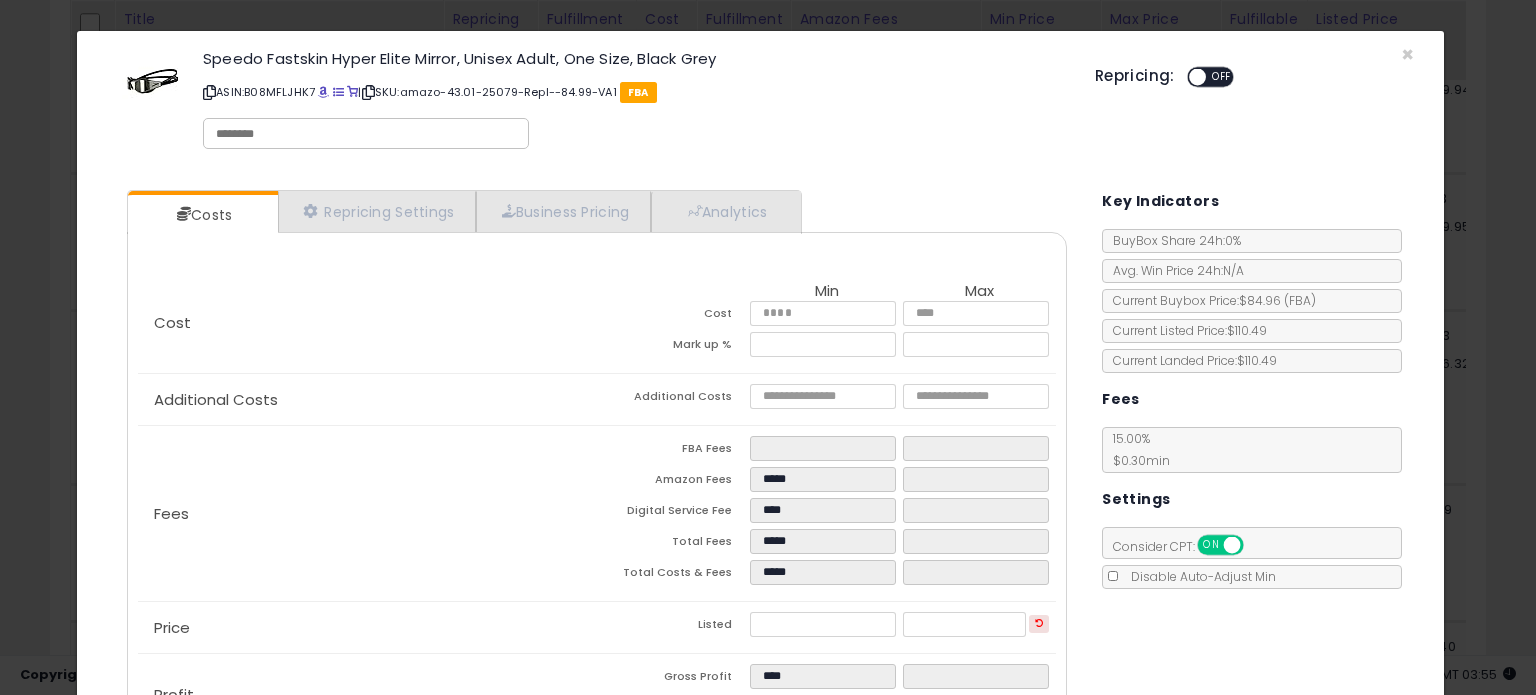 click on "Costs
Repricing Settings
Business Pricing
Analytics
Cost" at bounding box center [760, 476] 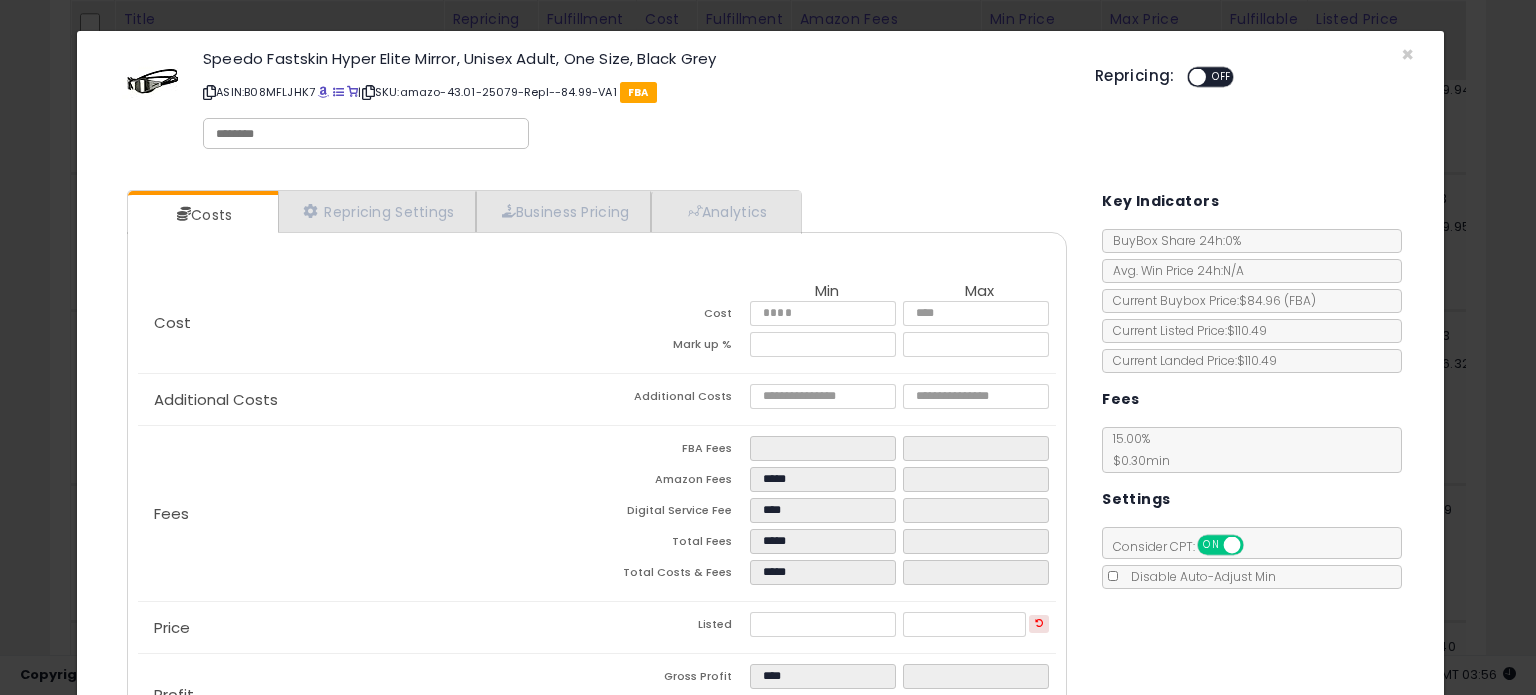 scroll, scrollTop: 144, scrollLeft: 0, axis: vertical 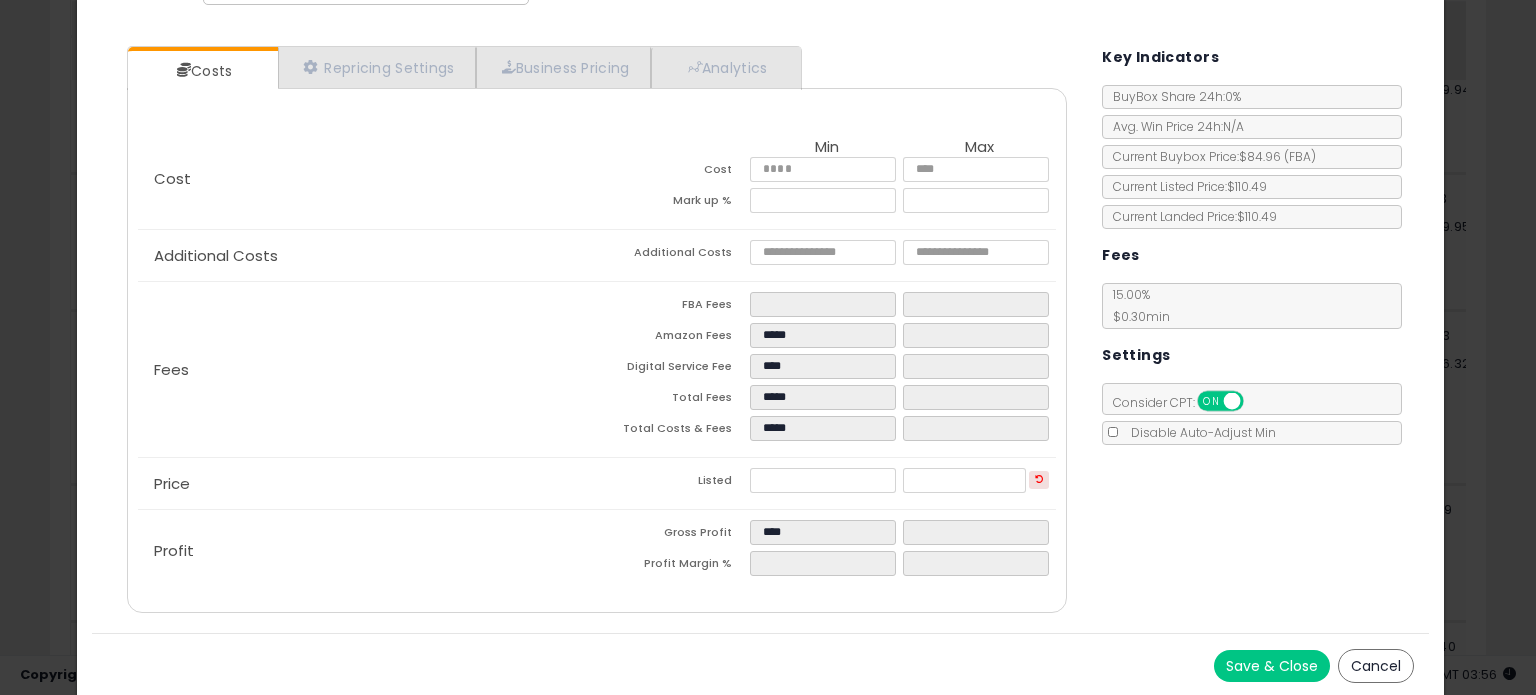 click on "Save & Close" at bounding box center (1272, 666) 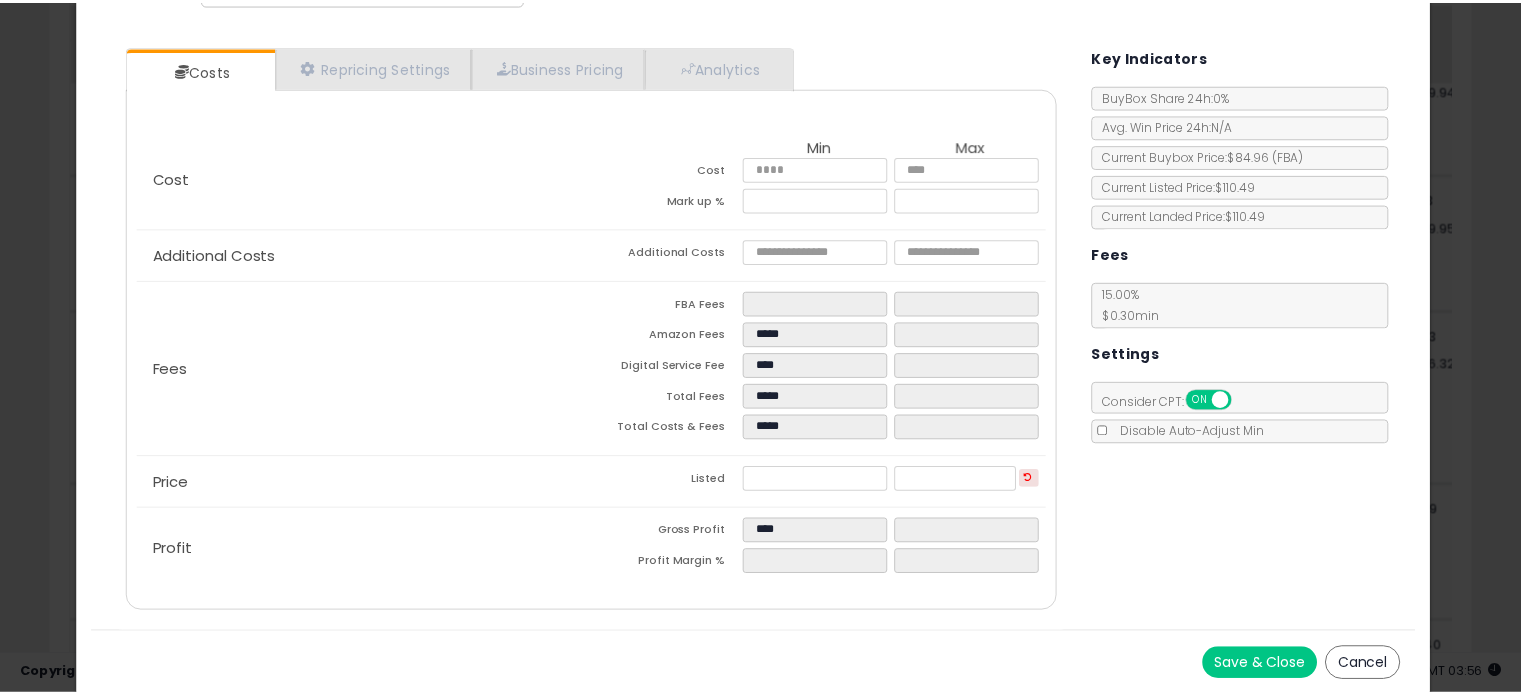scroll, scrollTop: 0, scrollLeft: 0, axis: both 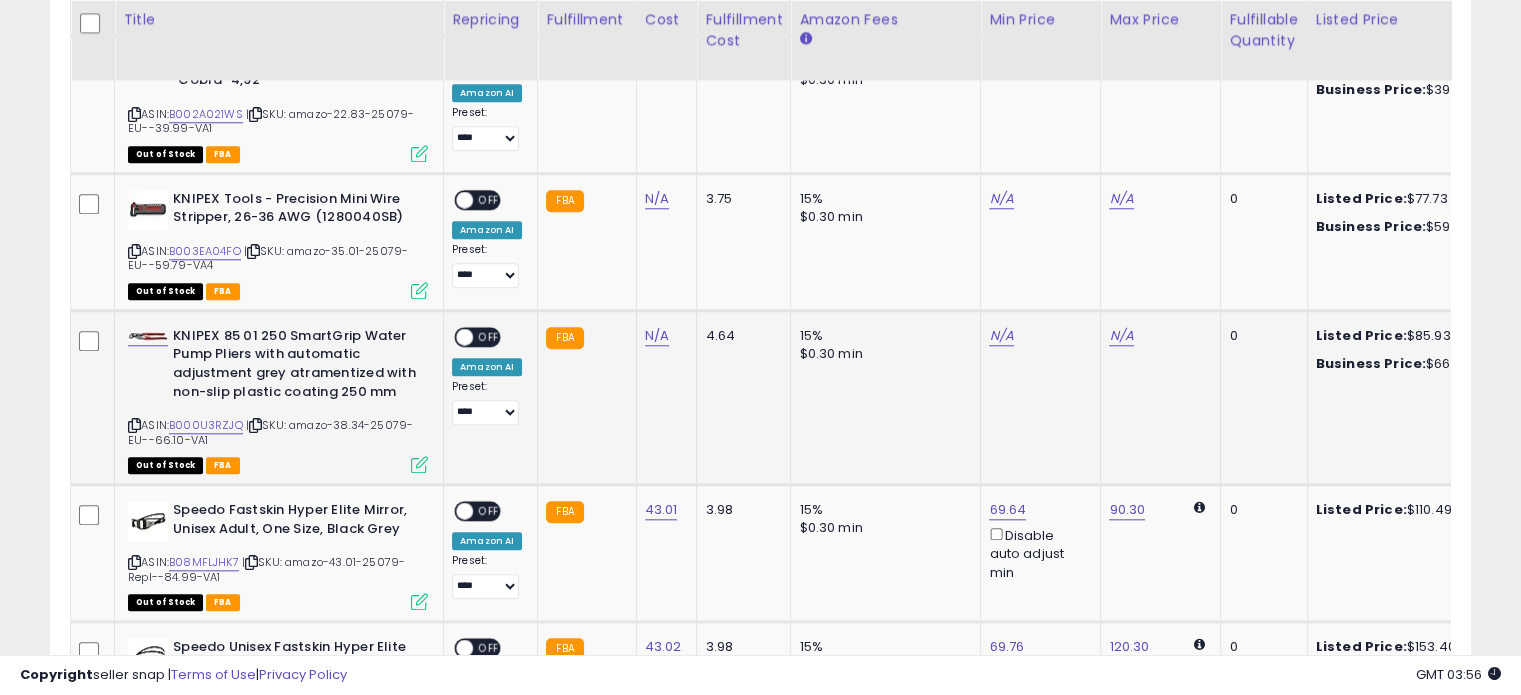 click at bounding box center (419, 464) 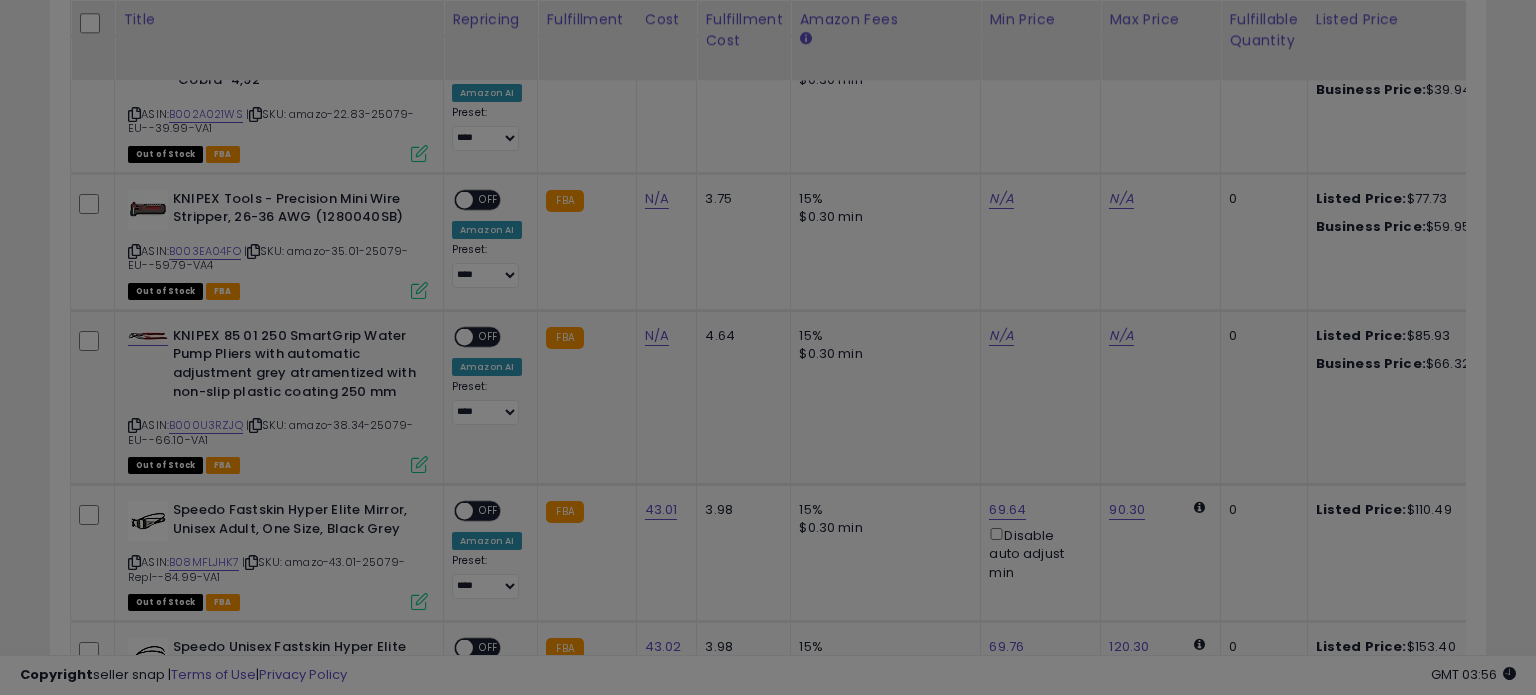 scroll, scrollTop: 999589, scrollLeft: 999168, axis: both 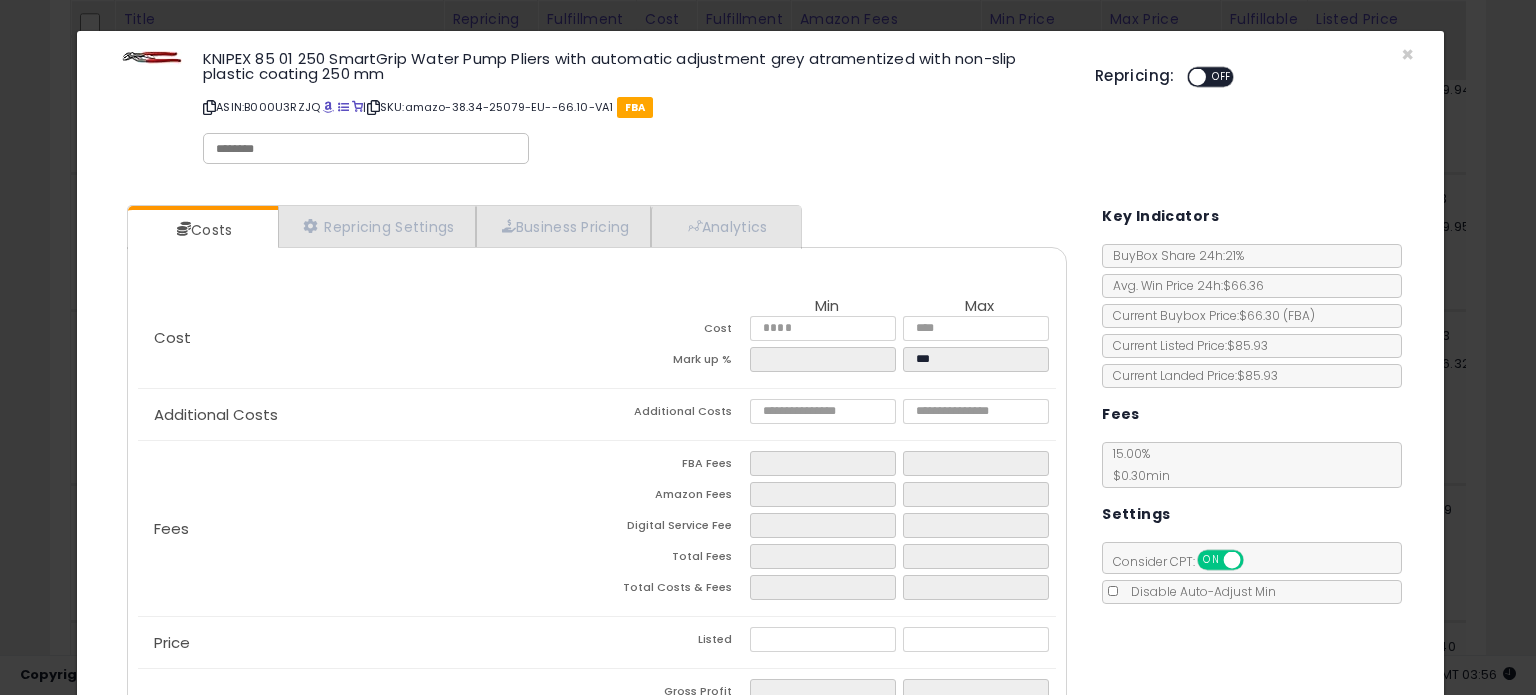 click on "ASIN:  B000U3RZJQ
|
SKU:  amazo-38.34-25079-EU--66.10-VA1
FBA" at bounding box center (634, 107) 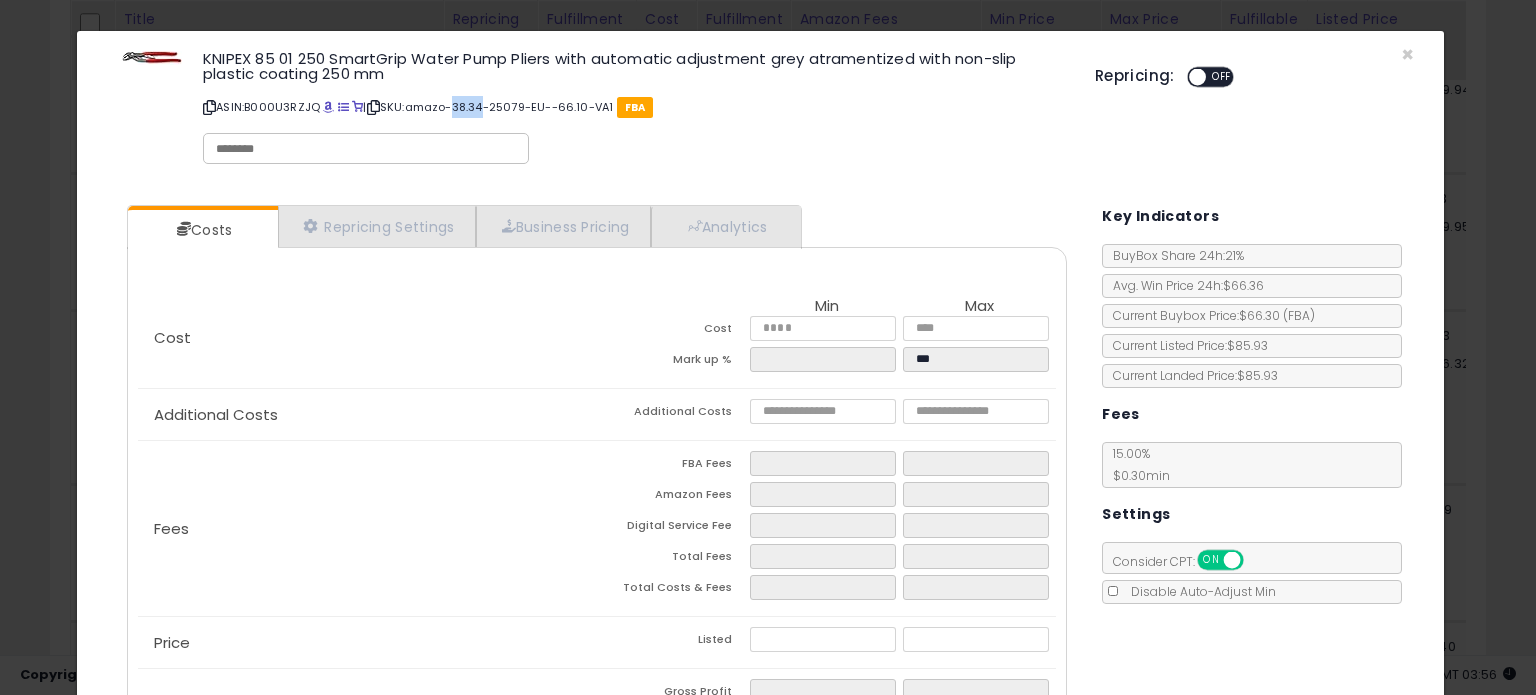 click on "ASIN:  B000U3RZJQ
|
SKU:  amazo-38.34-25079-EU--66.10-VA1
FBA" at bounding box center (634, 107) 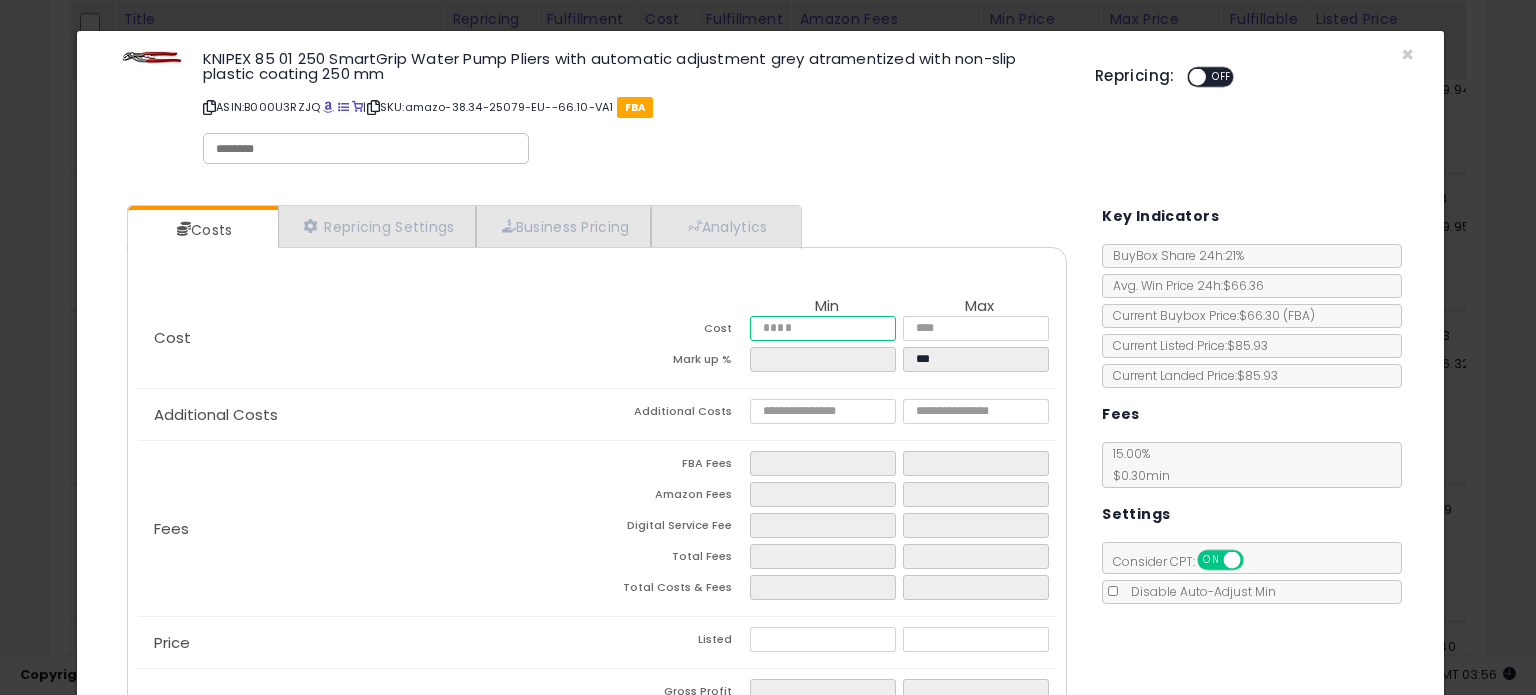 click at bounding box center (822, 328) 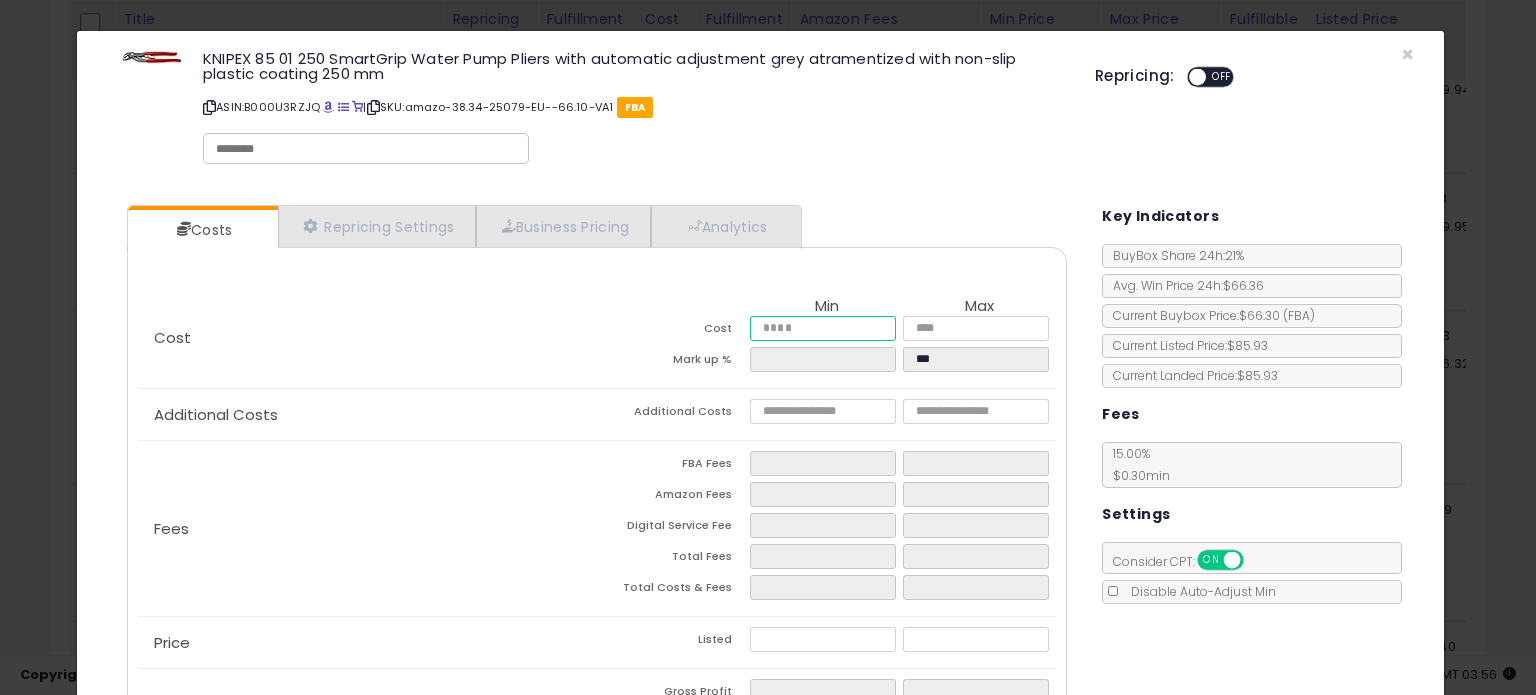 type on "*****" 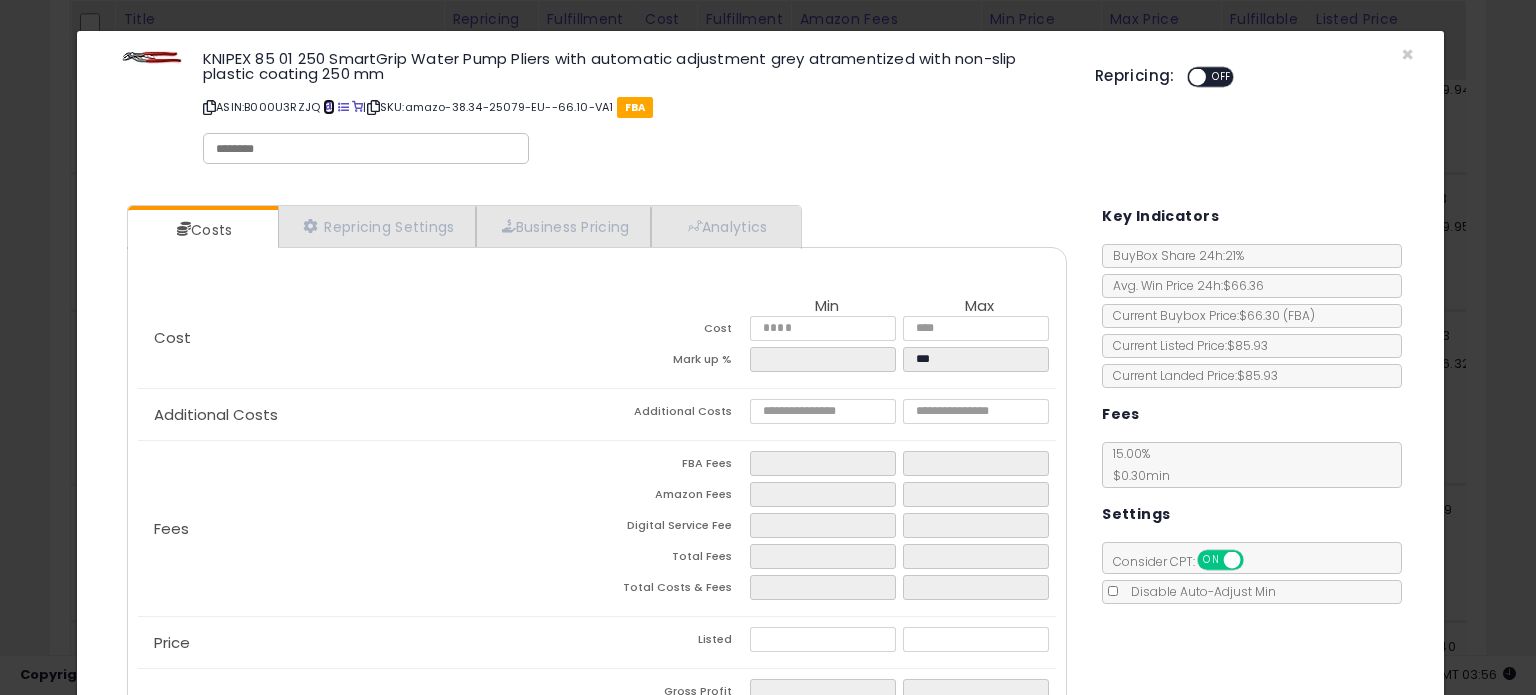 type 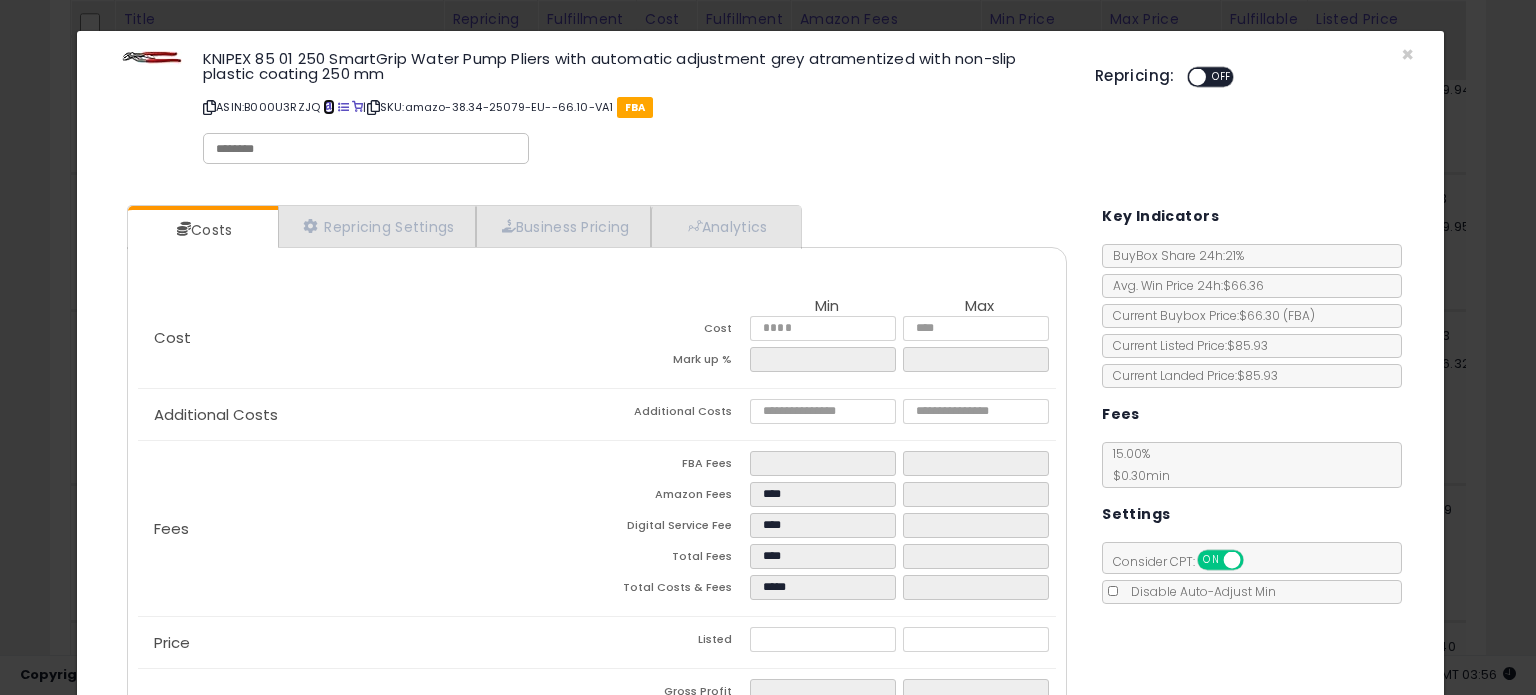 type 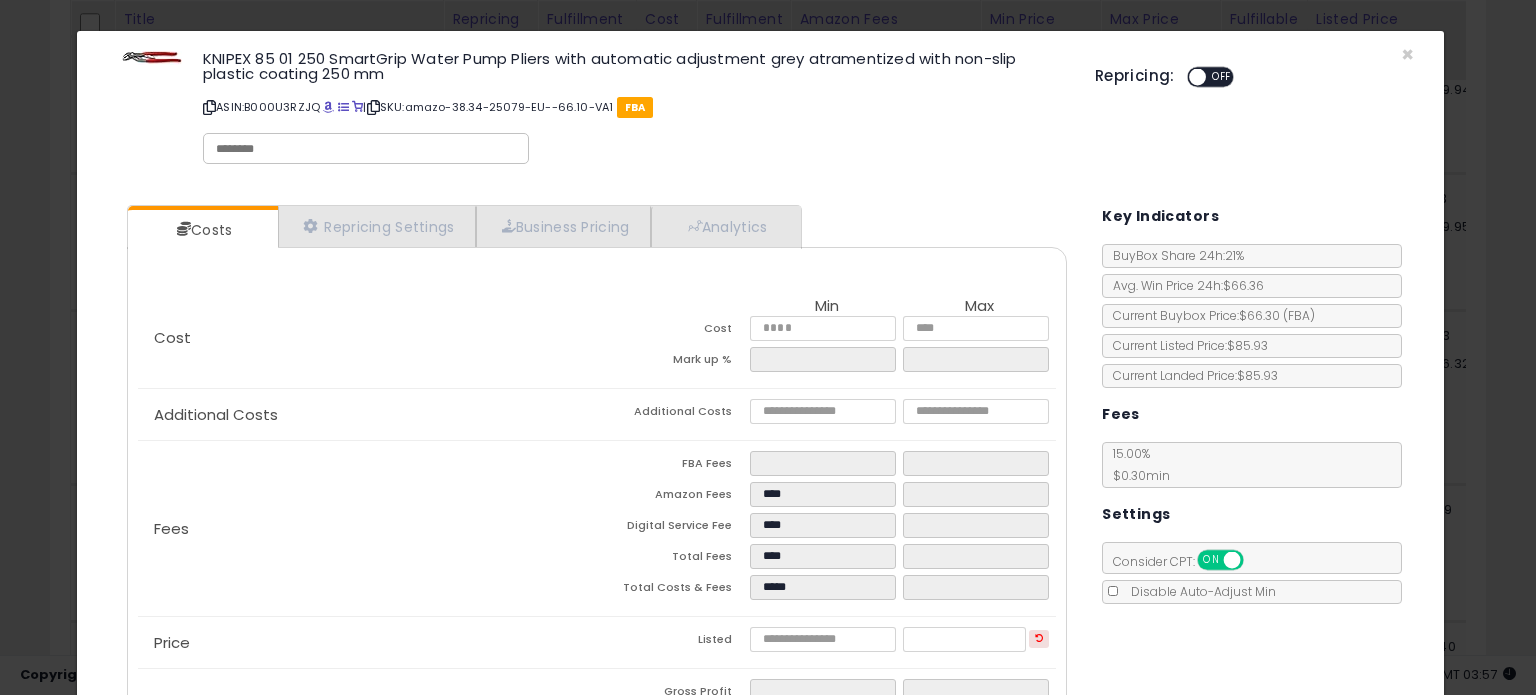 click on "ASIN:  B000U3RZJQ
|
SKU:  amazo-38.34-25079-EU--66.10-VA1
FBA" at bounding box center [634, 107] 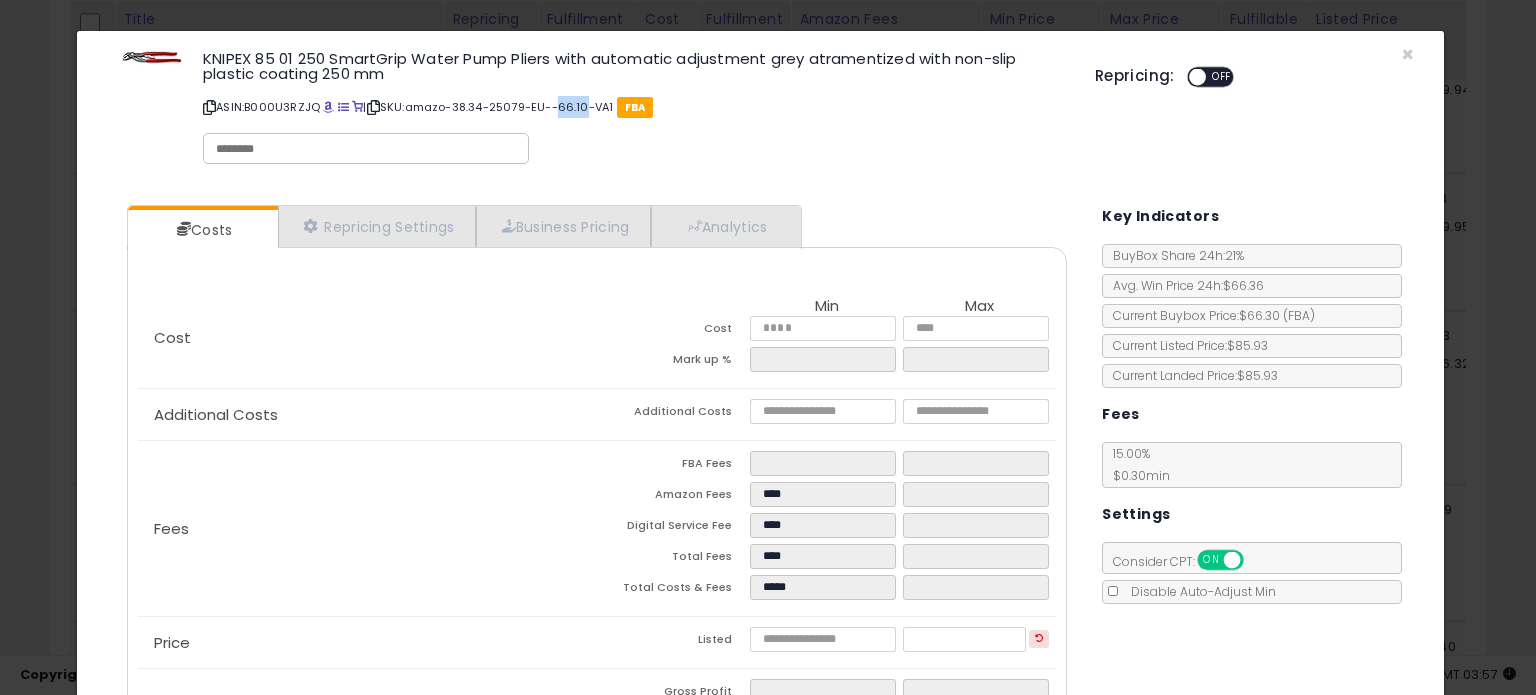 click on "ASIN:  B000U3RZJQ
|
SKU:  amazo-38.34-25079-EU--66.10-VA1
FBA" at bounding box center [634, 107] 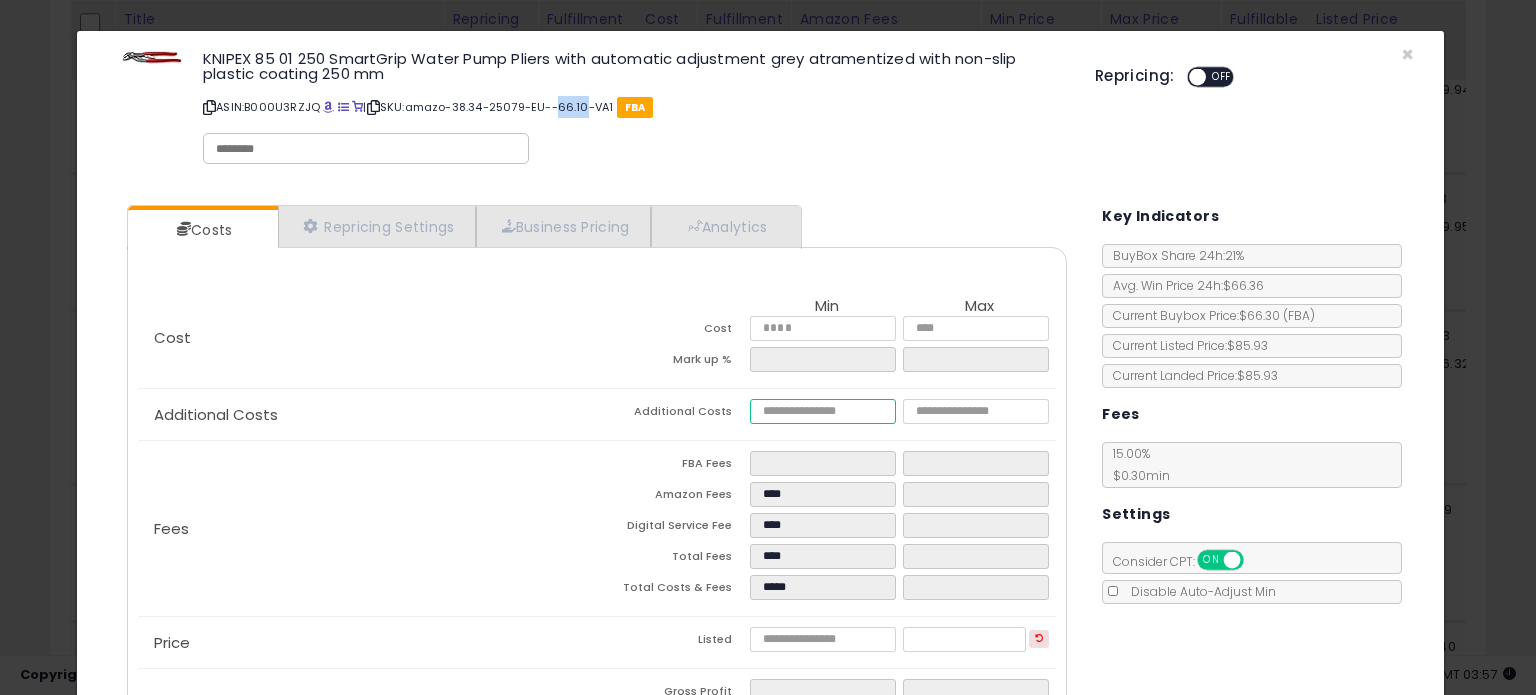 click at bounding box center [822, 411] 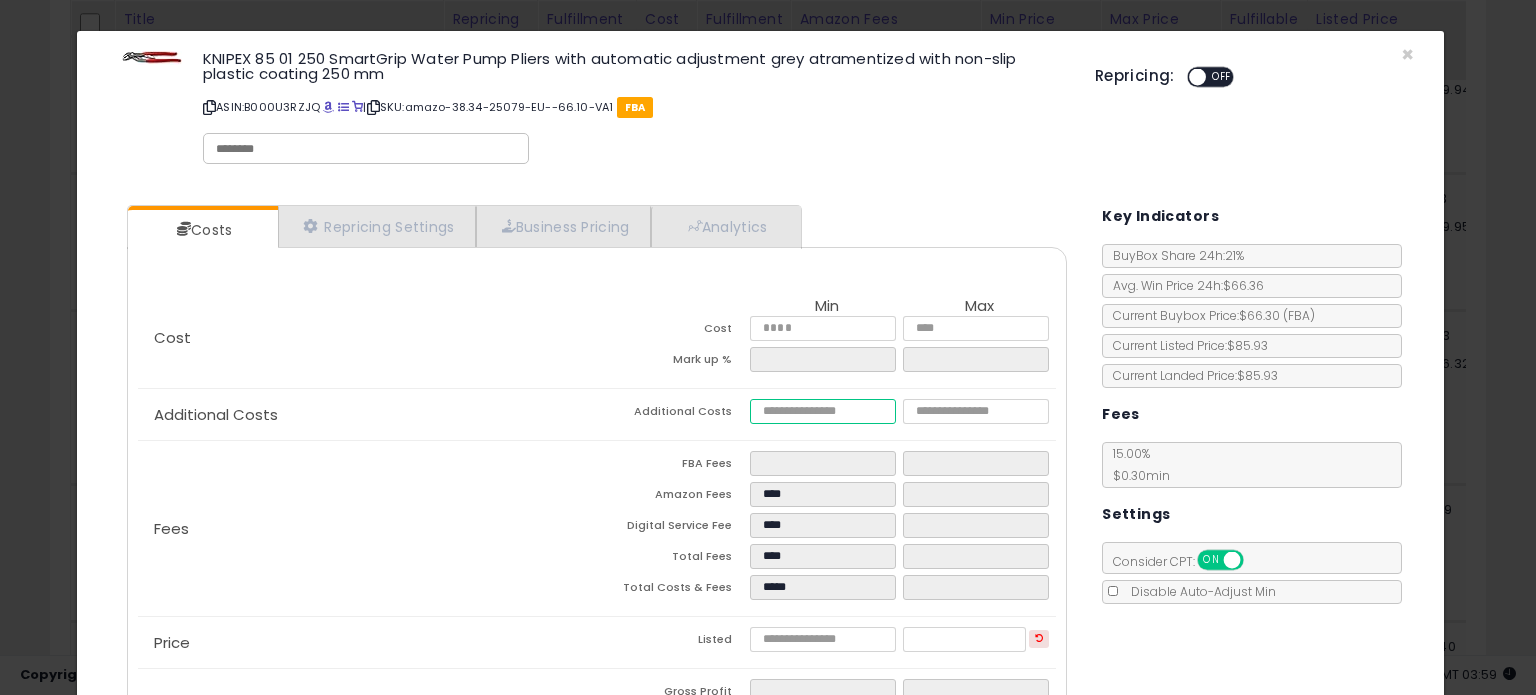 click at bounding box center [822, 411] 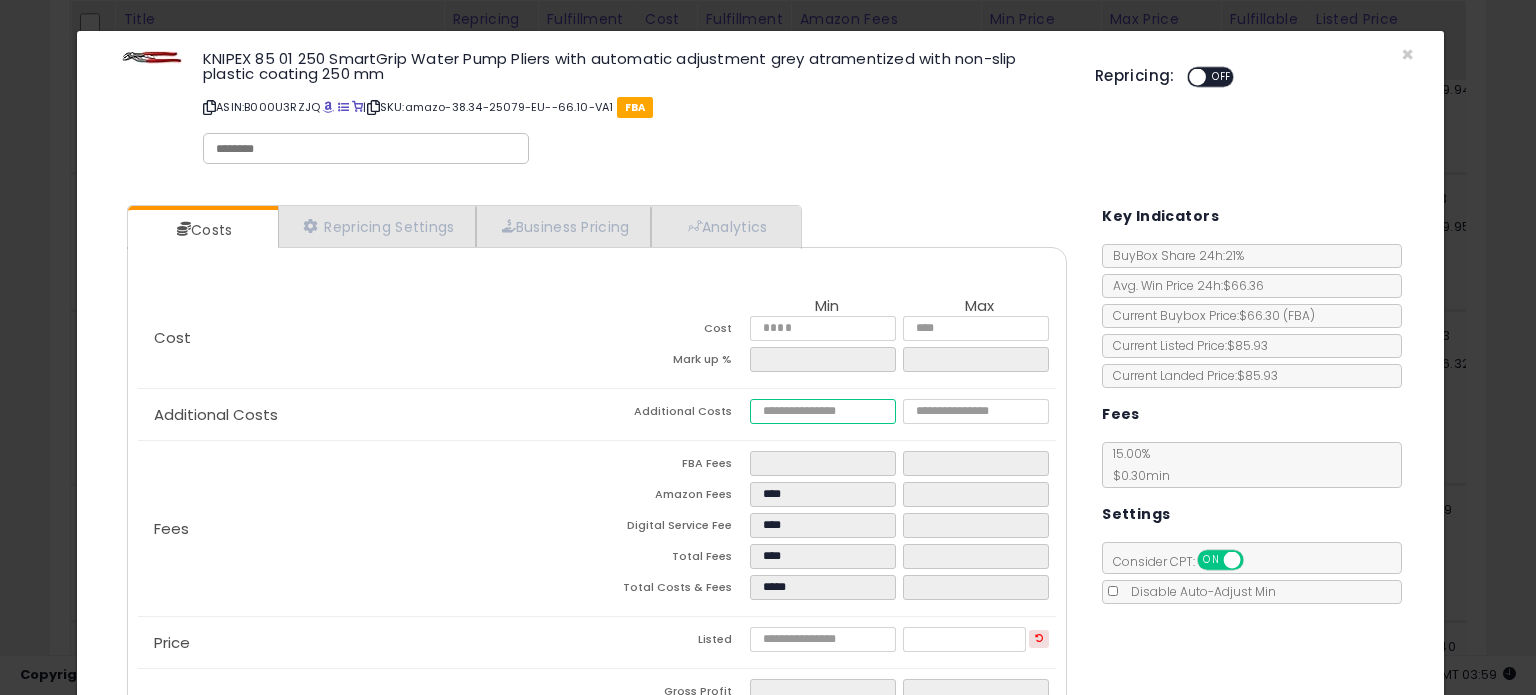 type on "*" 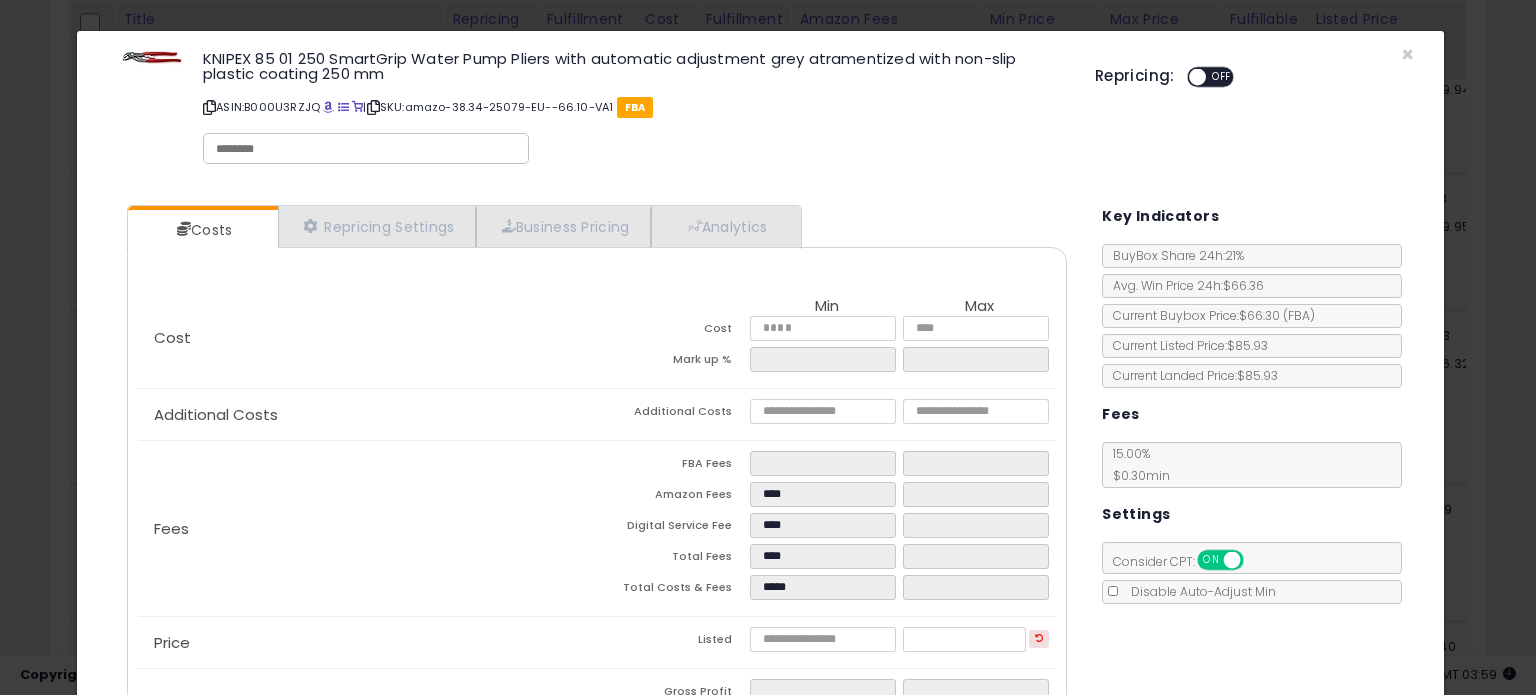 click on "Costs
Repricing Settings
Business Pricing
Analytics
Cost" at bounding box center (760, 491) 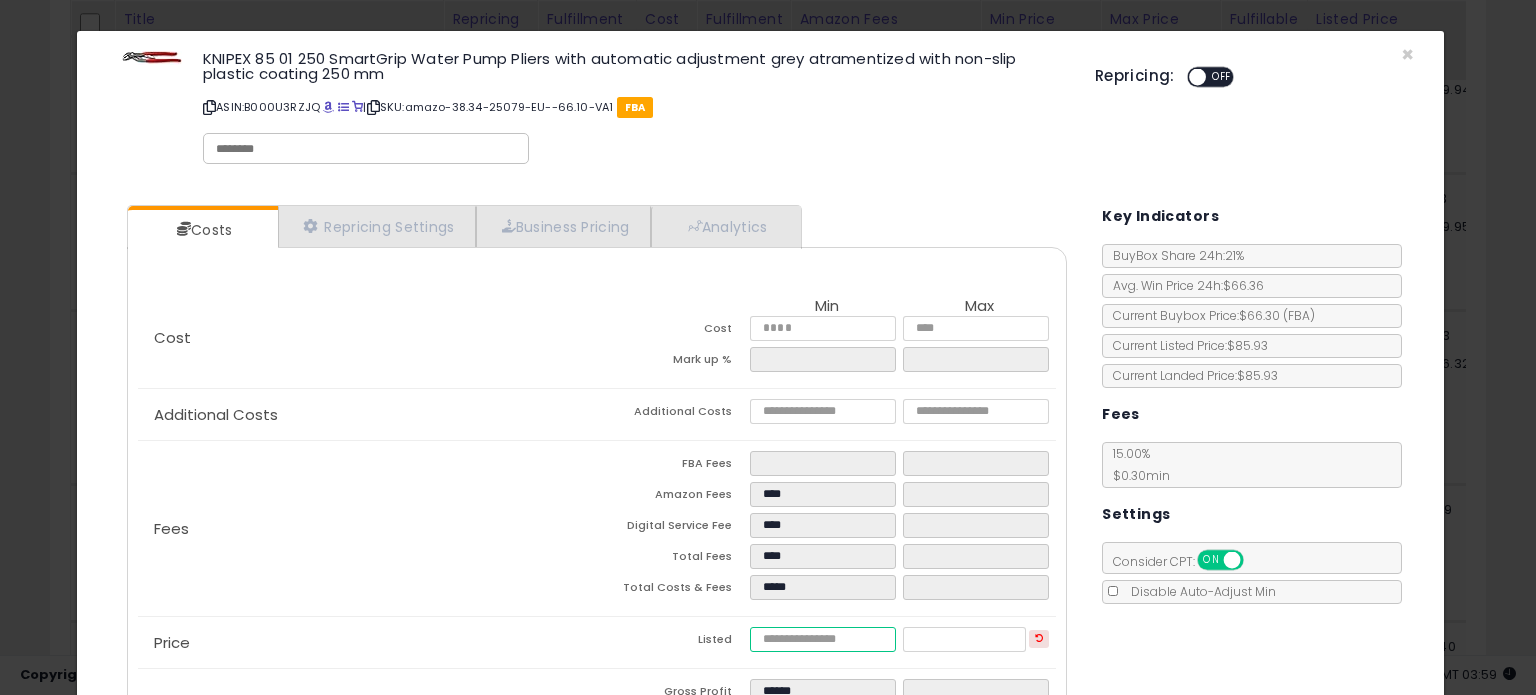drag, startPoint x: 786, startPoint y: 646, endPoint x: 704, endPoint y: 621, distance: 85.72631 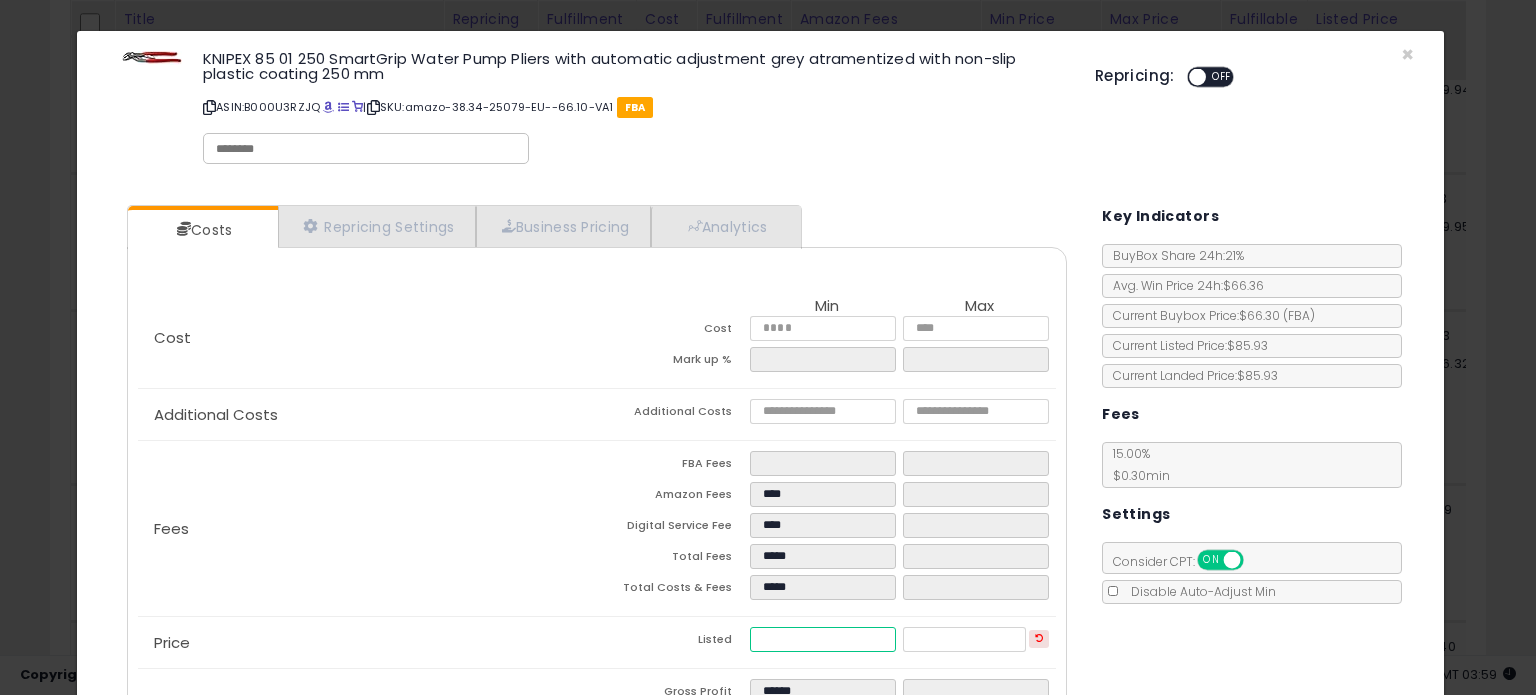 type on "*****" 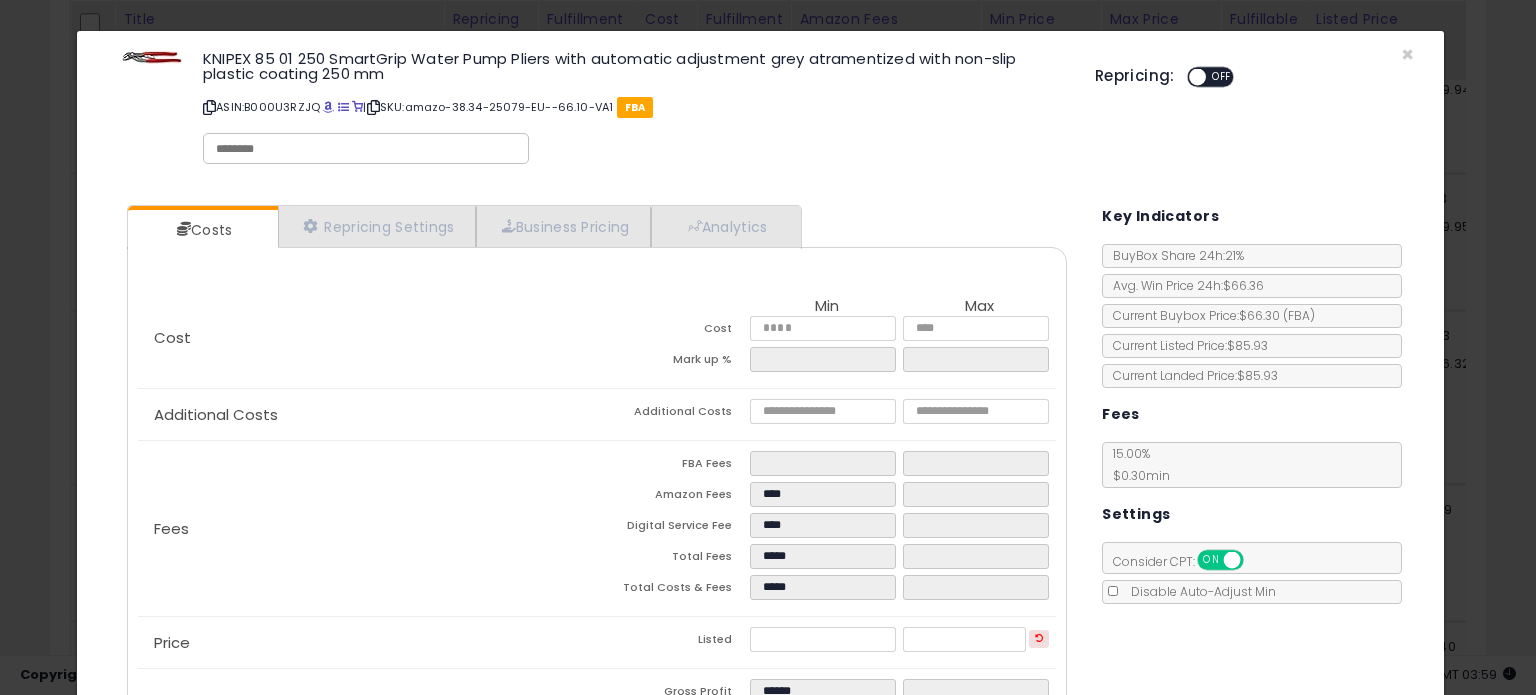 type on "*****" 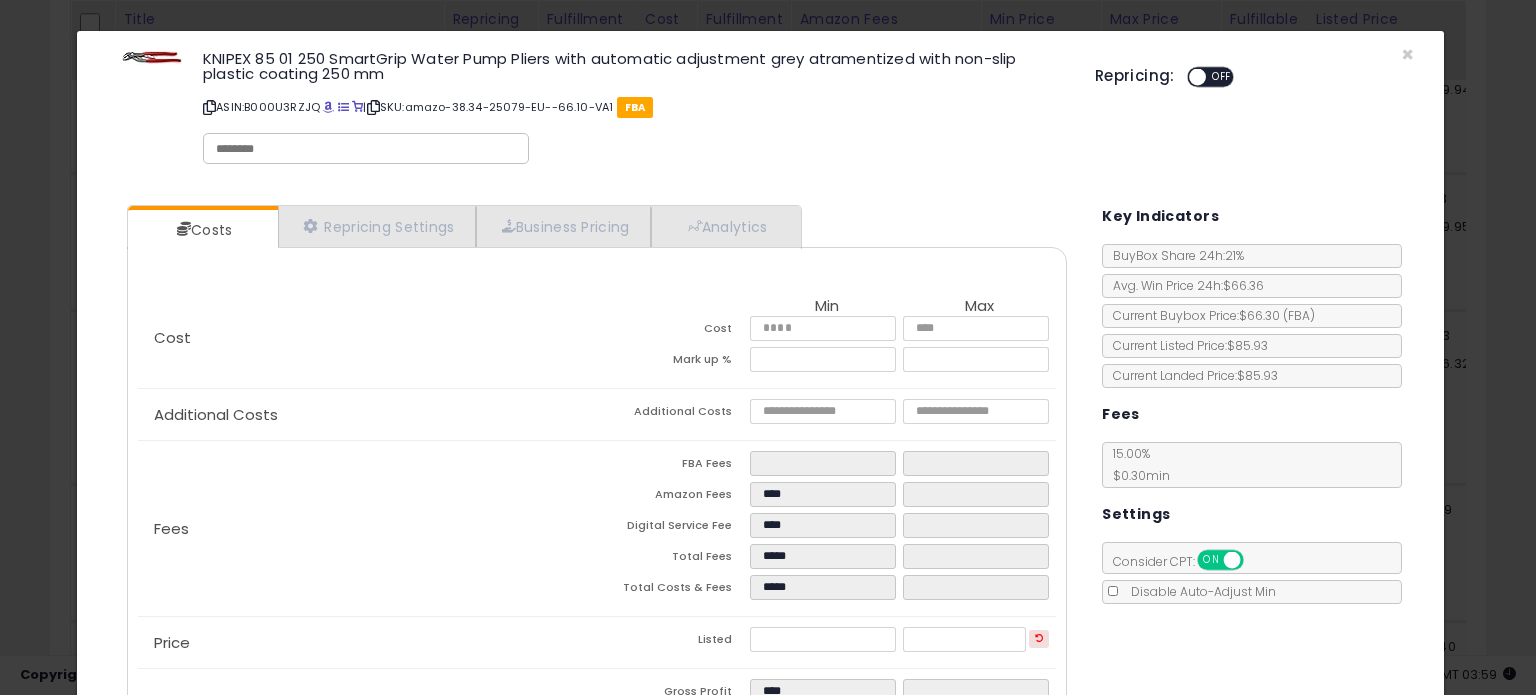 click on "Costs
Repricing Settings
Business Pricing
Analytics
Cost" at bounding box center [597, 491] 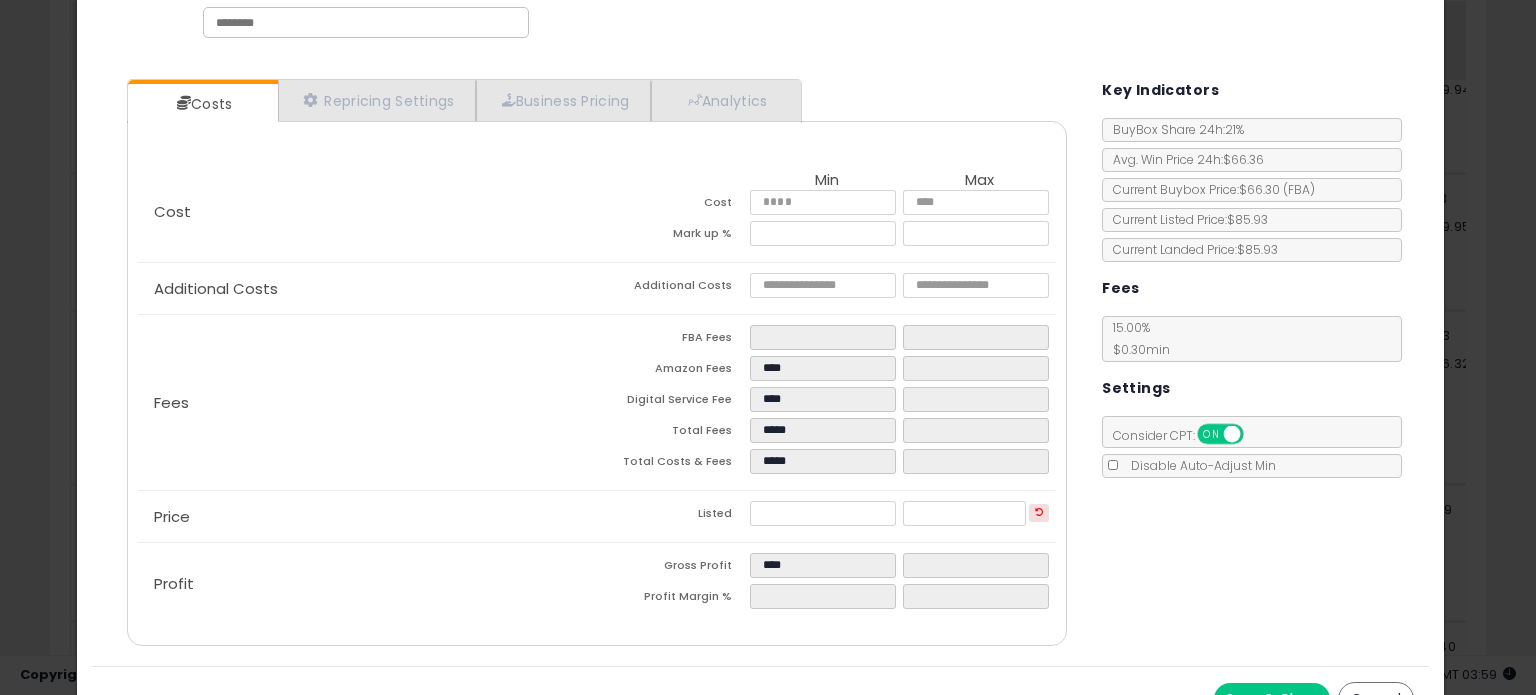scroll, scrollTop: 159, scrollLeft: 0, axis: vertical 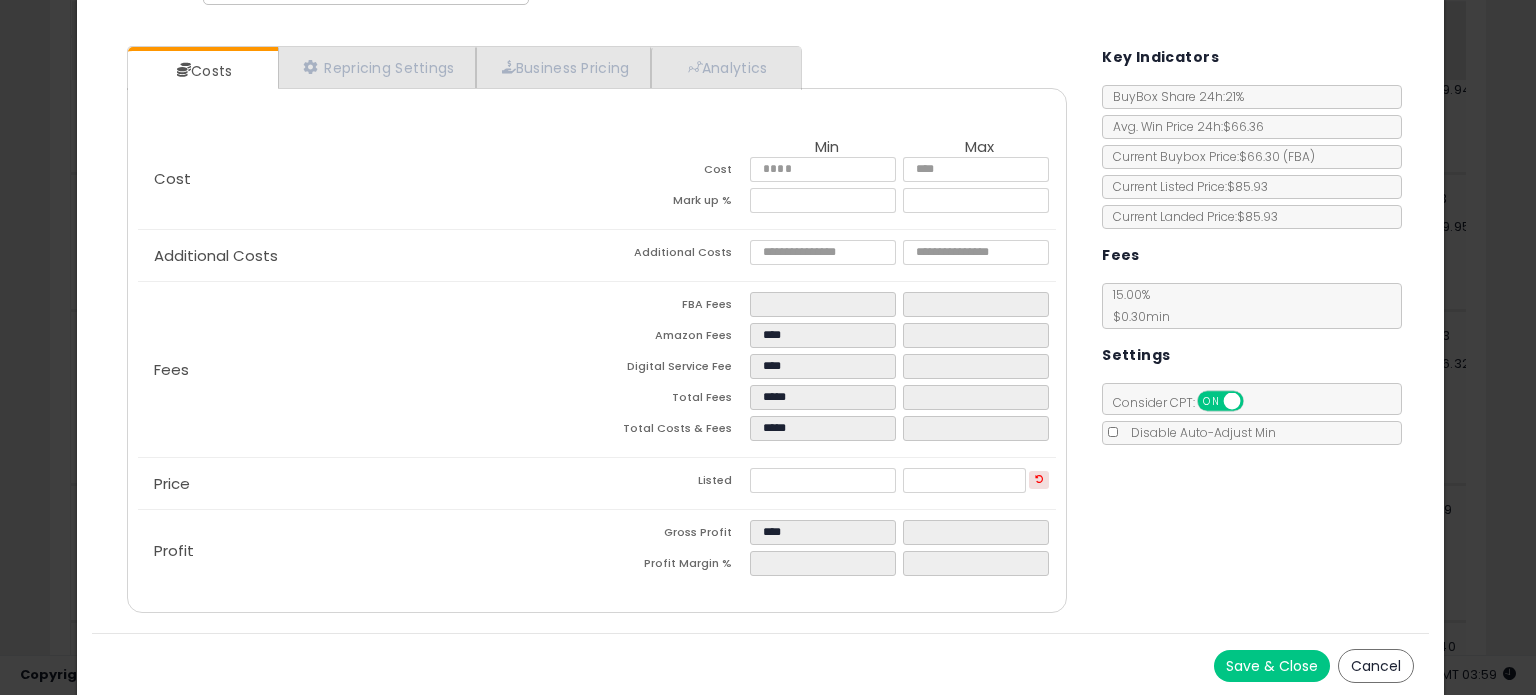 click on "Save & Close" at bounding box center (1272, 666) 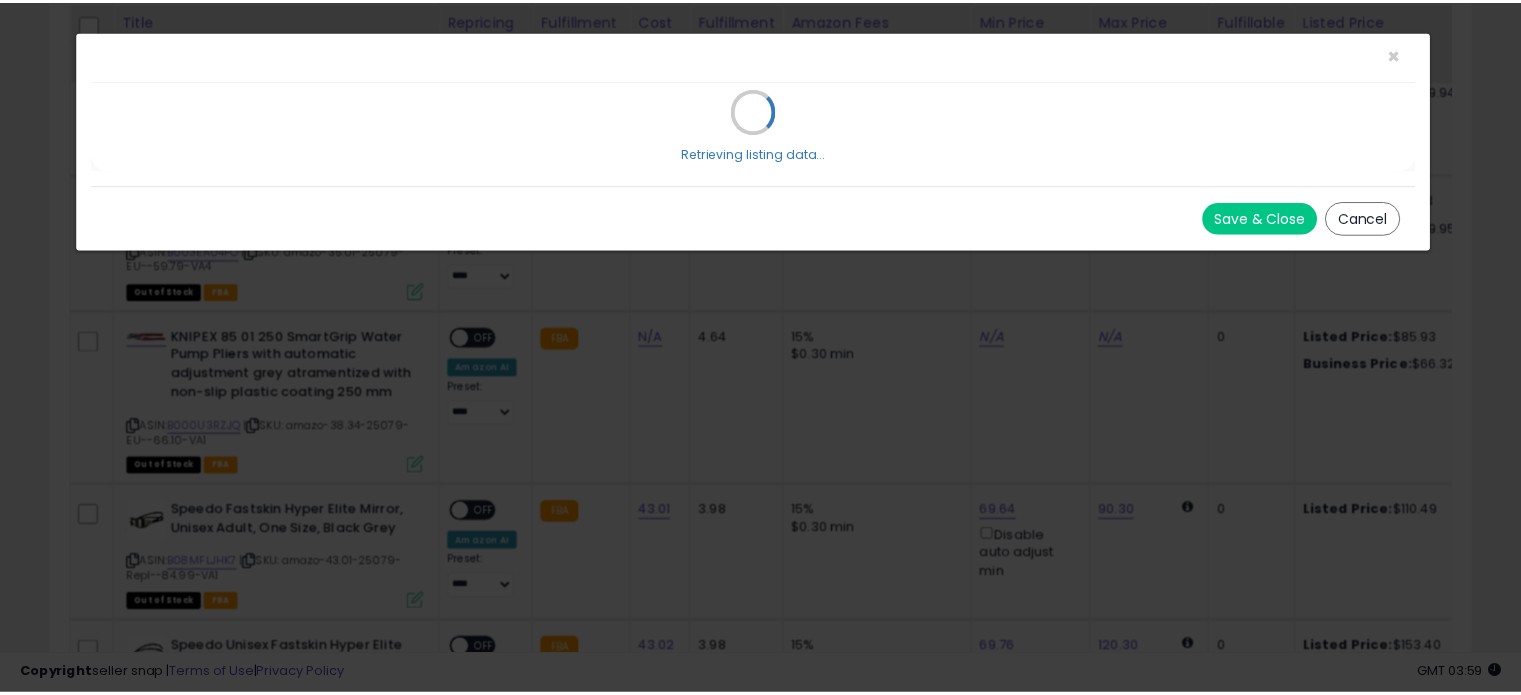 scroll, scrollTop: 0, scrollLeft: 0, axis: both 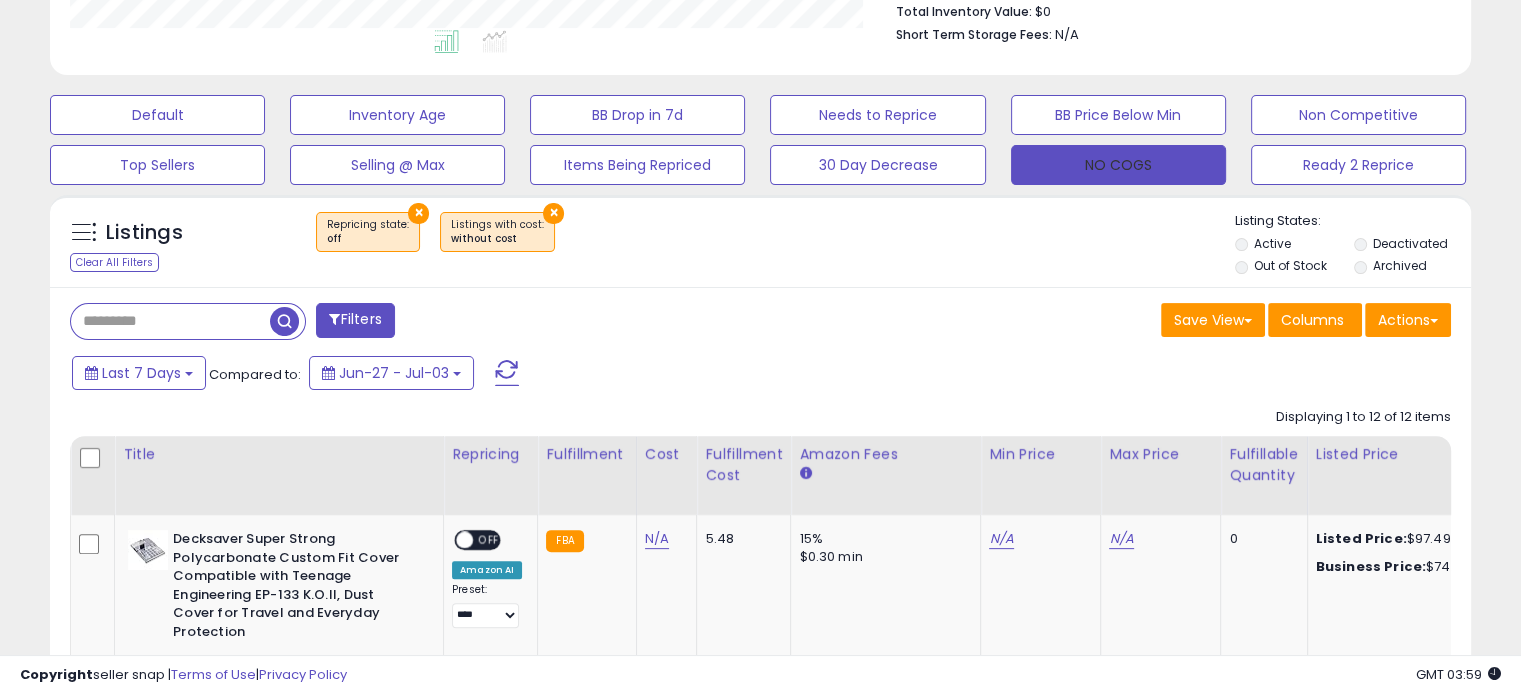 click on "NO COGS" at bounding box center (1118, 165) 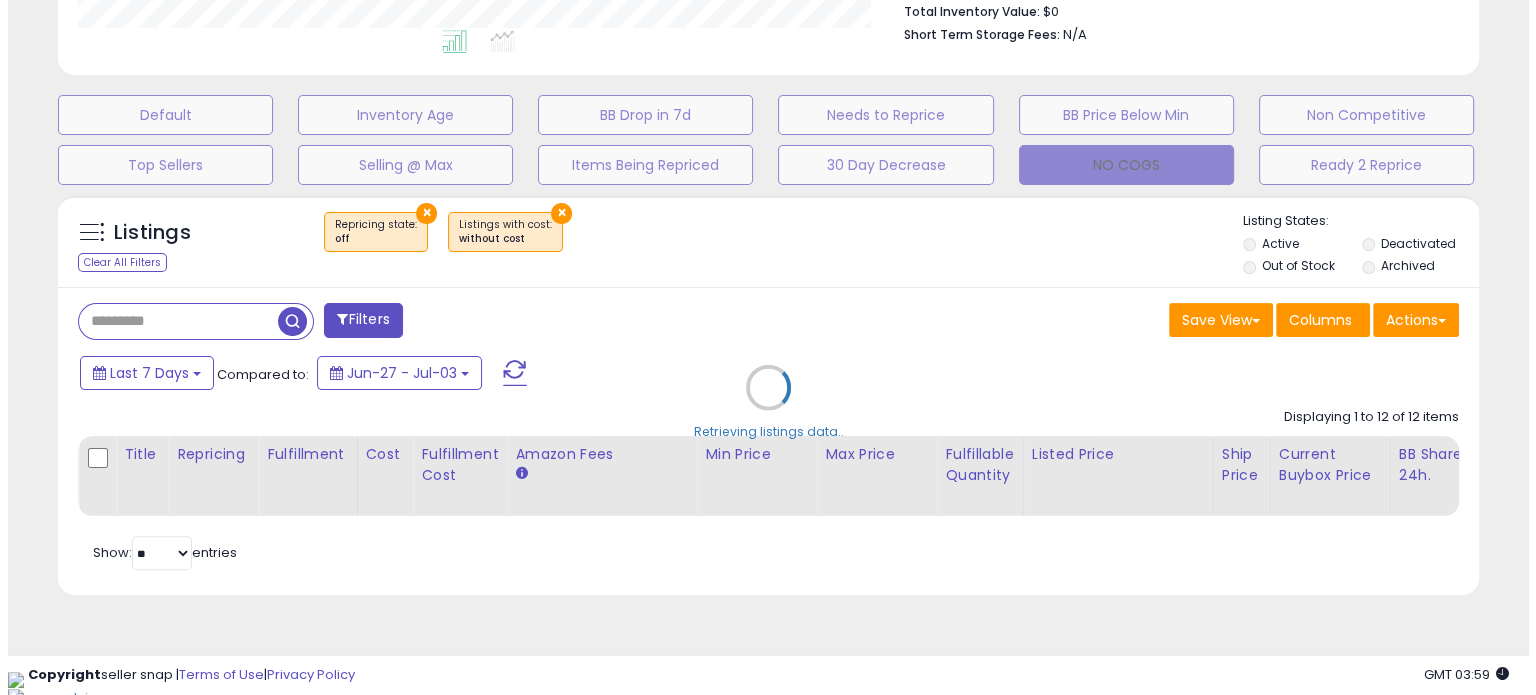 scroll, scrollTop: 524, scrollLeft: 0, axis: vertical 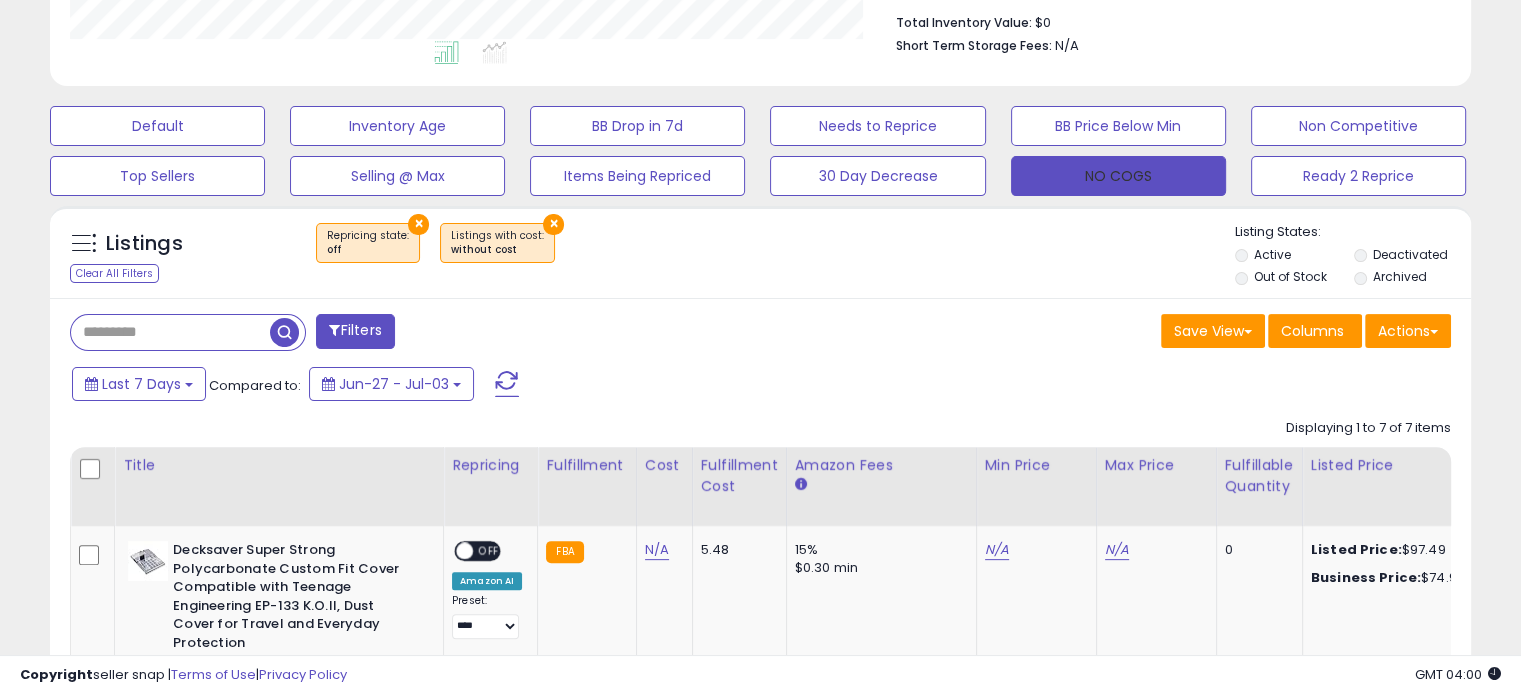 click on "NO COGS" at bounding box center (1118, 176) 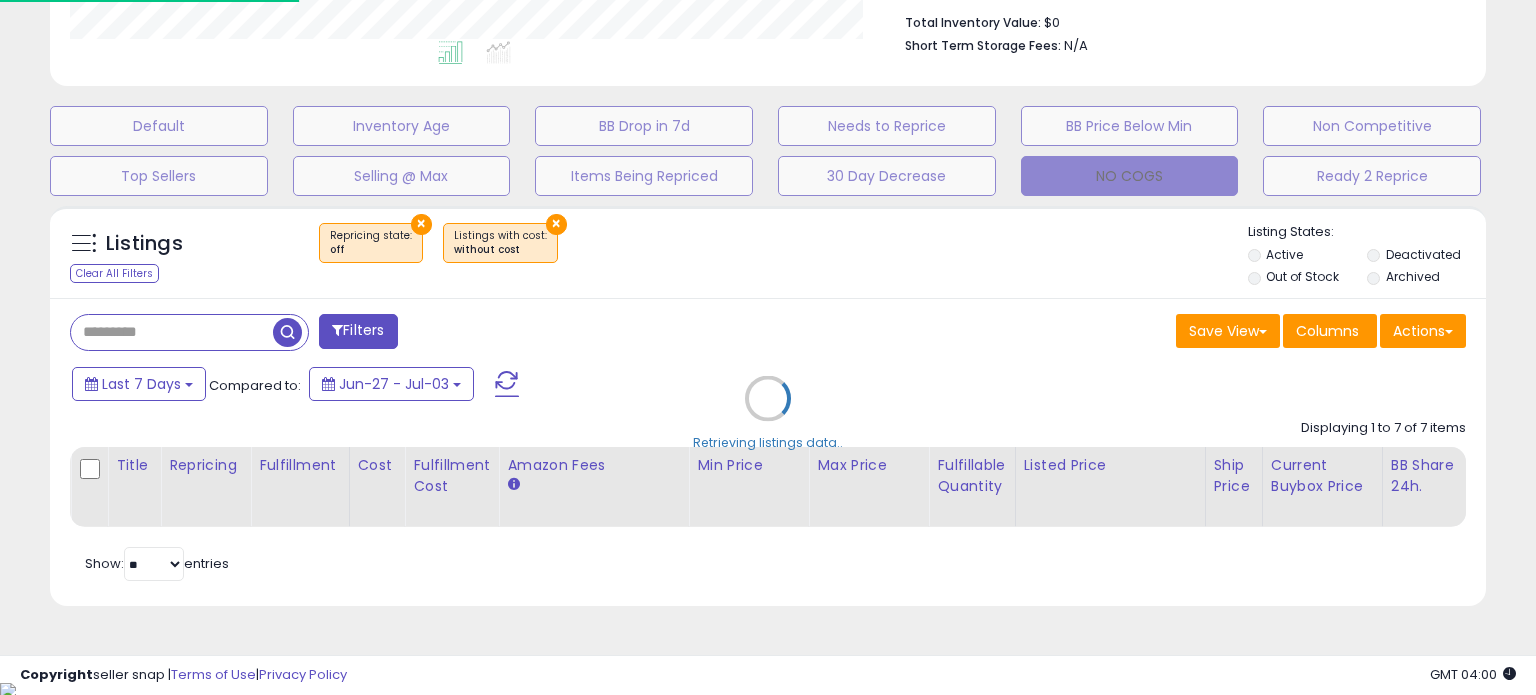 scroll, scrollTop: 999589, scrollLeft: 999168, axis: both 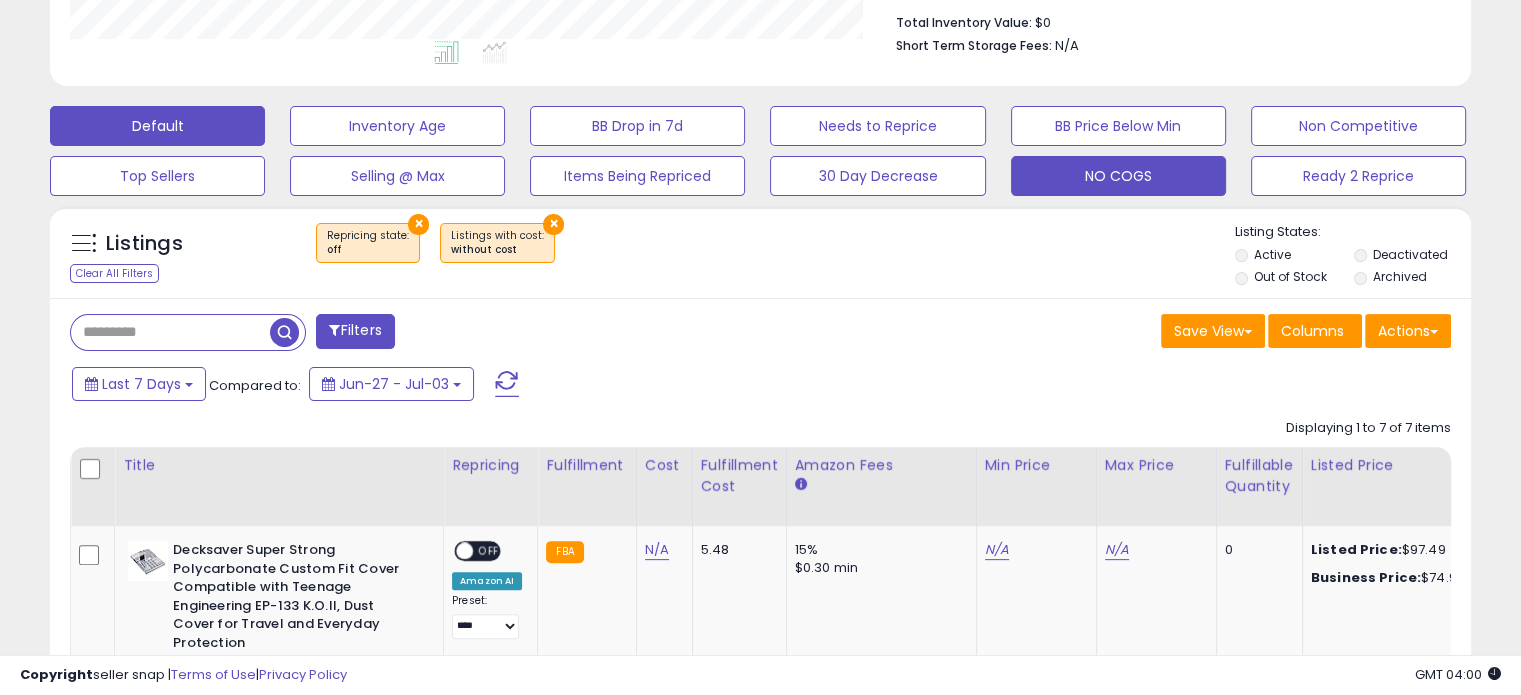 click on "Default" at bounding box center (157, 126) 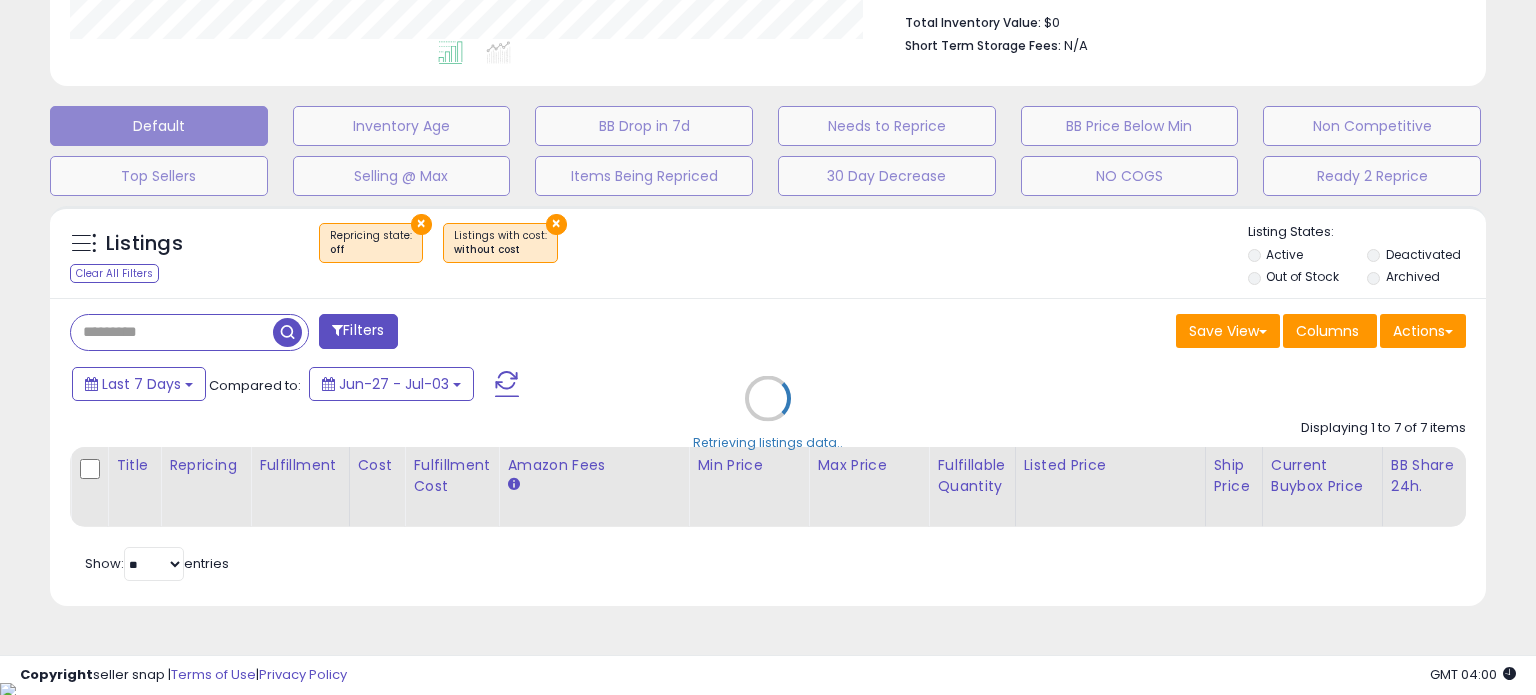 scroll, scrollTop: 999589, scrollLeft: 999168, axis: both 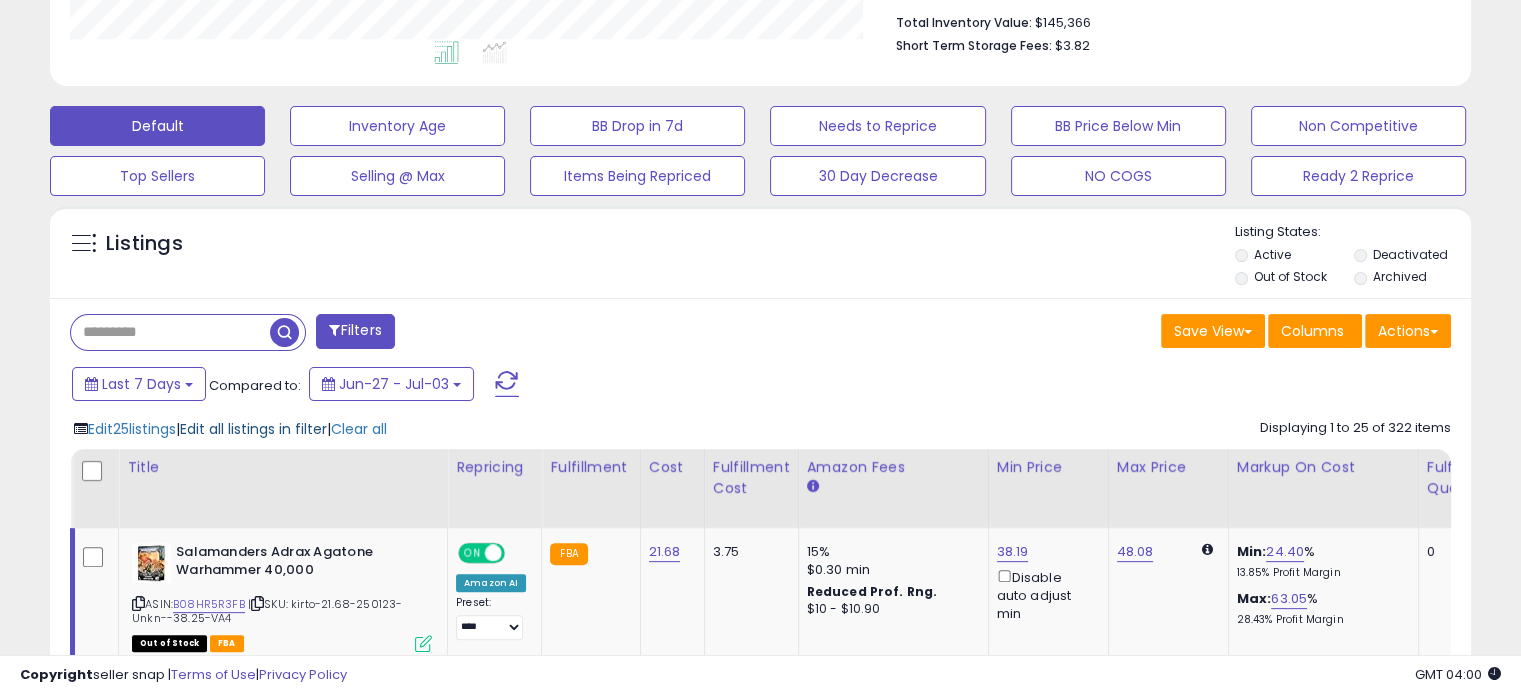 click on "Edit all listings in filter" at bounding box center [253, 429] 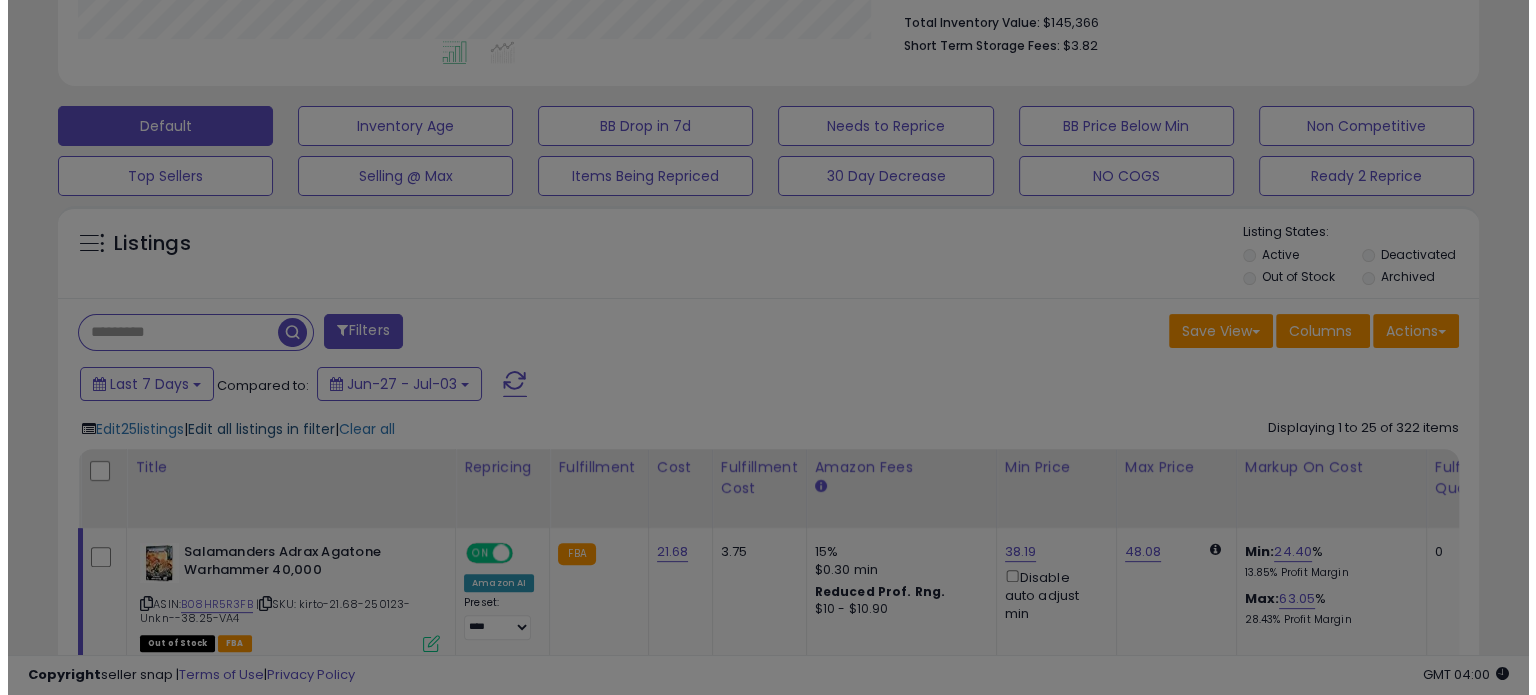 scroll, scrollTop: 999589, scrollLeft: 999168, axis: both 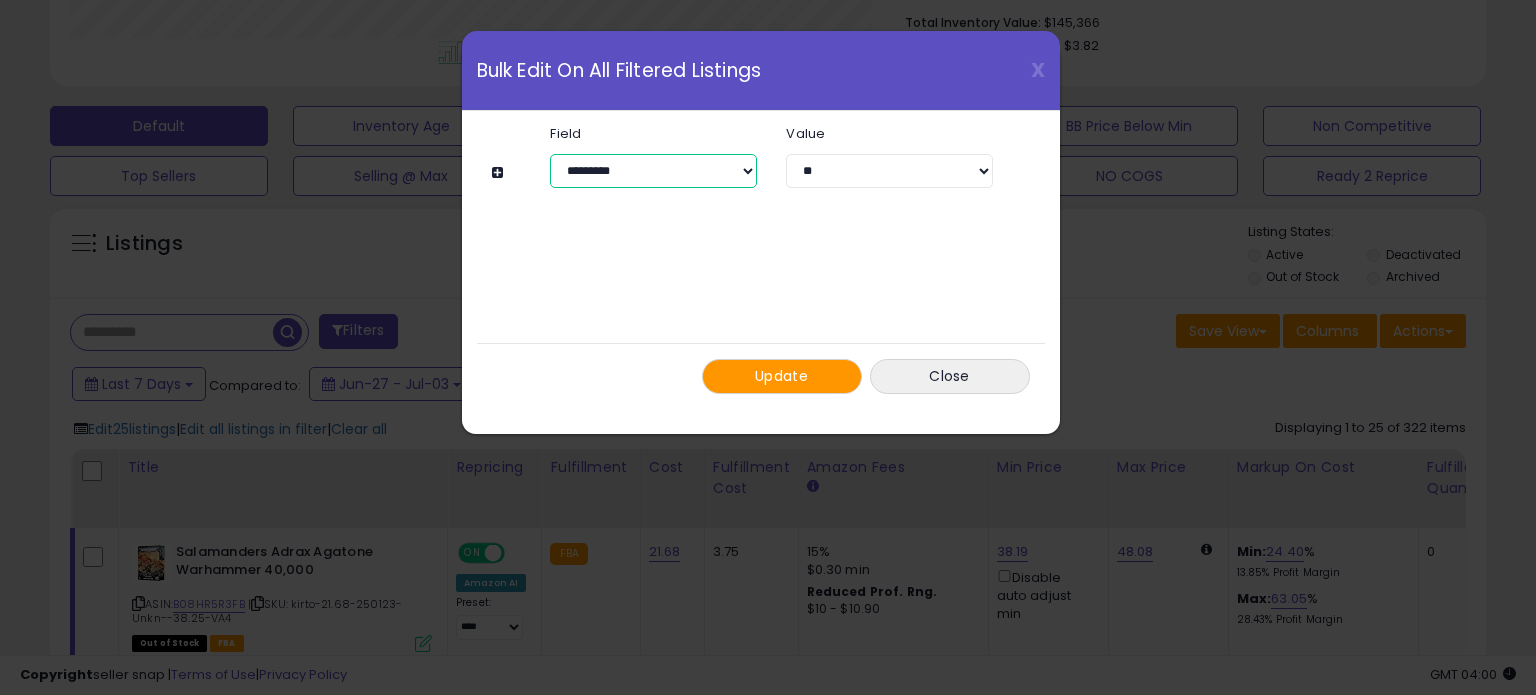 click on "**********" at bounding box center [653, 171] 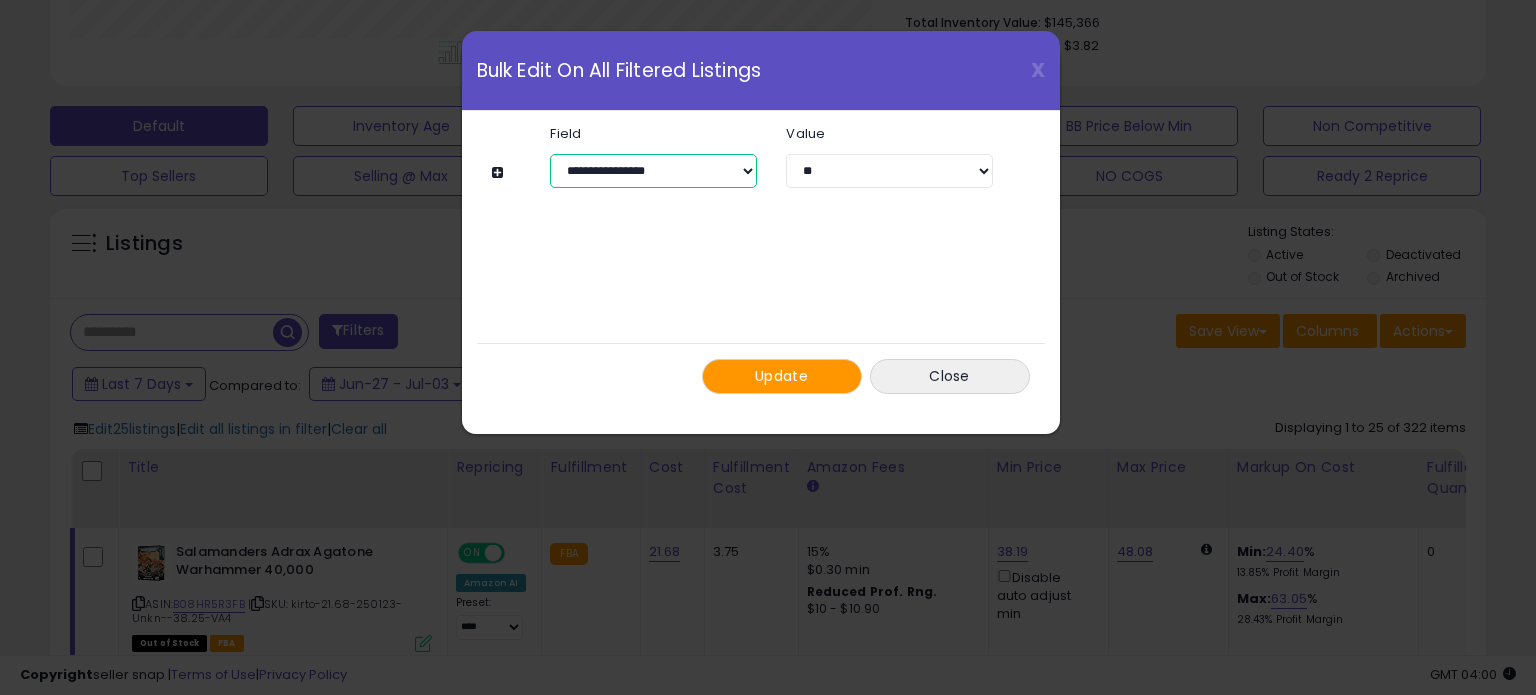 click on "**********" at bounding box center (653, 171) 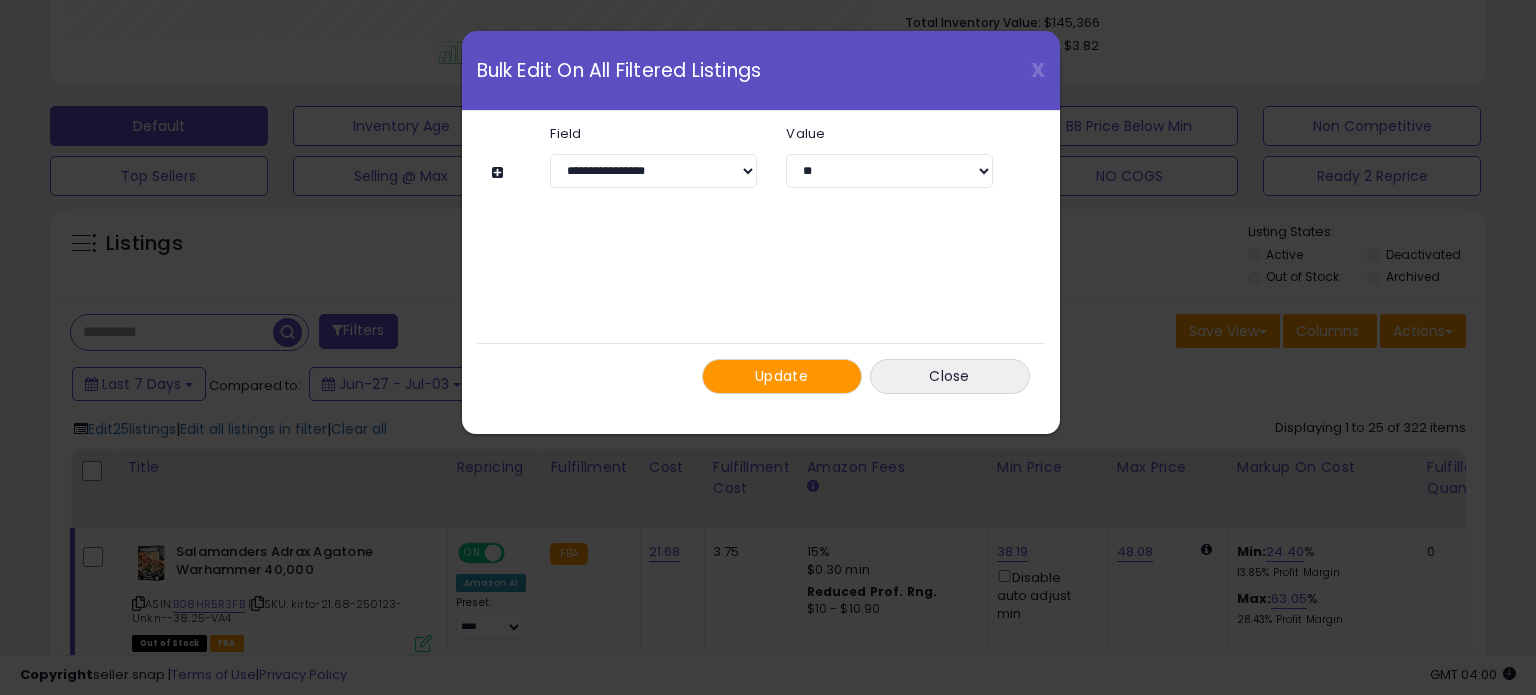 click on "Update" at bounding box center [782, 376] 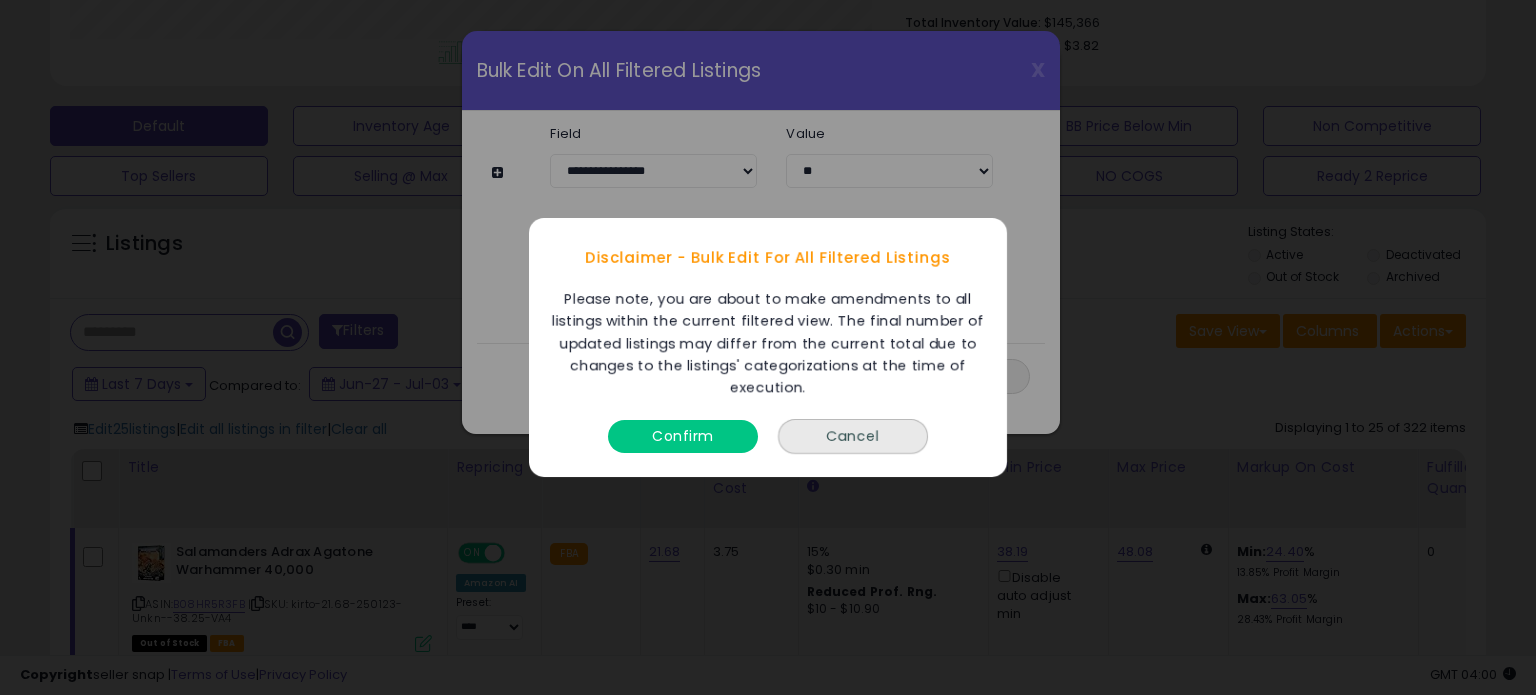 click on "Confirm" at bounding box center (683, 436) 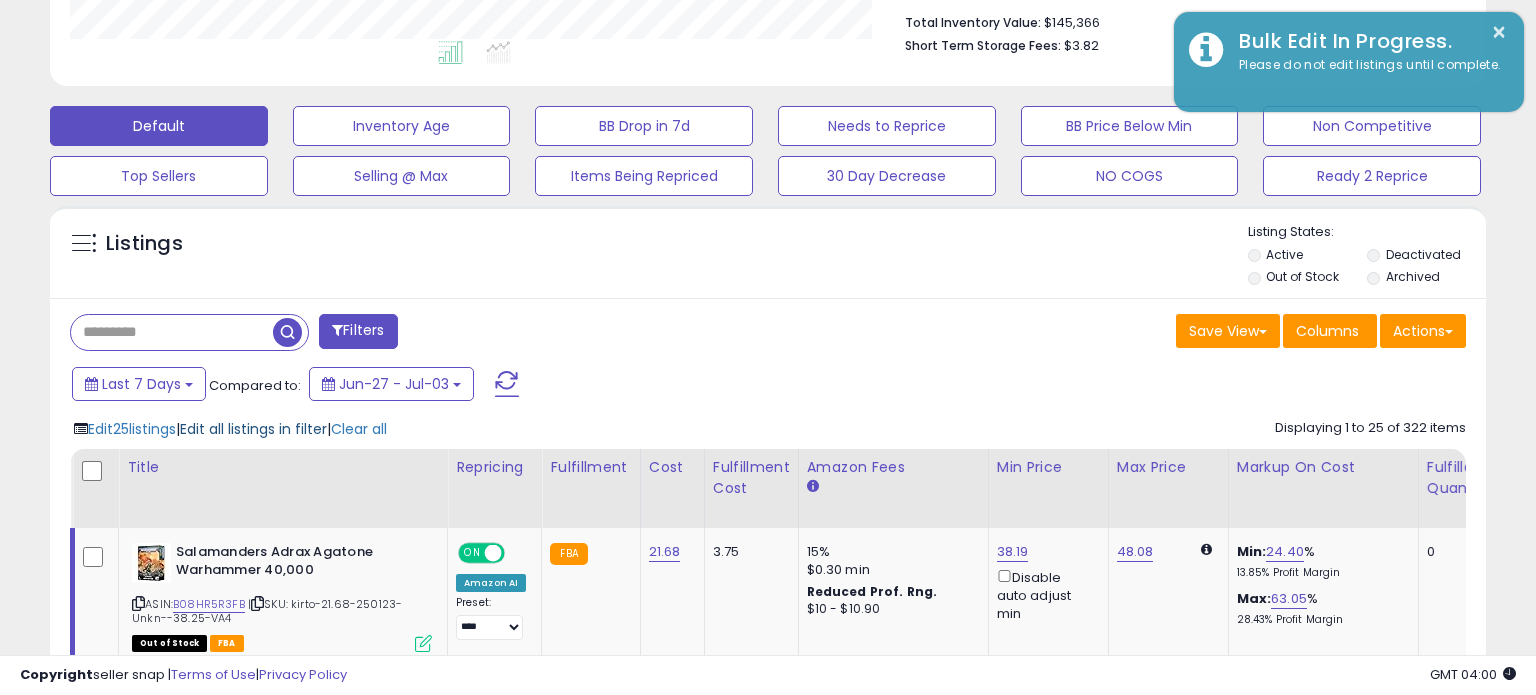 click on "Edit all listings in filter" at bounding box center (253, 429) 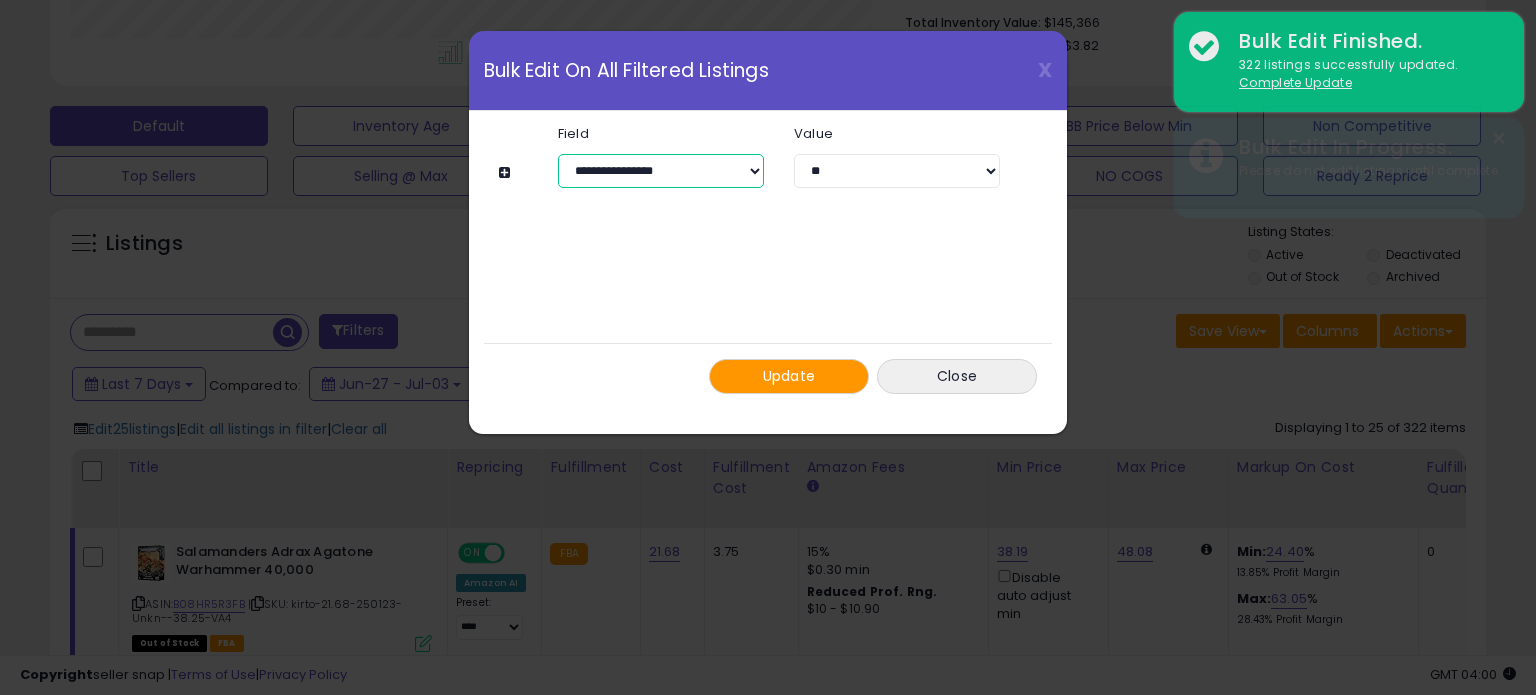 click on "**********" at bounding box center [661, 171] 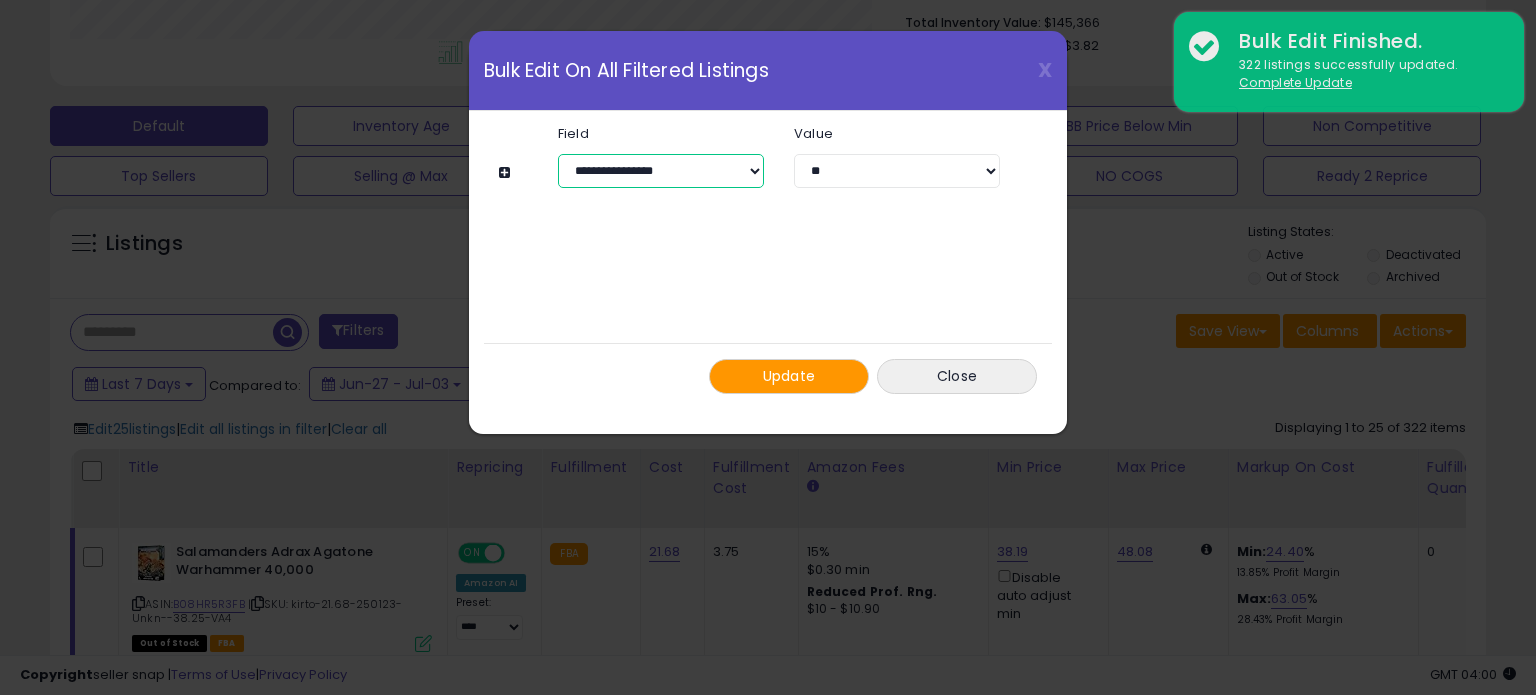 select on "*********" 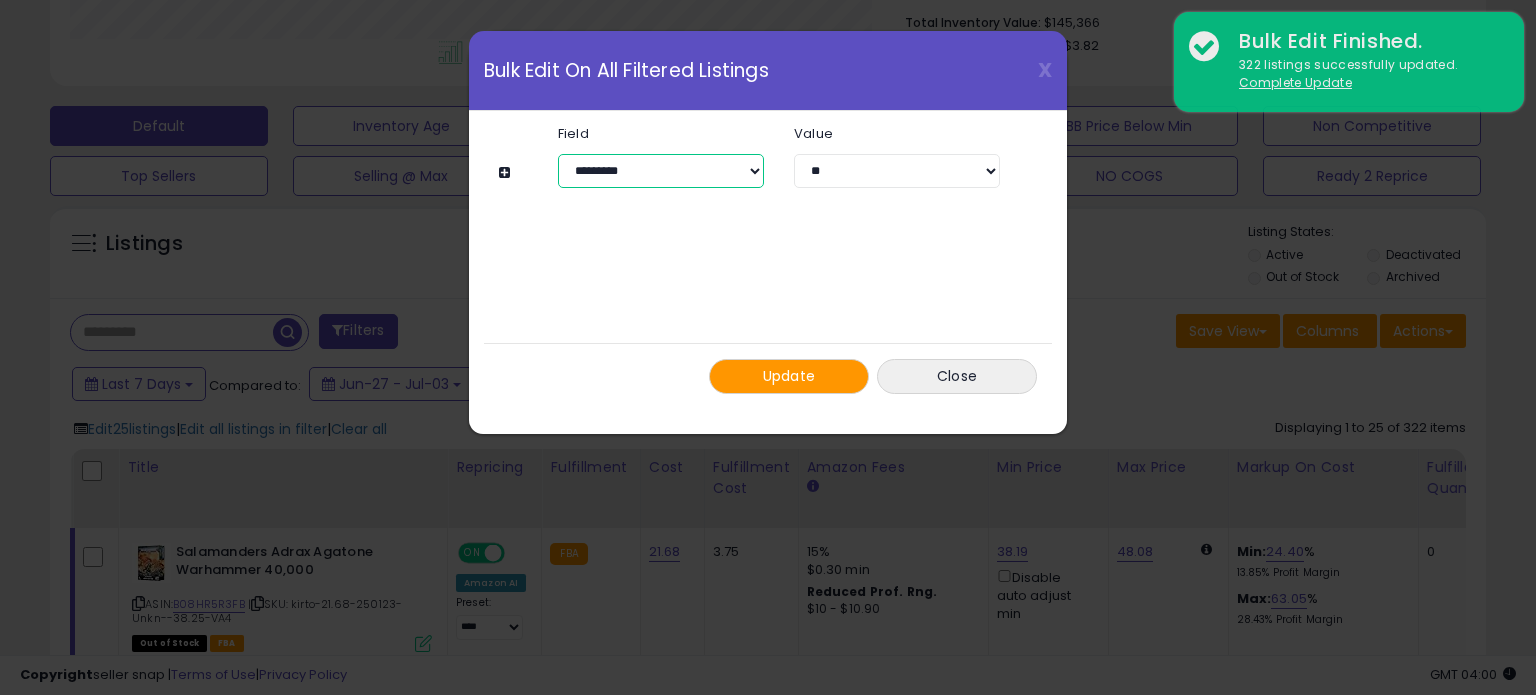 click on "**********" at bounding box center [661, 171] 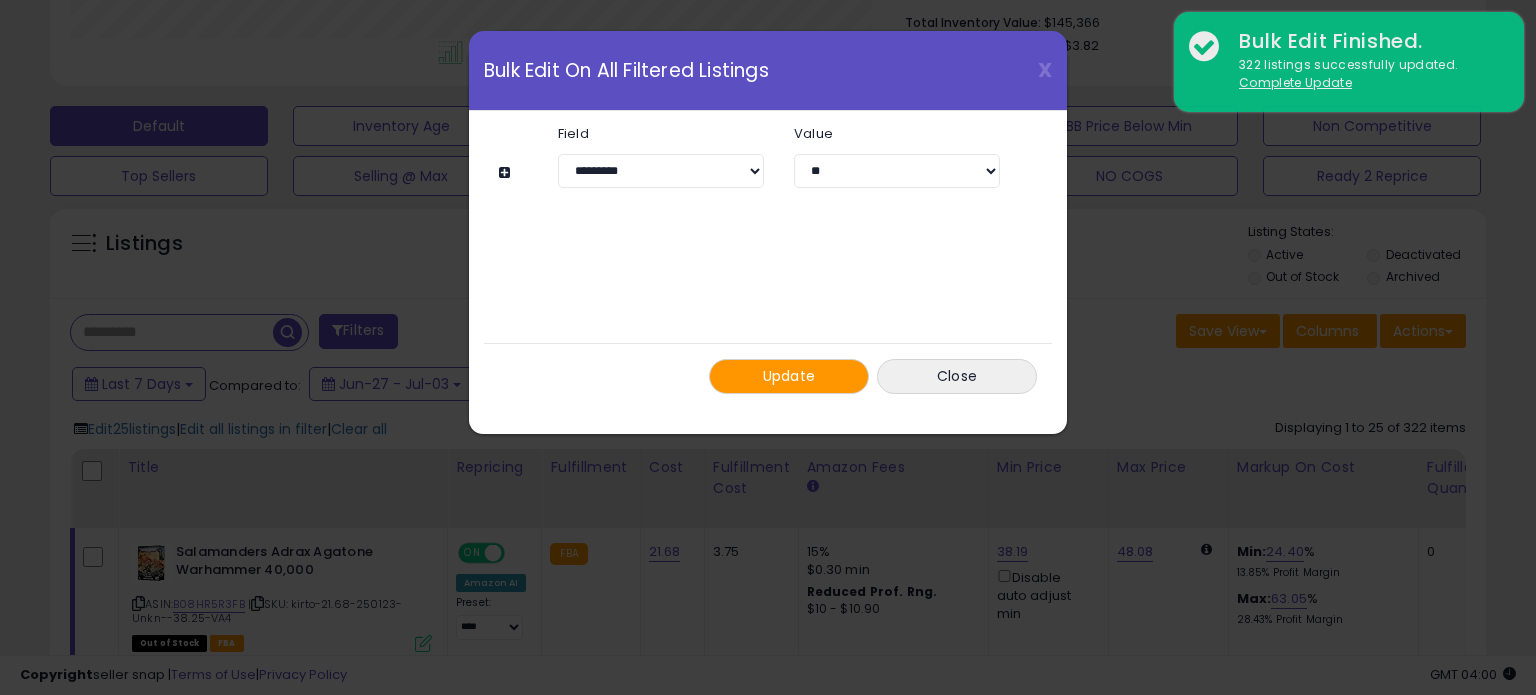 click on "Update" at bounding box center [789, 376] 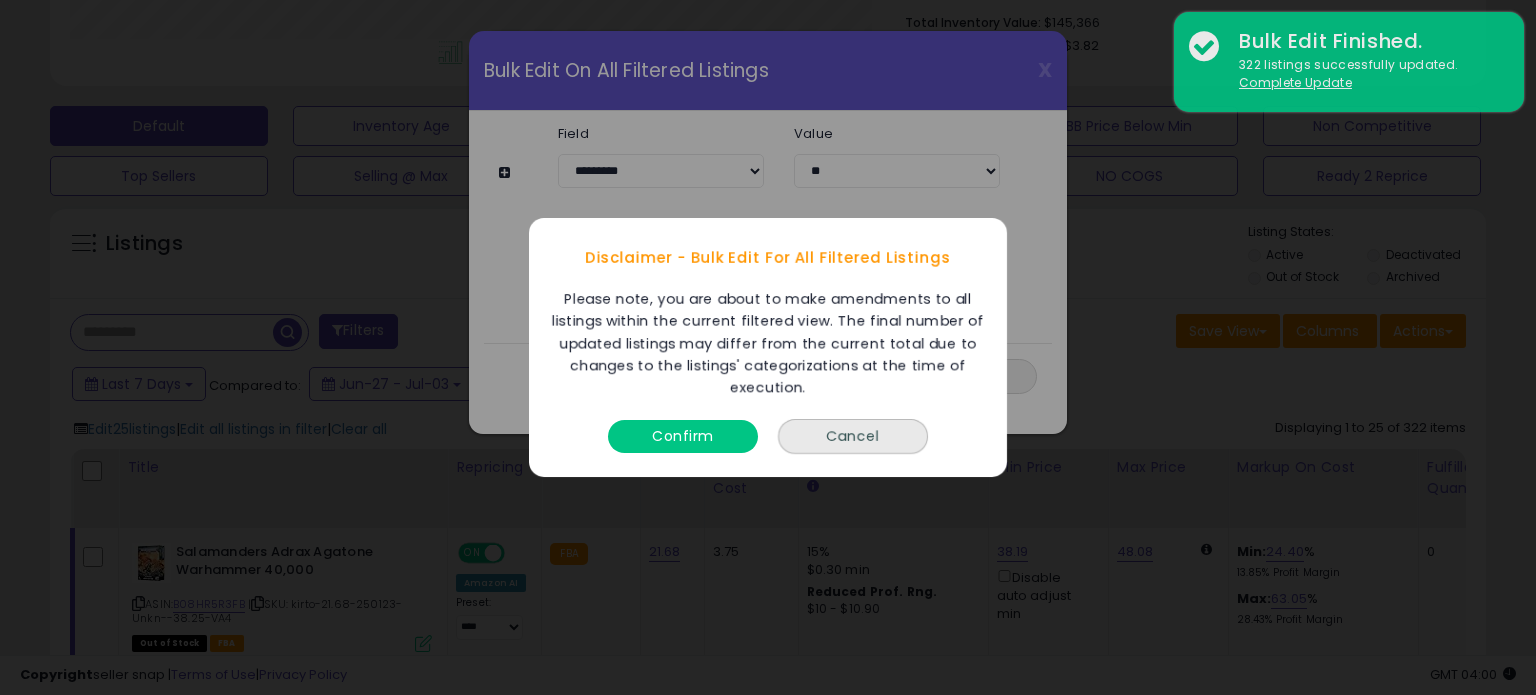 click on "Confirm" at bounding box center (683, 436) 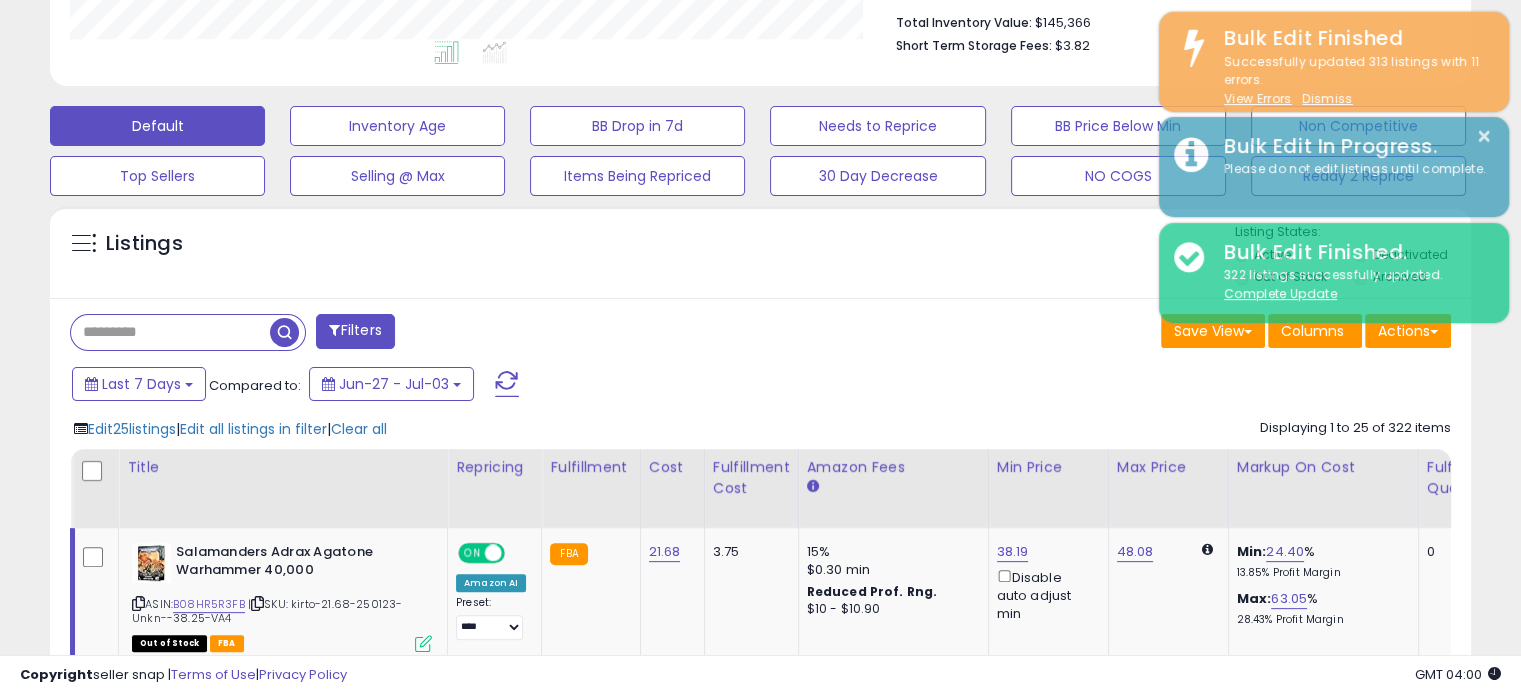 scroll, scrollTop: 409, scrollLeft: 822, axis: both 